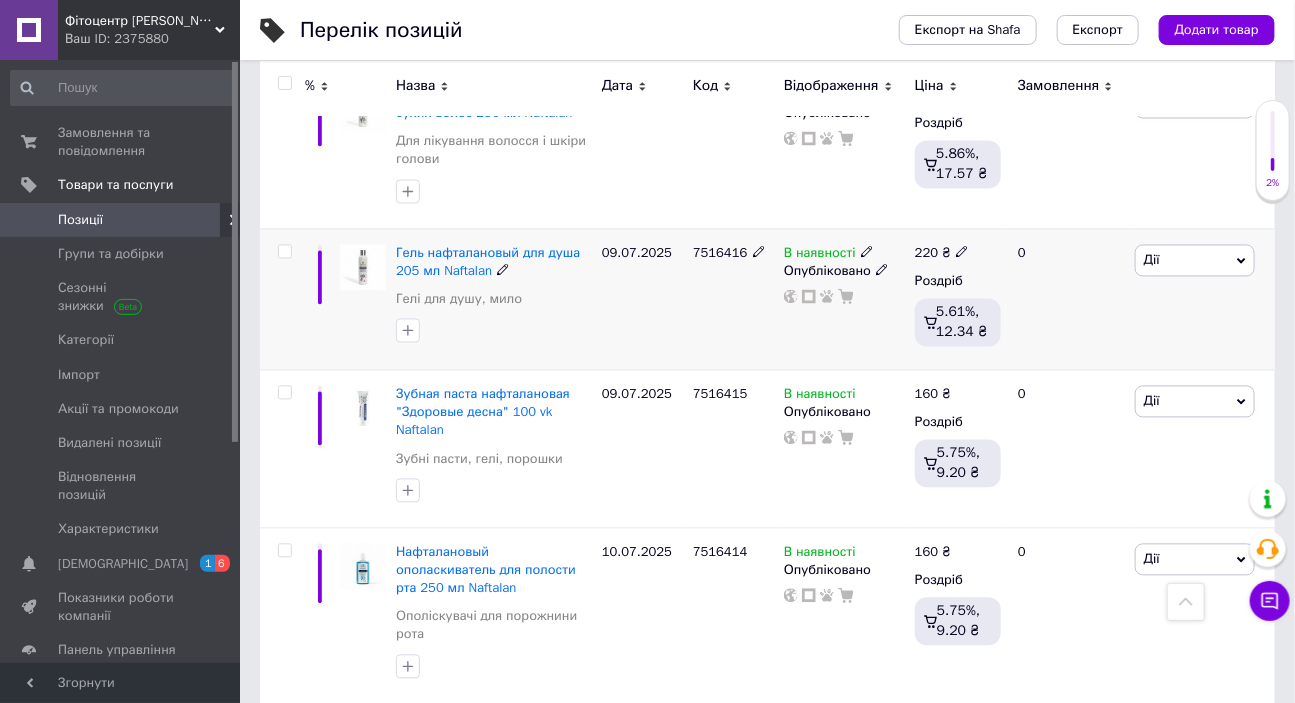 scroll, scrollTop: 4272, scrollLeft: 0, axis: vertical 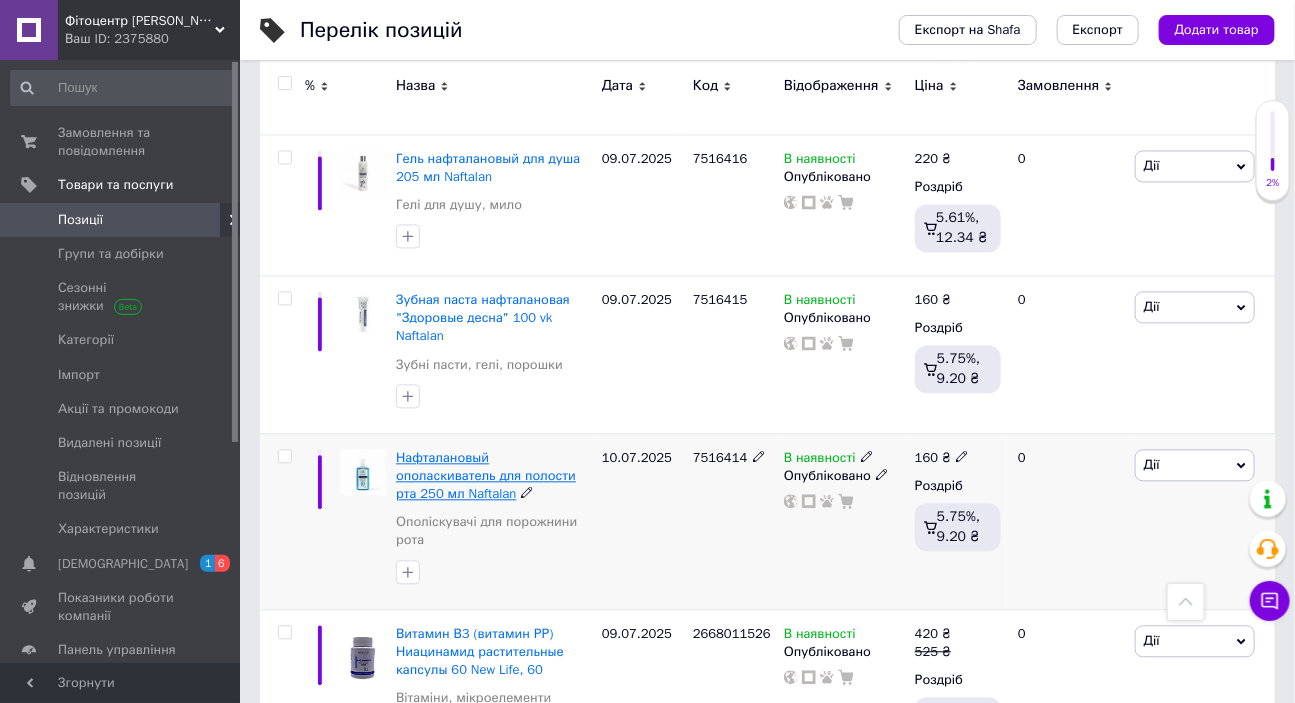click on "Нафталановый ополаскиватель для полости рта 250 мл Naftalan" at bounding box center [486, 476] 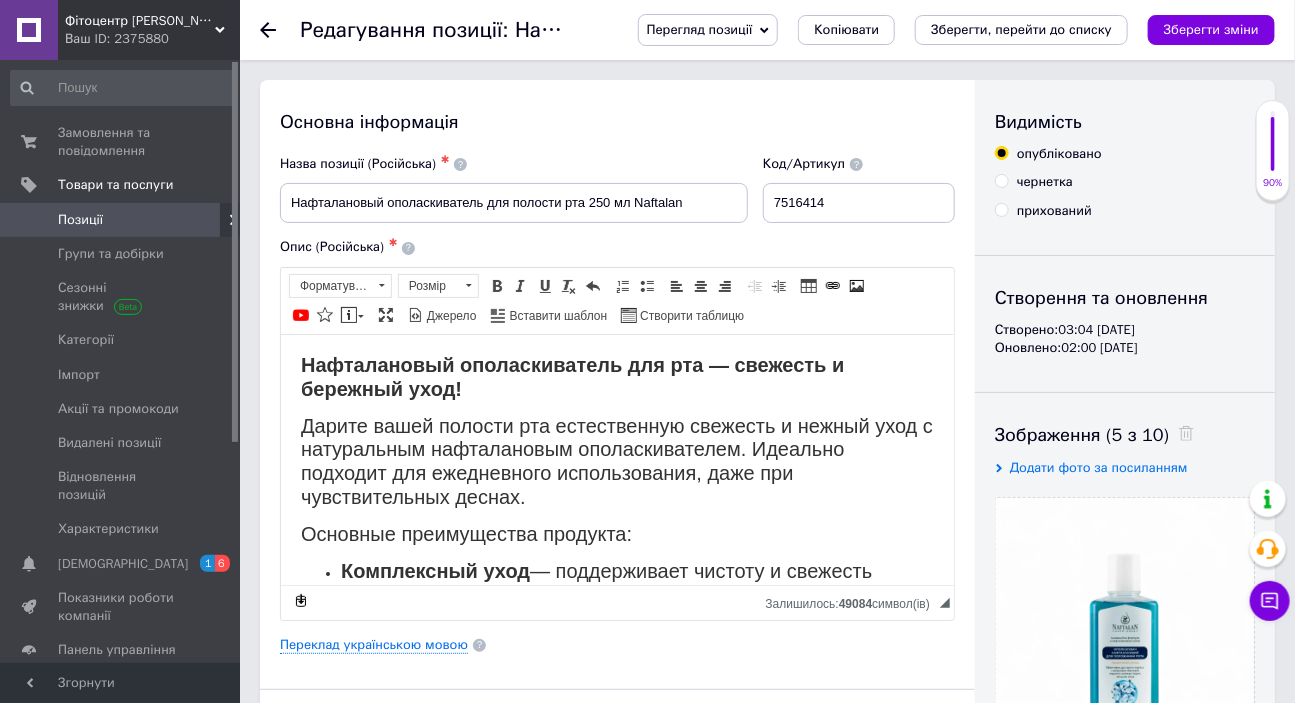 scroll, scrollTop: 0, scrollLeft: 0, axis: both 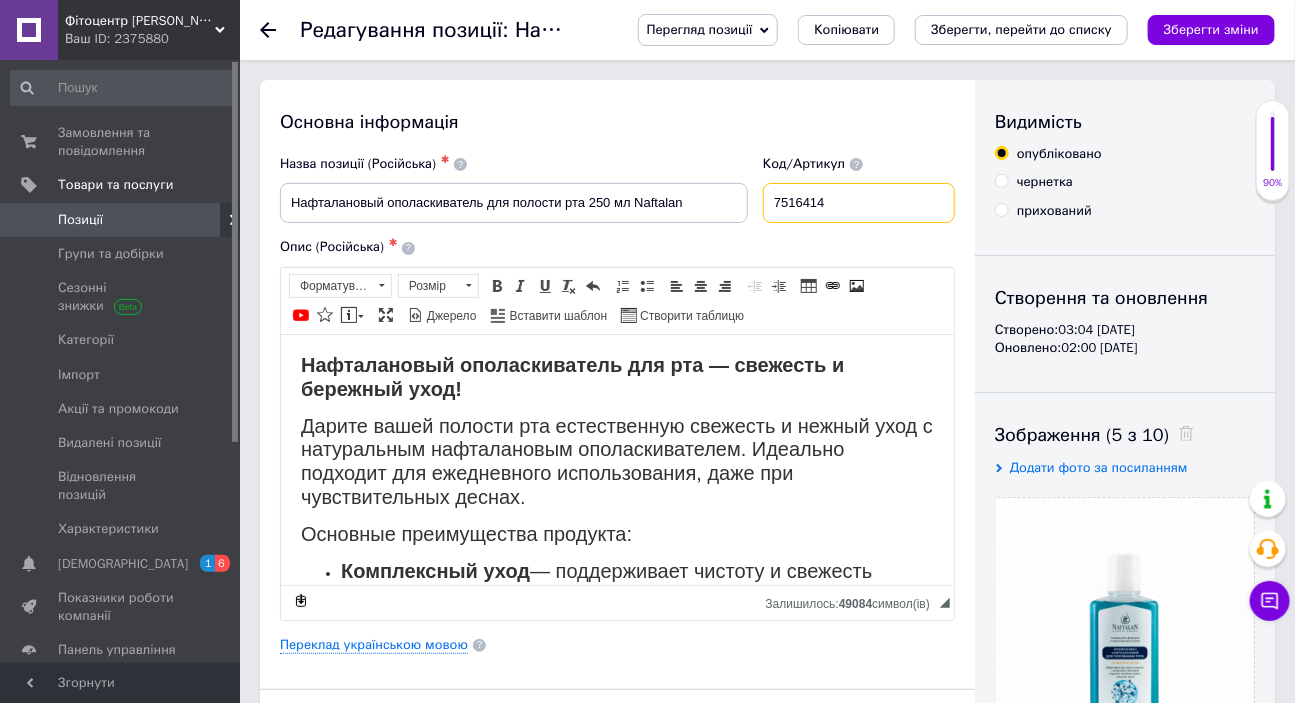 drag, startPoint x: 847, startPoint y: 211, endPoint x: 777, endPoint y: 211, distance: 70 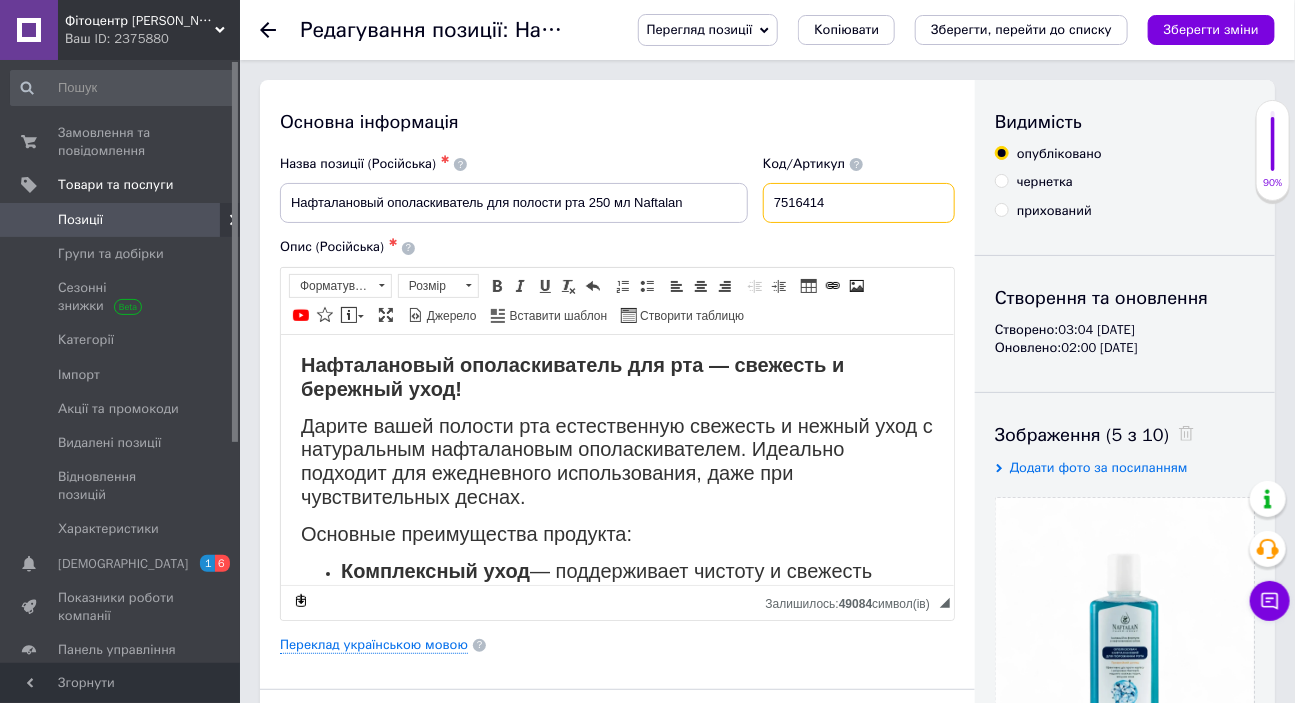 paste on "2673778978" 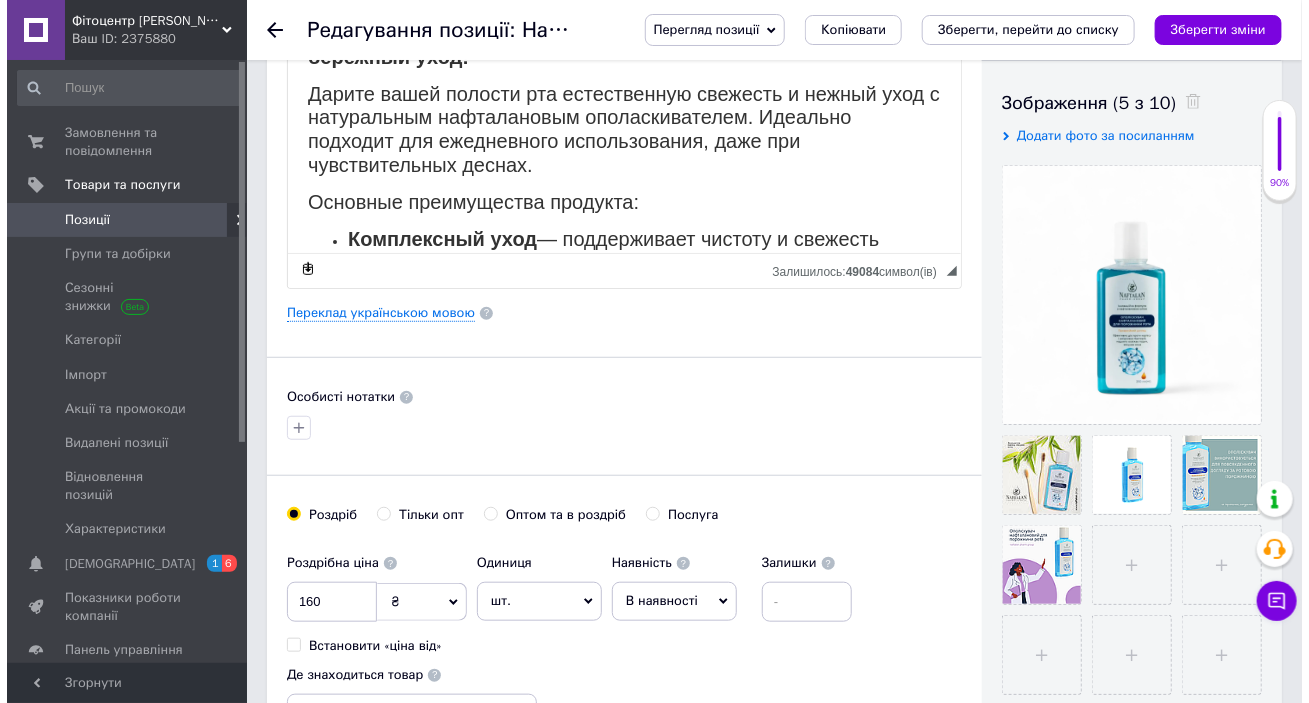 scroll, scrollTop: 363, scrollLeft: 0, axis: vertical 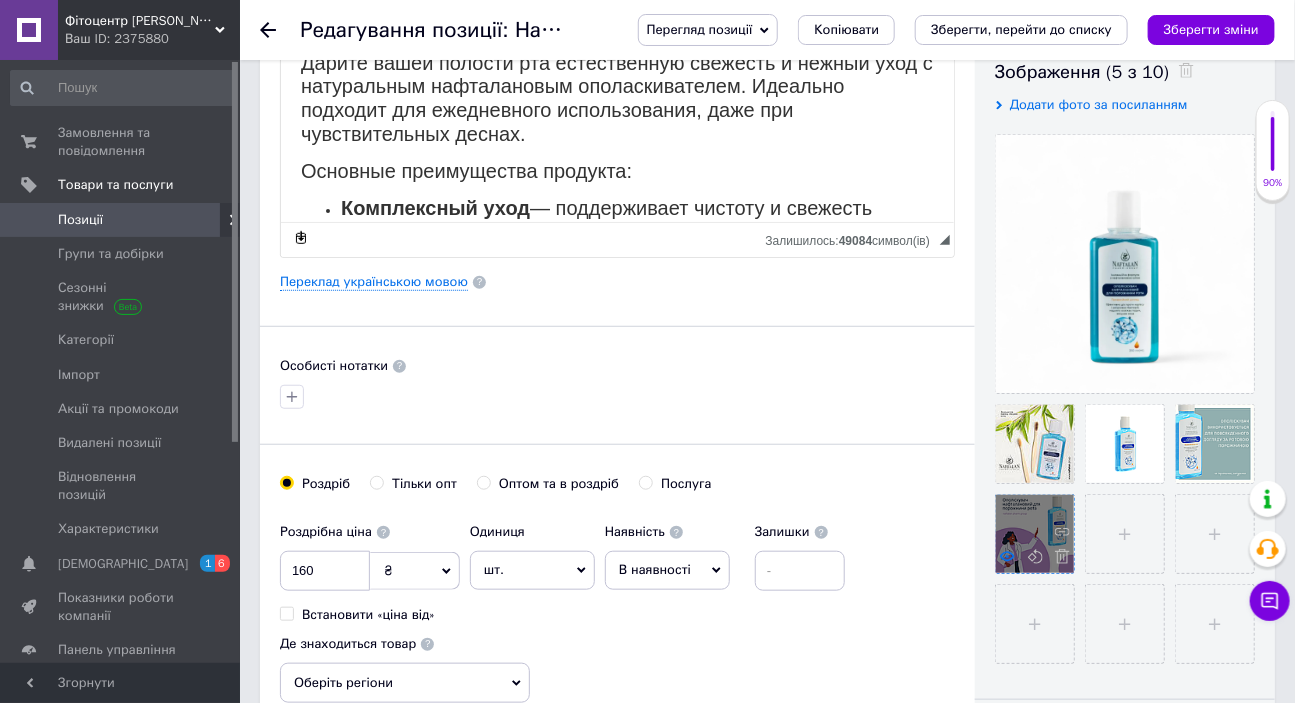type on "2673778978" 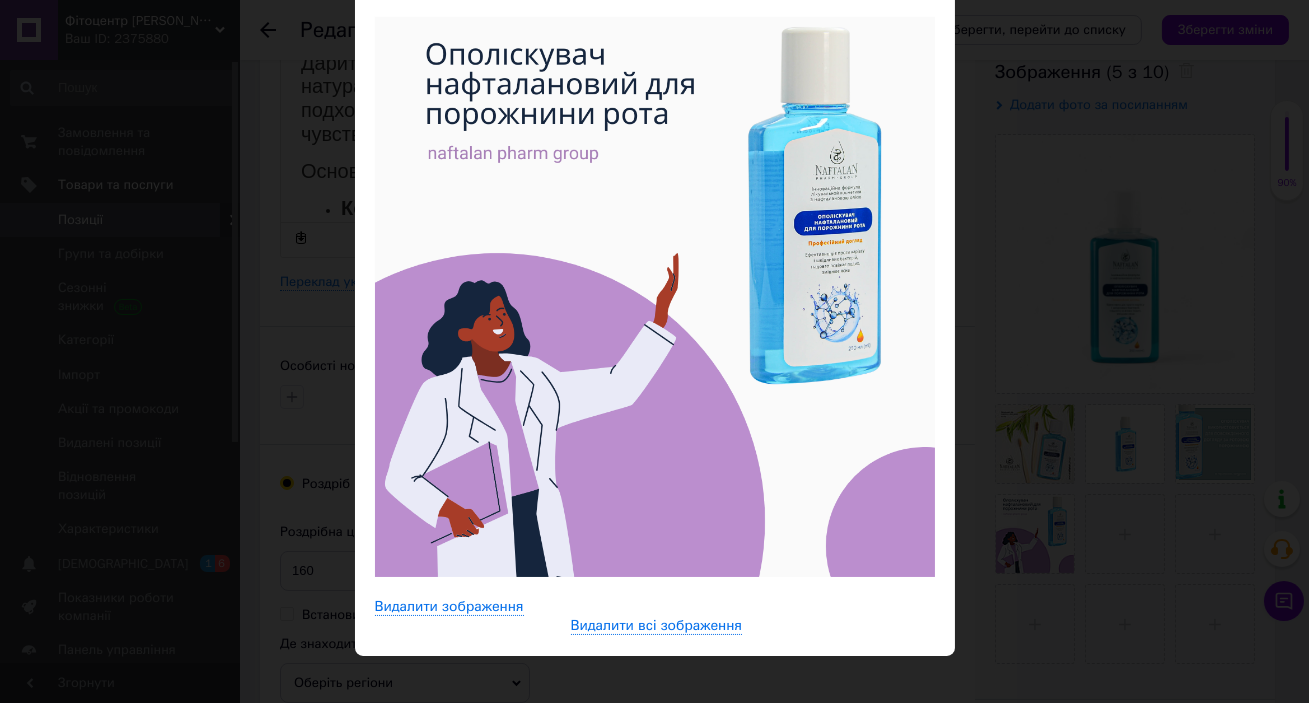 scroll, scrollTop: 228, scrollLeft: 0, axis: vertical 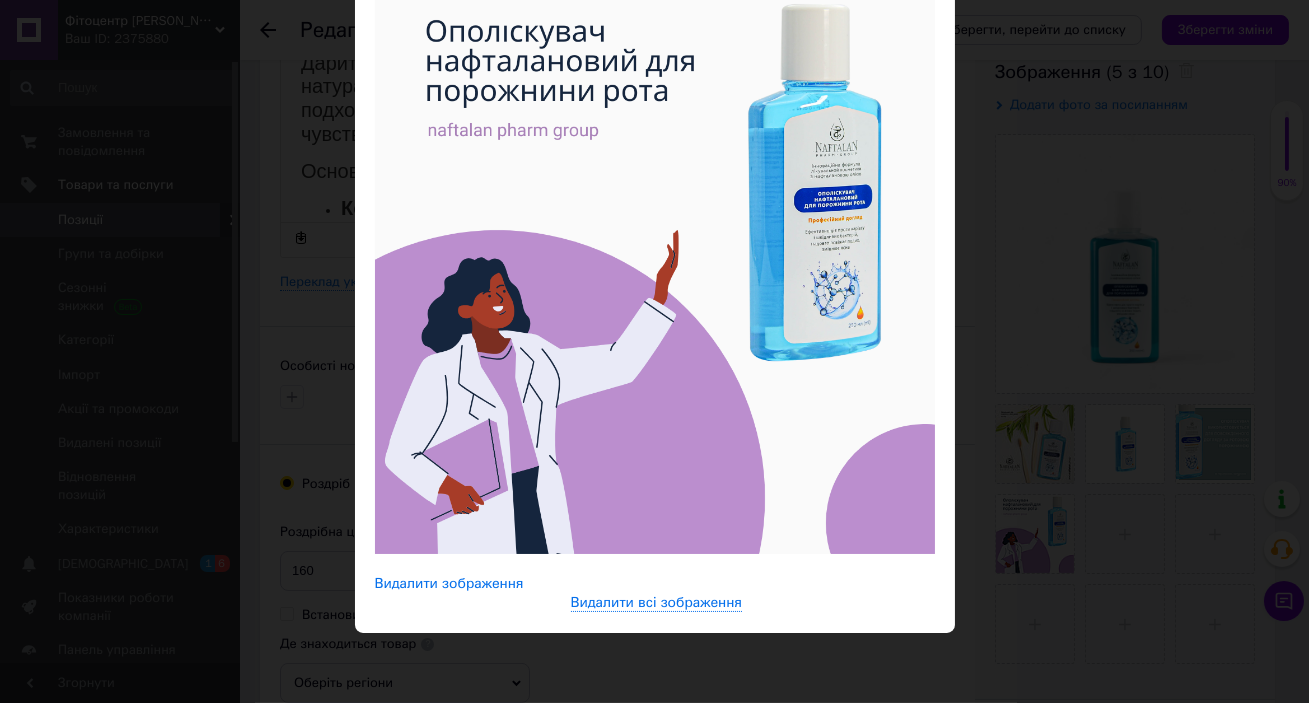 click on "Видалити зображення" at bounding box center [449, 584] 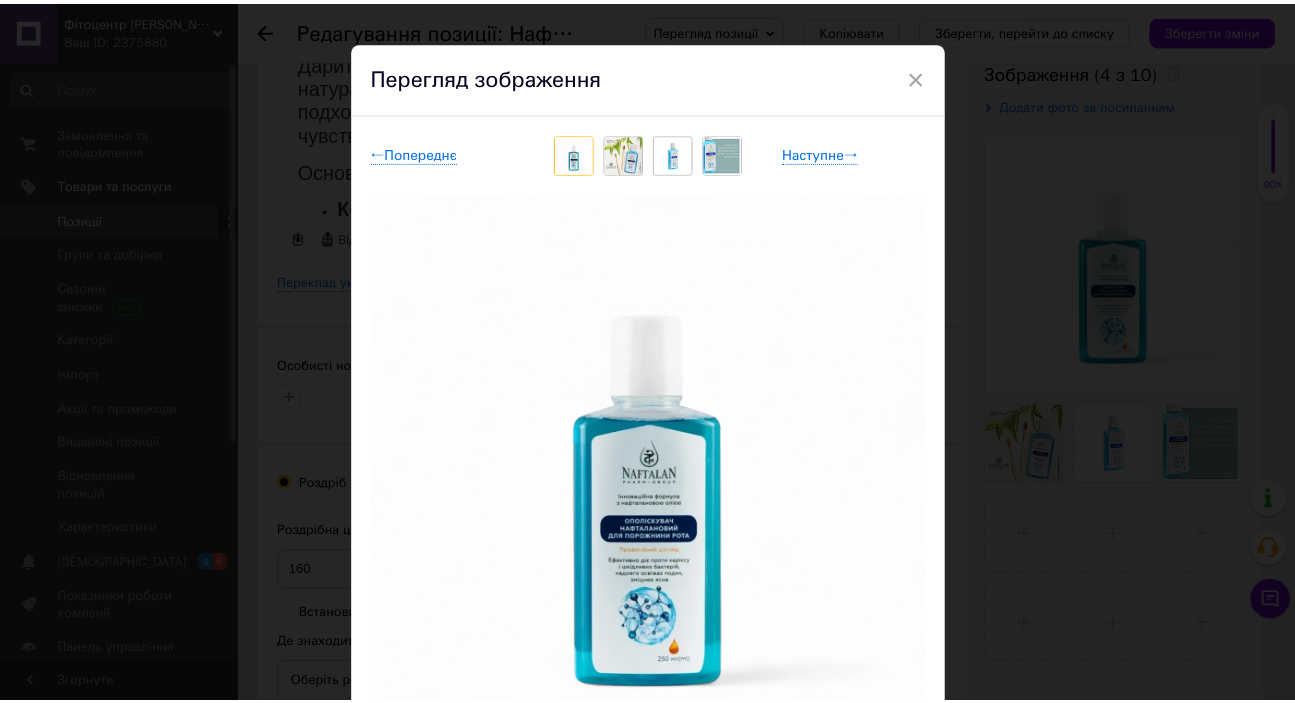 scroll, scrollTop: 0, scrollLeft: 0, axis: both 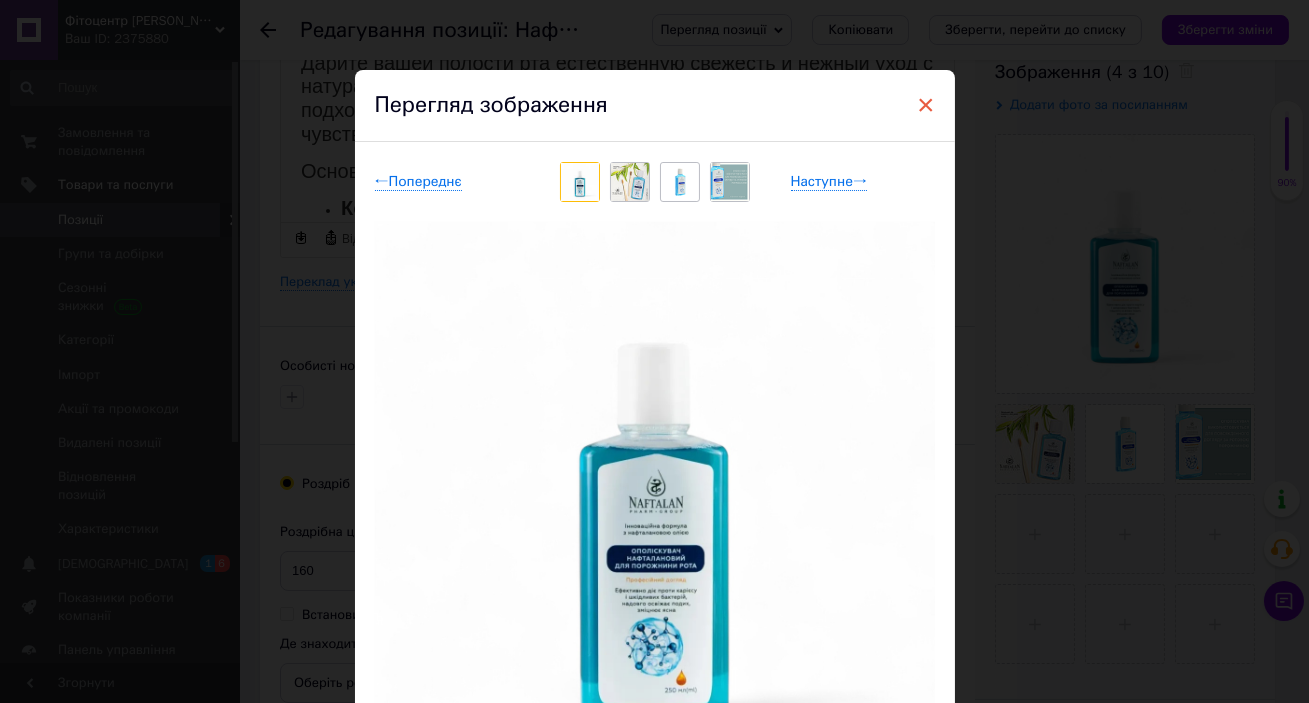 click on "×" at bounding box center [926, 105] 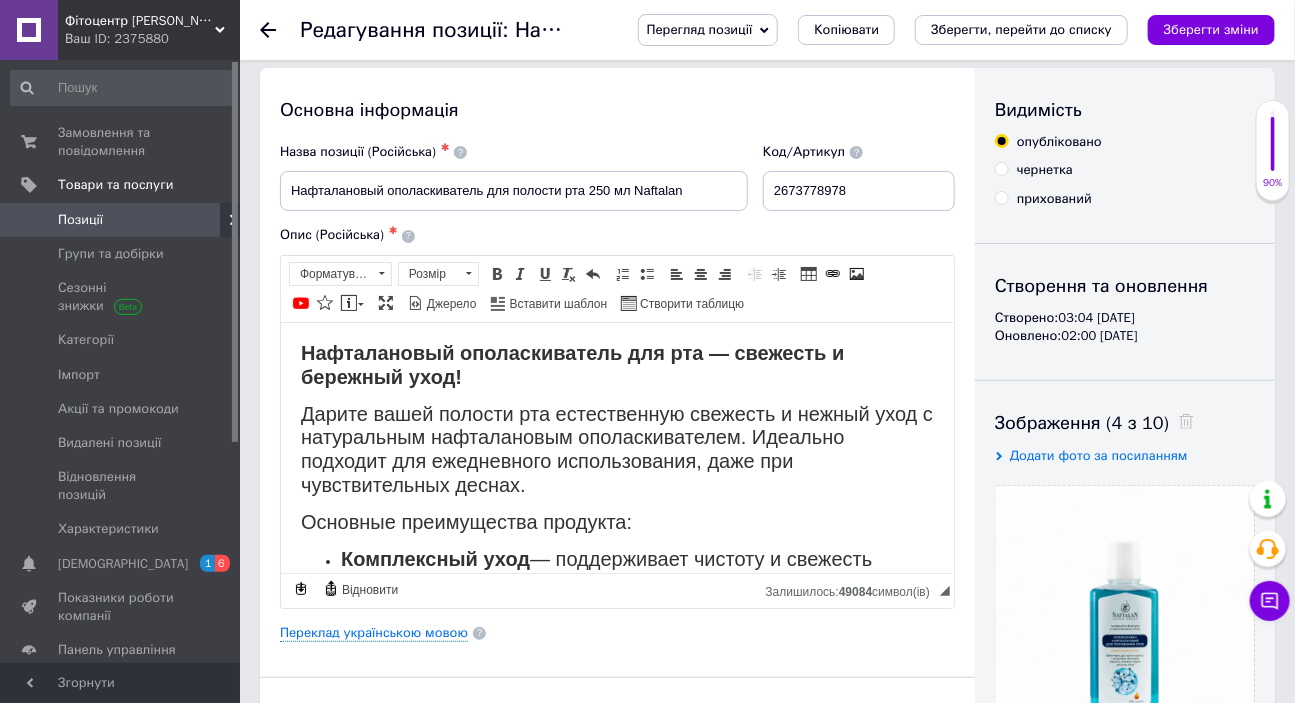 scroll, scrollTop: 0, scrollLeft: 0, axis: both 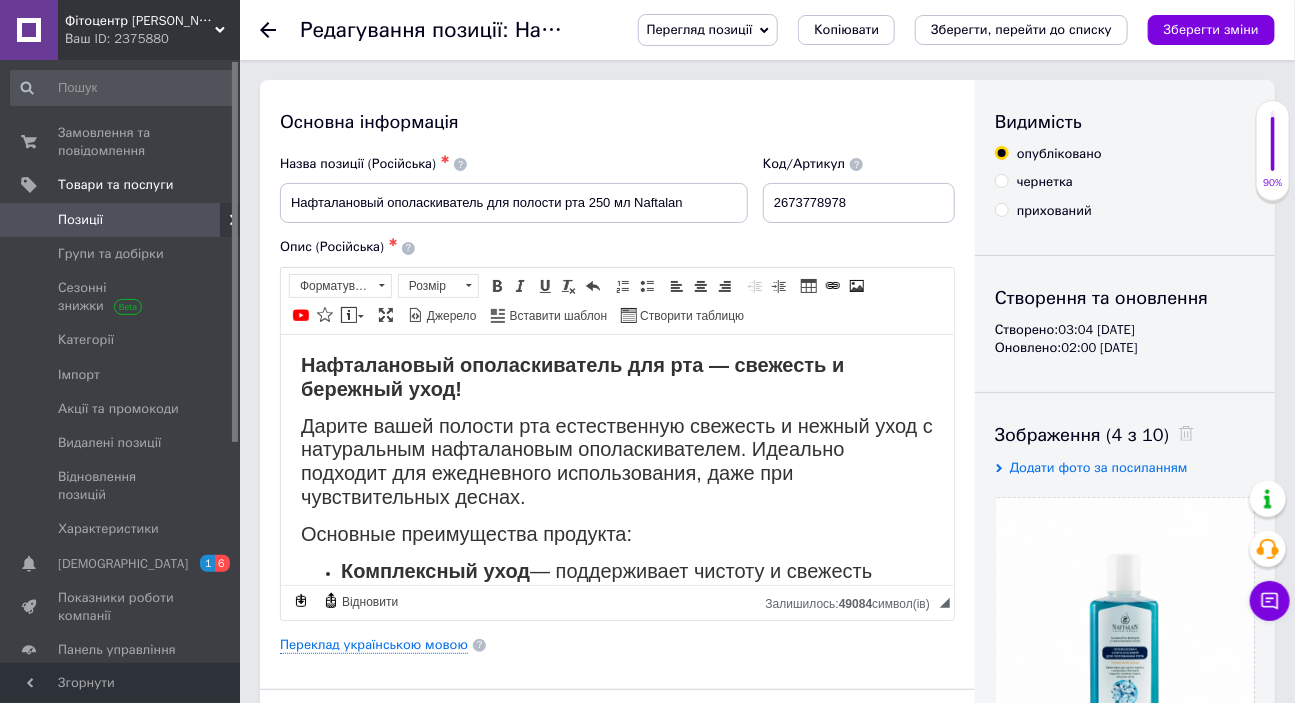 click on "Зберегти зміни" at bounding box center (1211, 29) 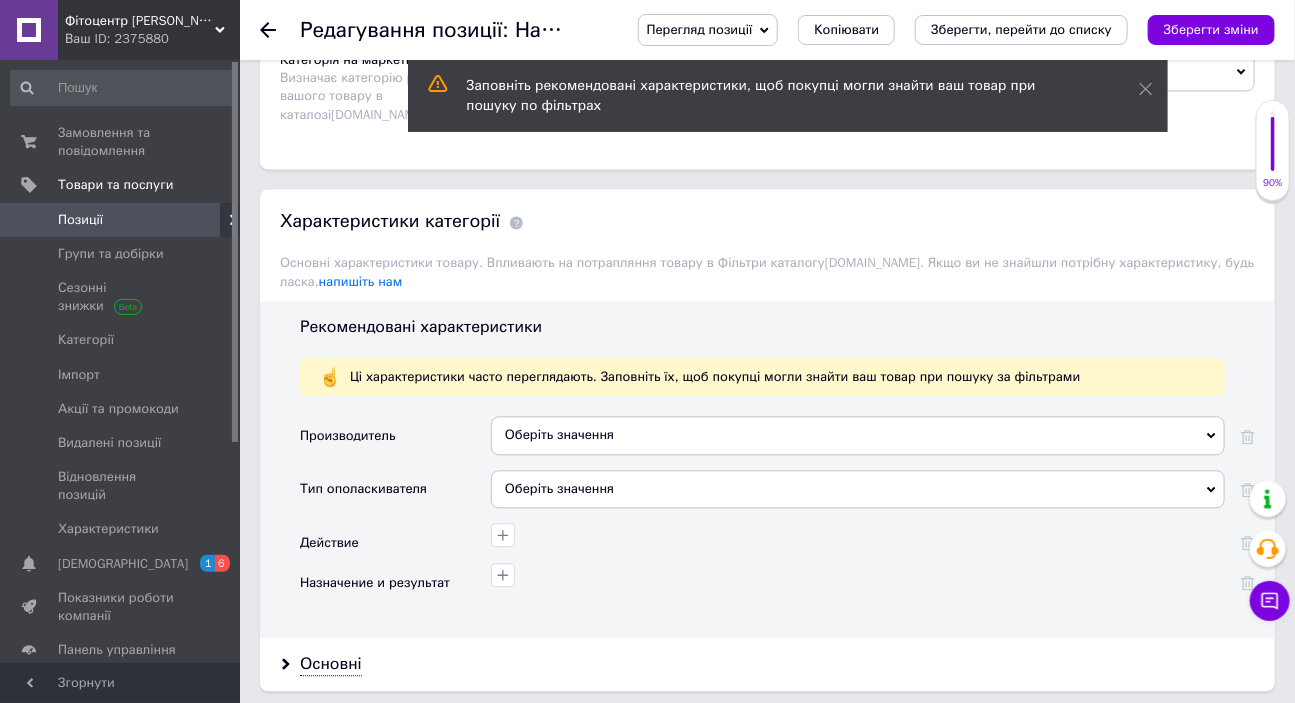 scroll, scrollTop: 1727, scrollLeft: 0, axis: vertical 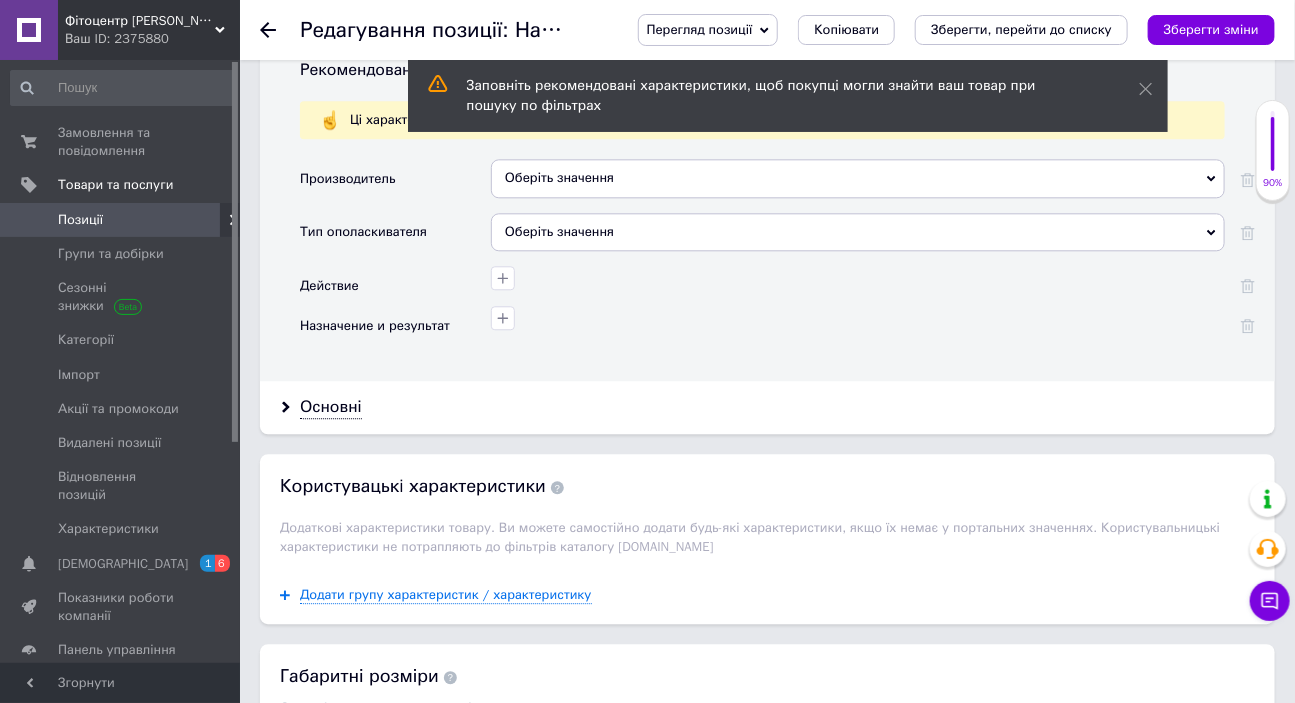 click on "Оберіть значення" at bounding box center (858, 178) 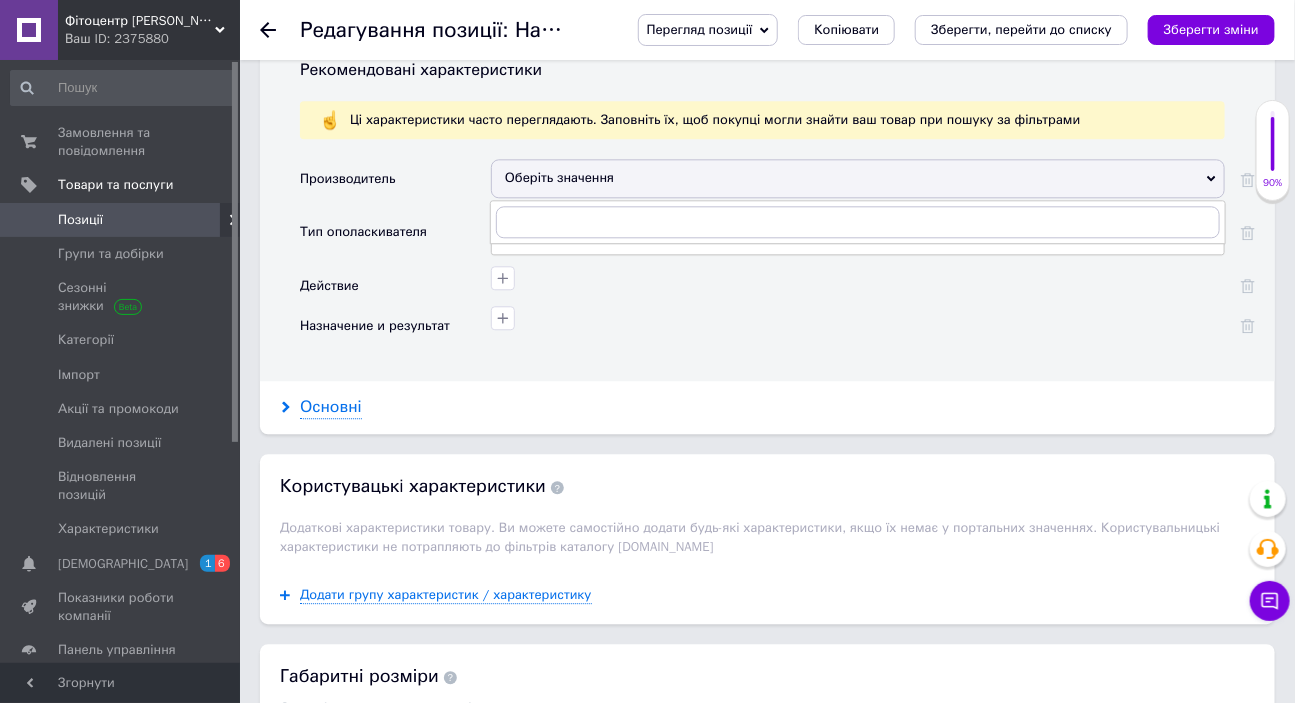click on "Основні" at bounding box center (331, 407) 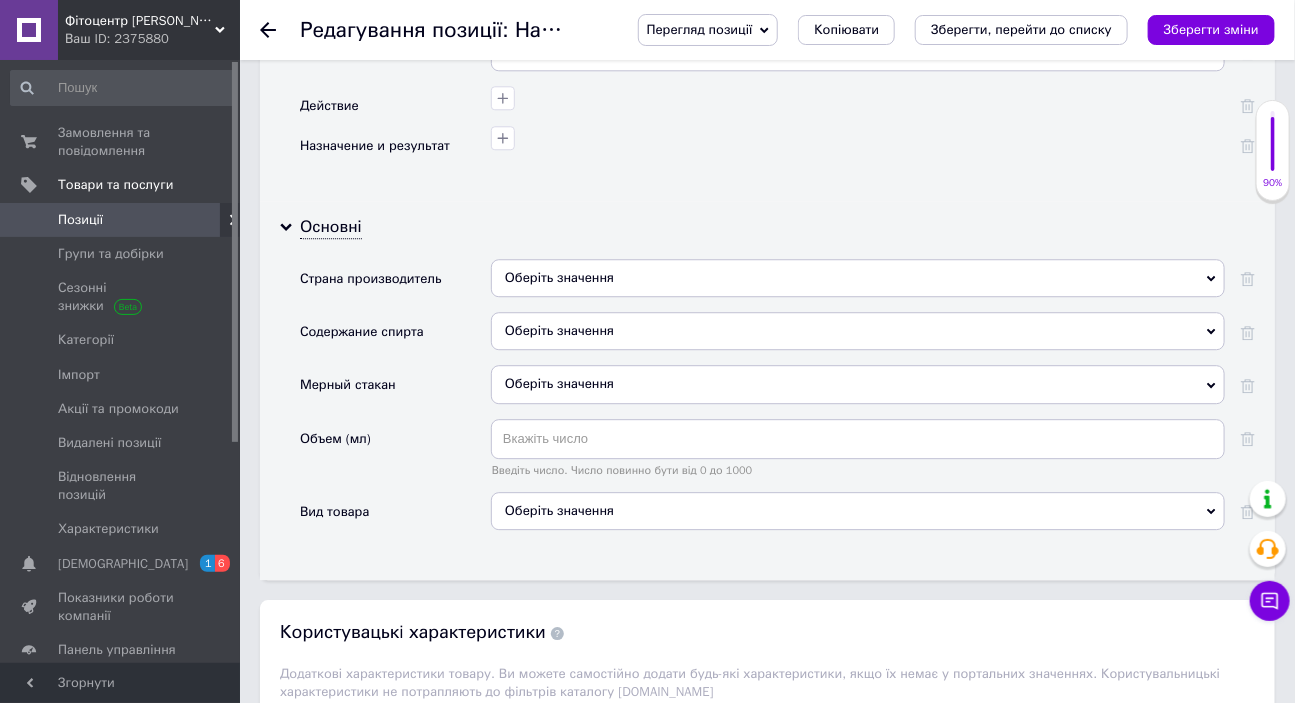 scroll, scrollTop: 1909, scrollLeft: 0, axis: vertical 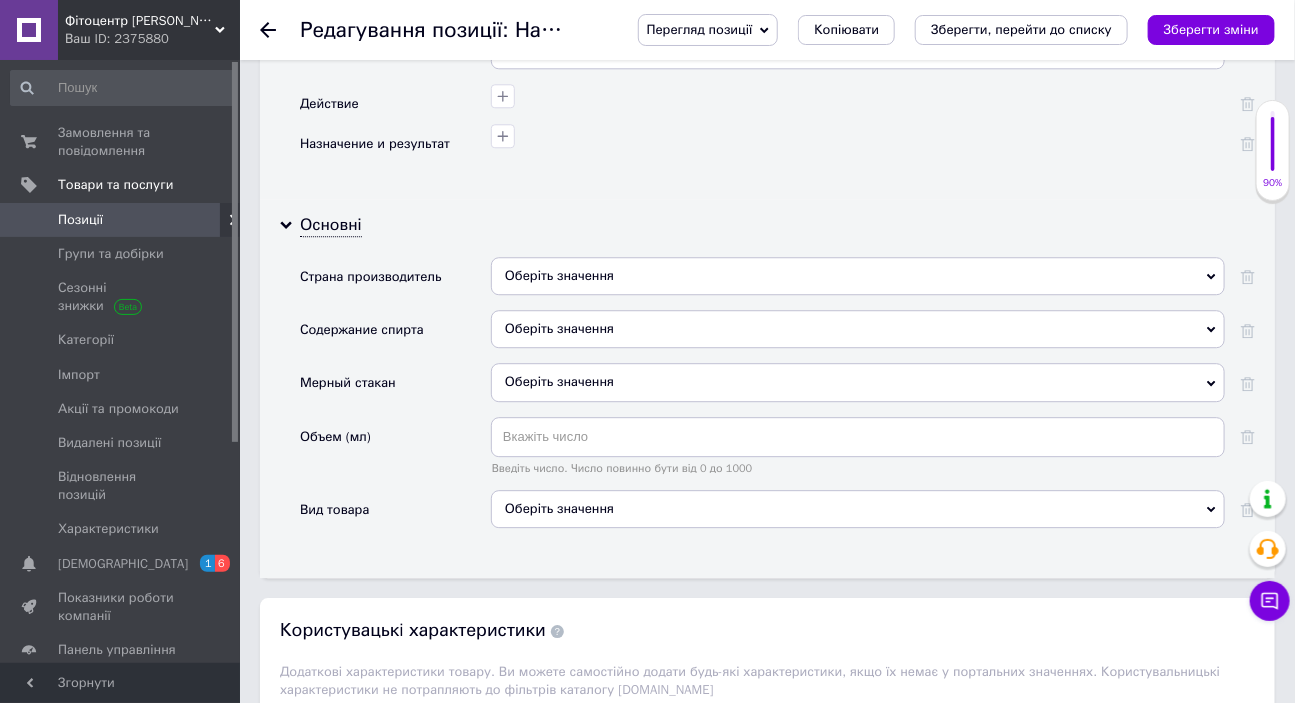 click on "Оберіть значення" at bounding box center (858, 276) 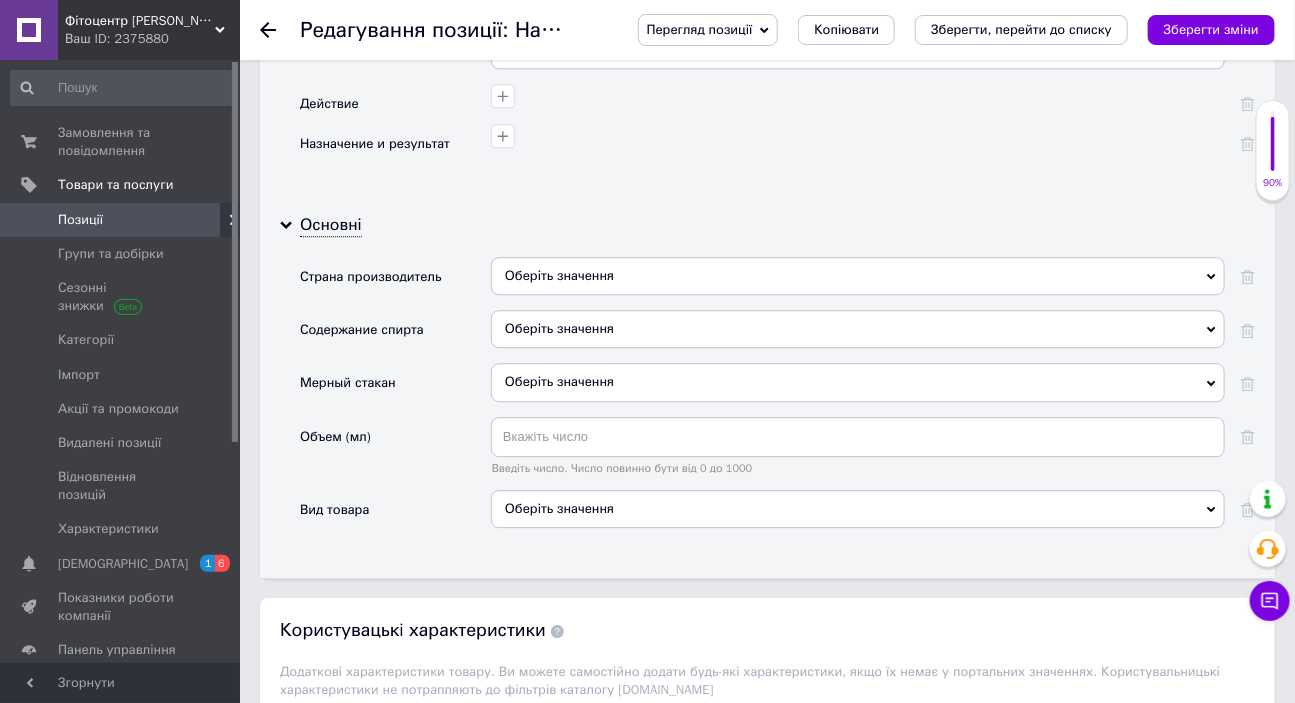 click 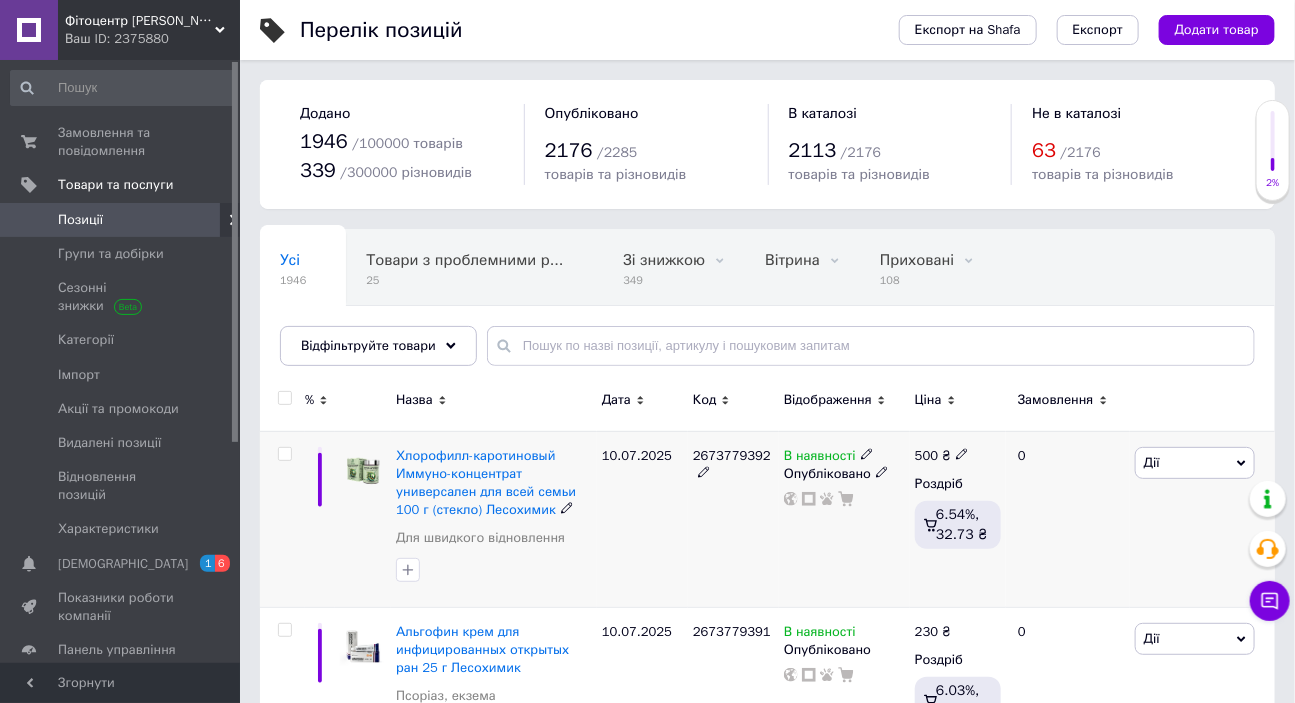 scroll, scrollTop: 272, scrollLeft: 0, axis: vertical 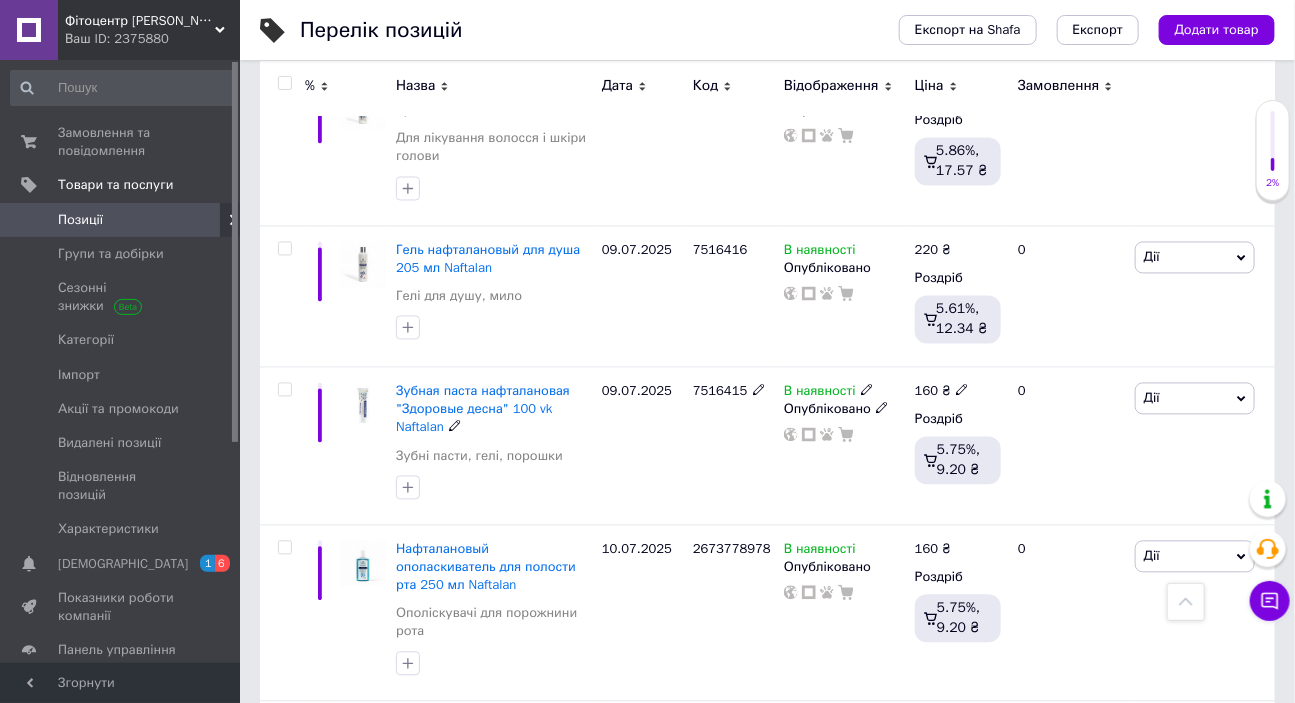 click on "Зубная паста нафталановая "Здоровые десна" 100 vk Naftalan" at bounding box center (483, 409) 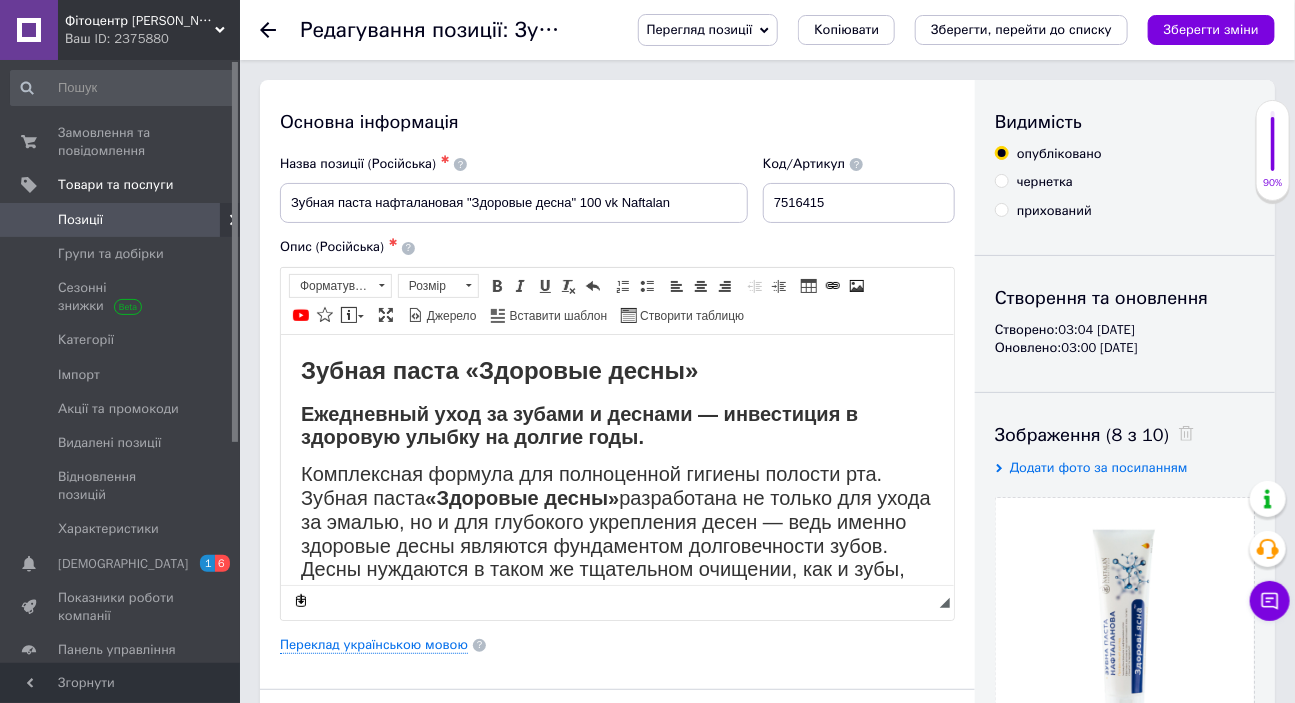scroll, scrollTop: 0, scrollLeft: 0, axis: both 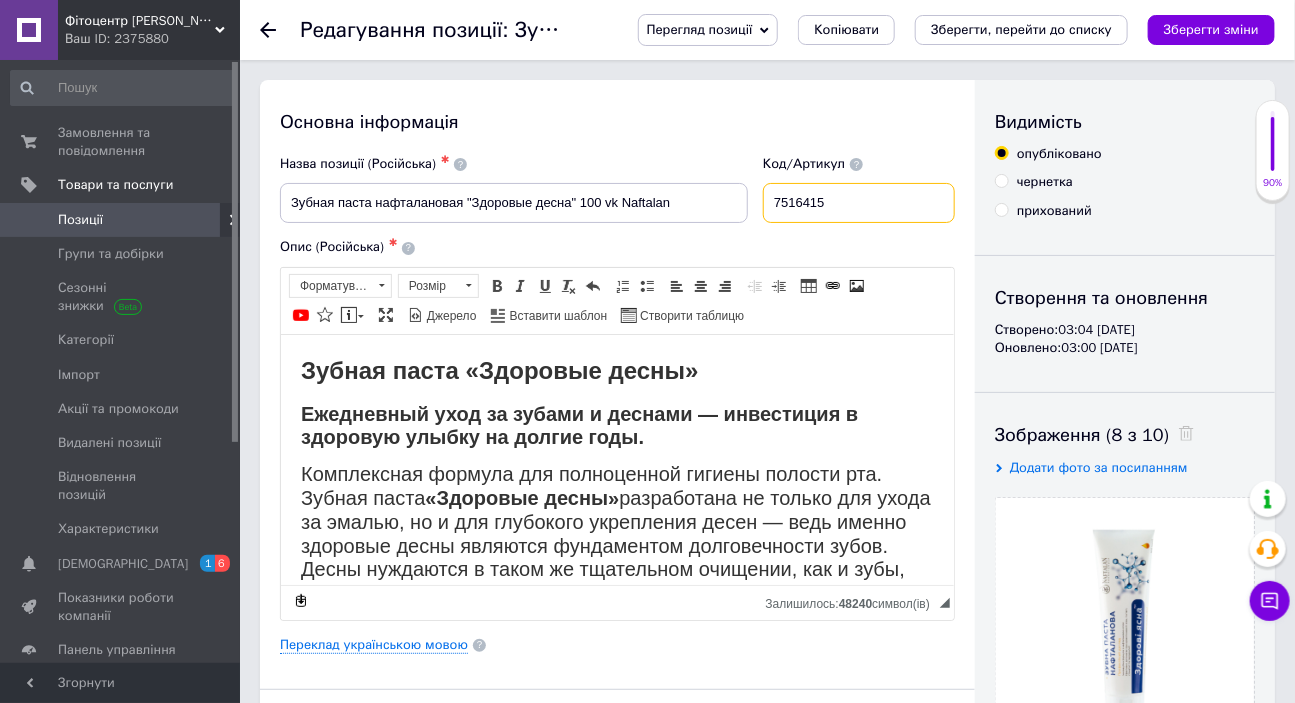 drag, startPoint x: 781, startPoint y: 203, endPoint x: 864, endPoint y: 205, distance: 83.02409 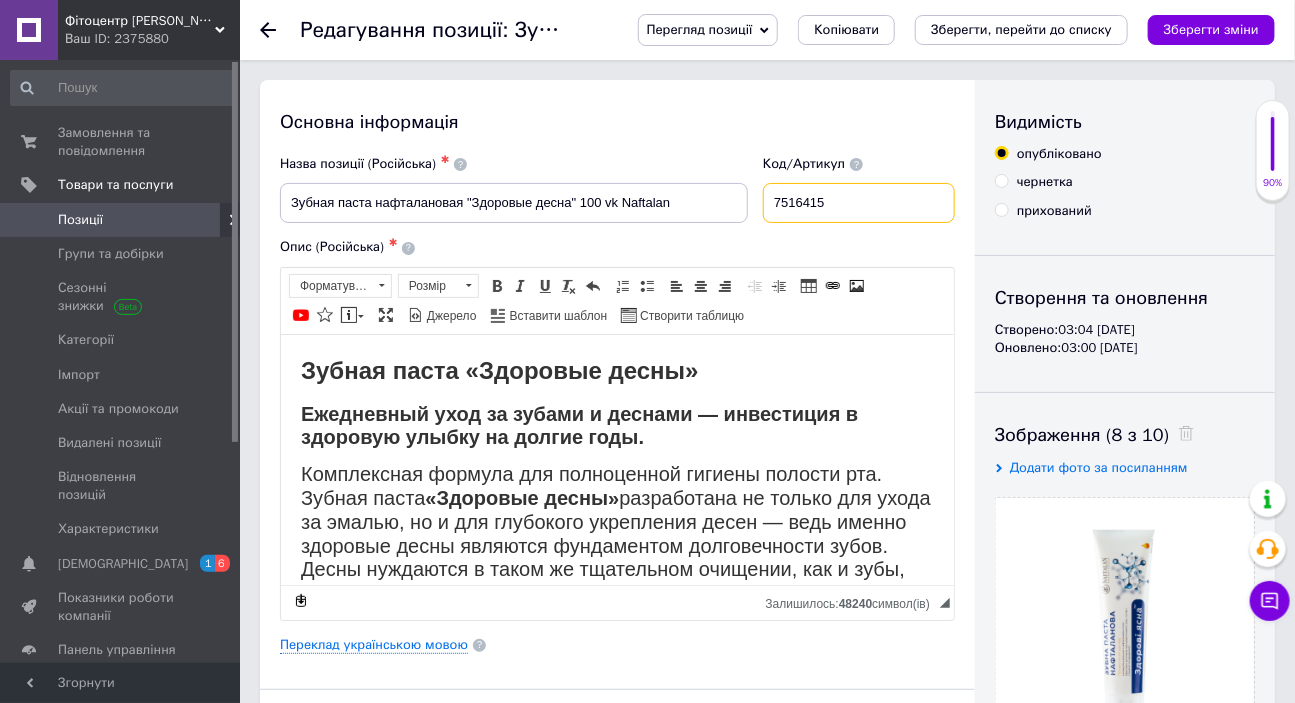 paste on "2673778979" 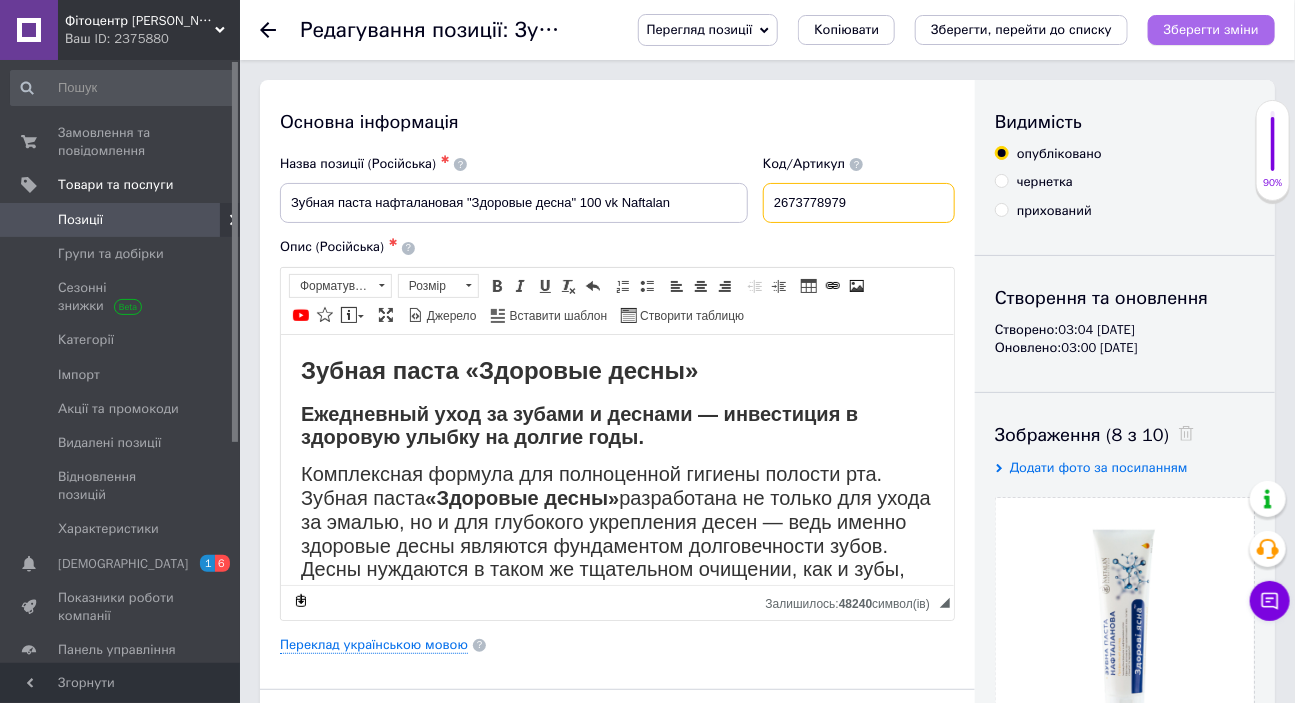 type on "2673778979" 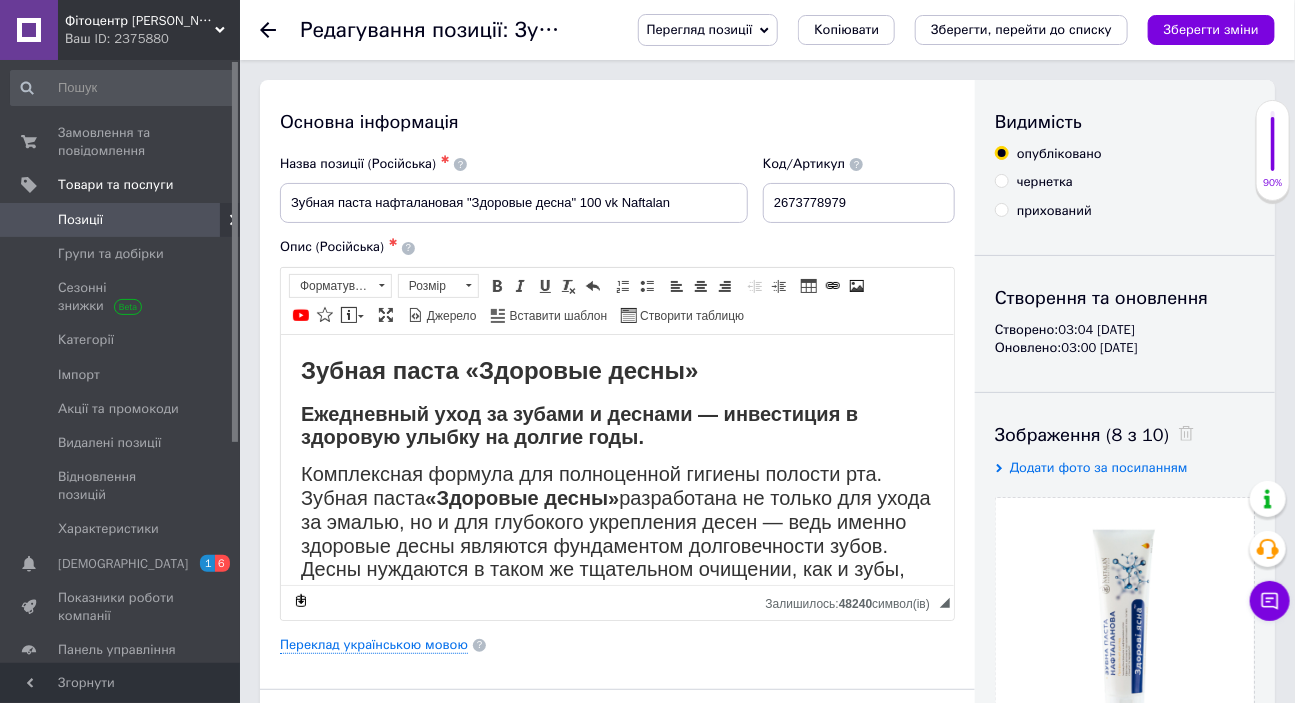 click on "Зберегти зміни" at bounding box center (1211, 29) 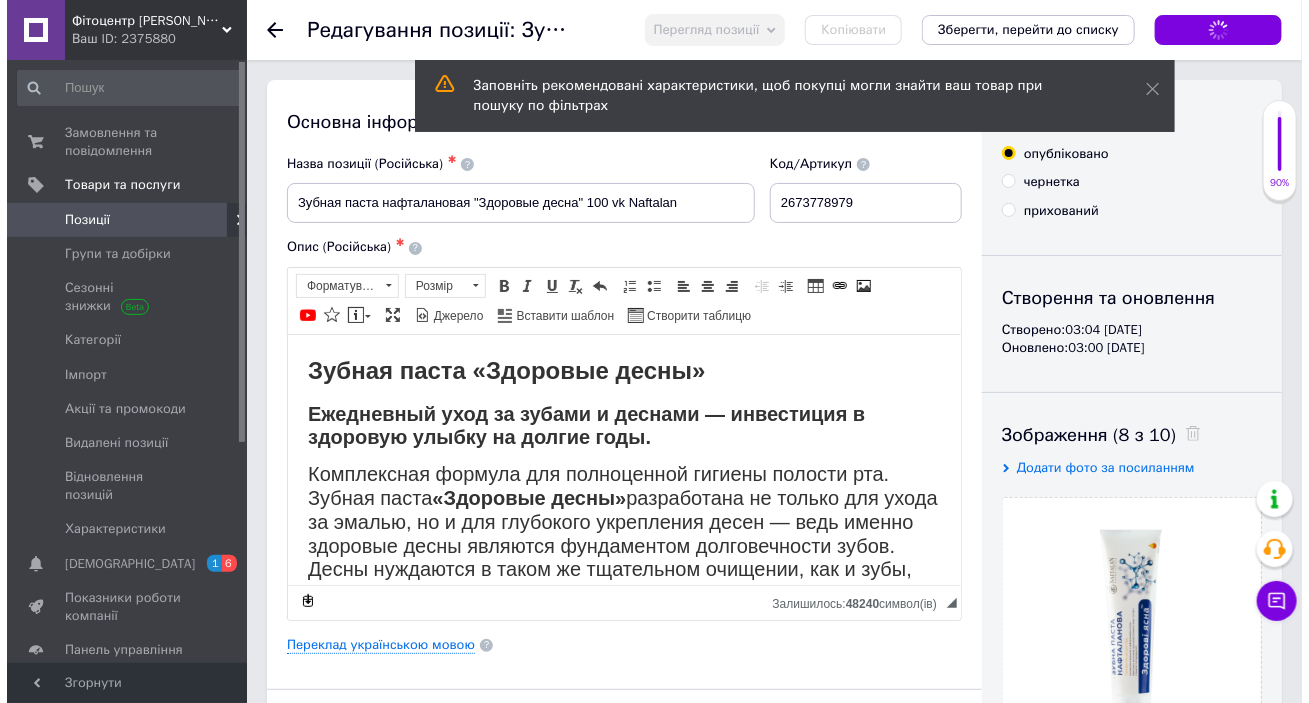scroll, scrollTop: 363, scrollLeft: 0, axis: vertical 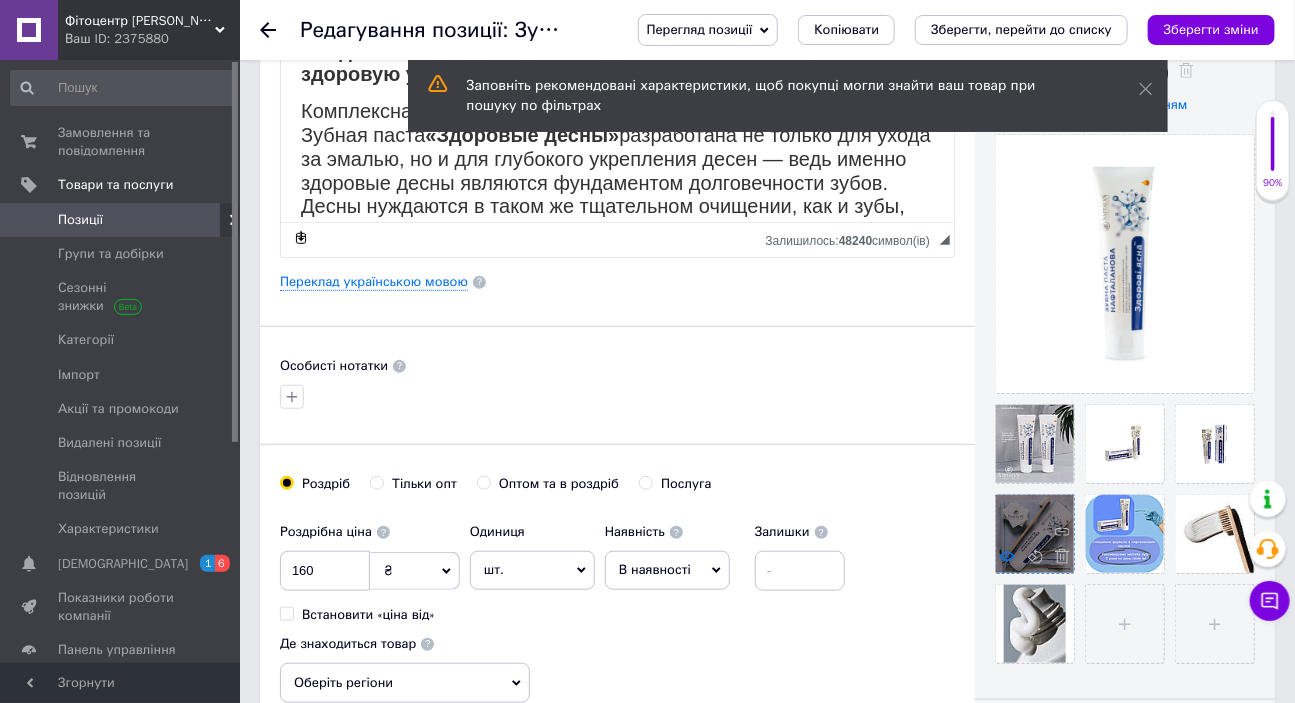 click 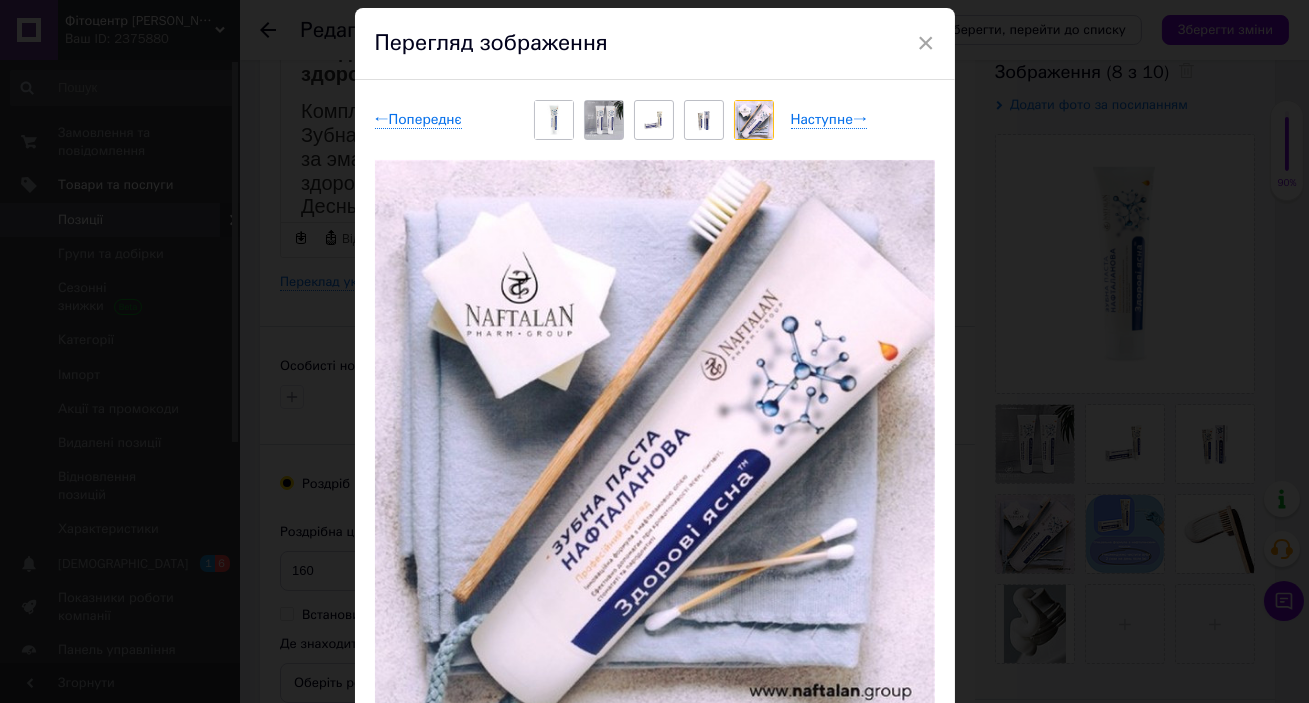 scroll, scrollTop: 181, scrollLeft: 0, axis: vertical 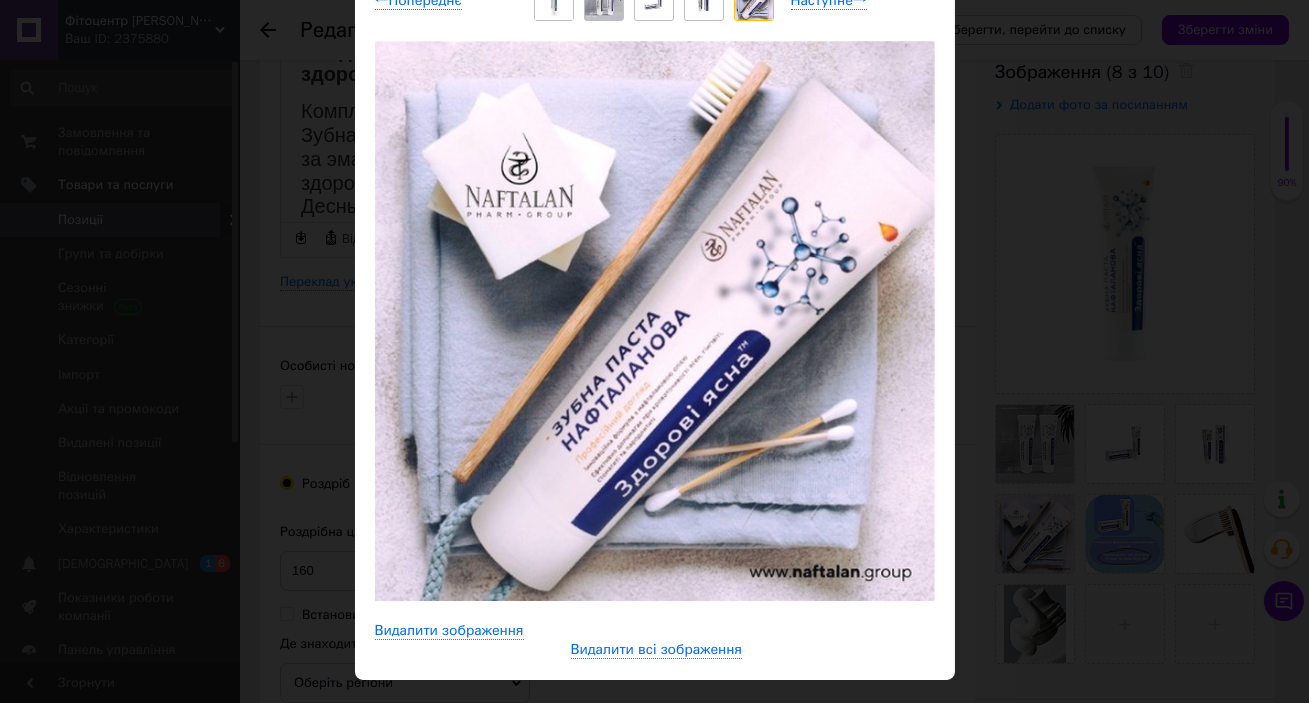 click on "× Перегляд зображення ← Попереднє Наступне → Видалити зображення Видалити всі зображення" at bounding box center (654, 351) 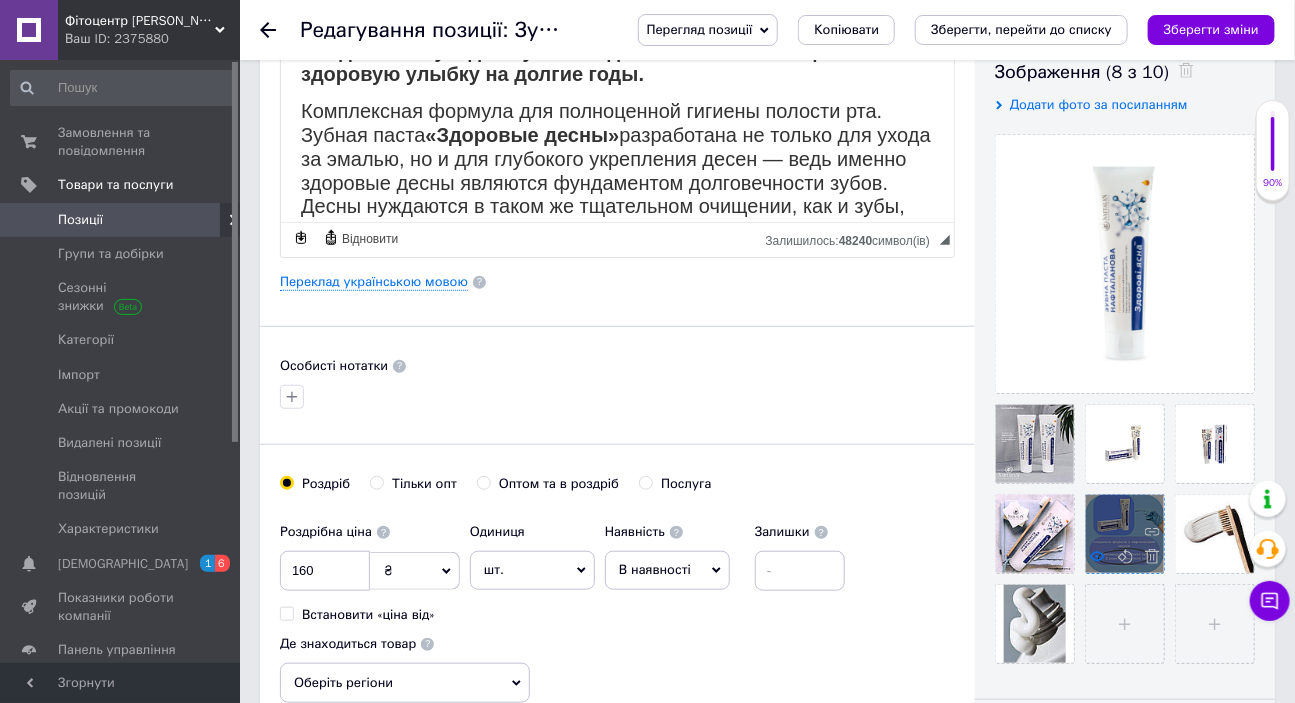 click 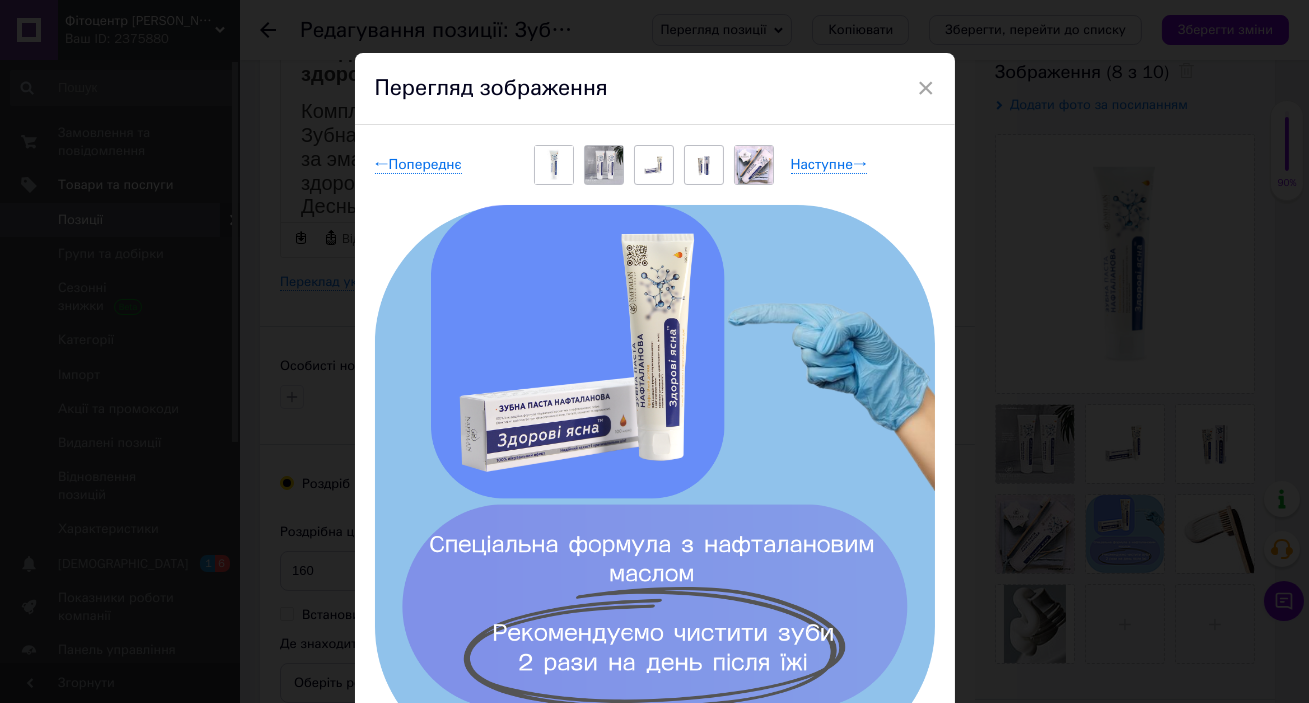 scroll, scrollTop: 0, scrollLeft: 0, axis: both 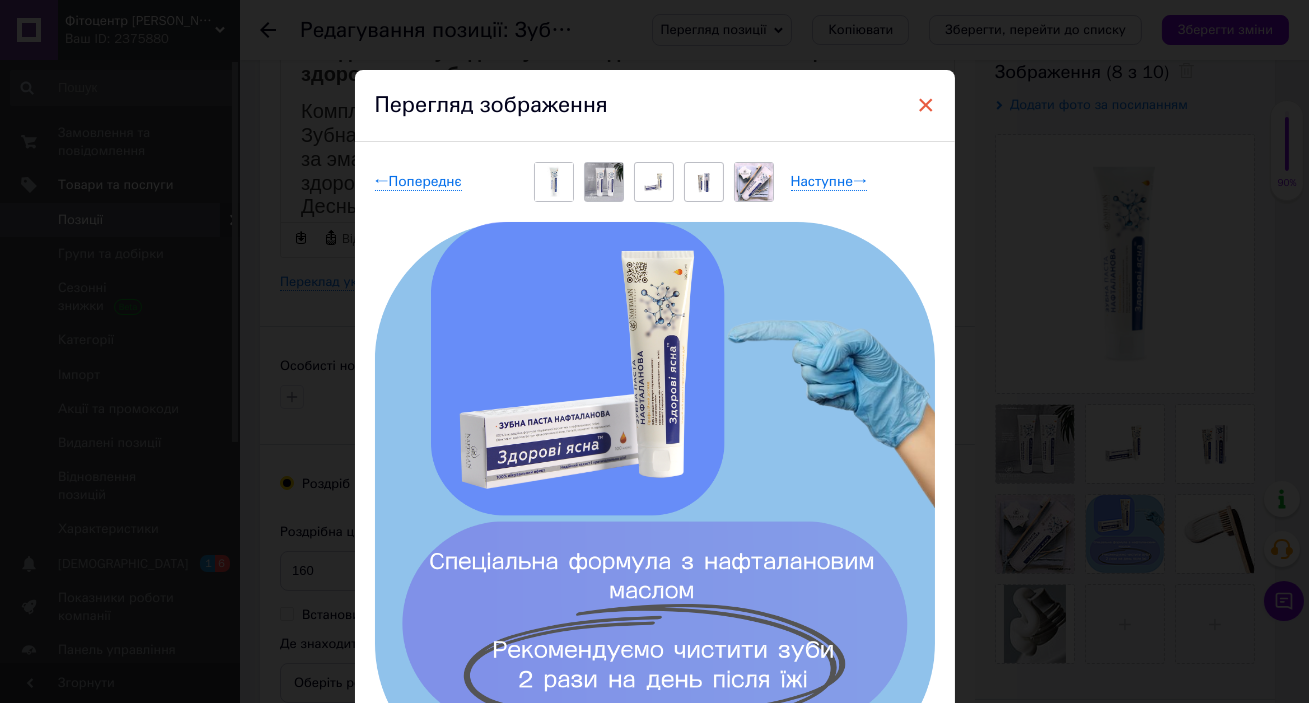 click on "×" at bounding box center (926, 105) 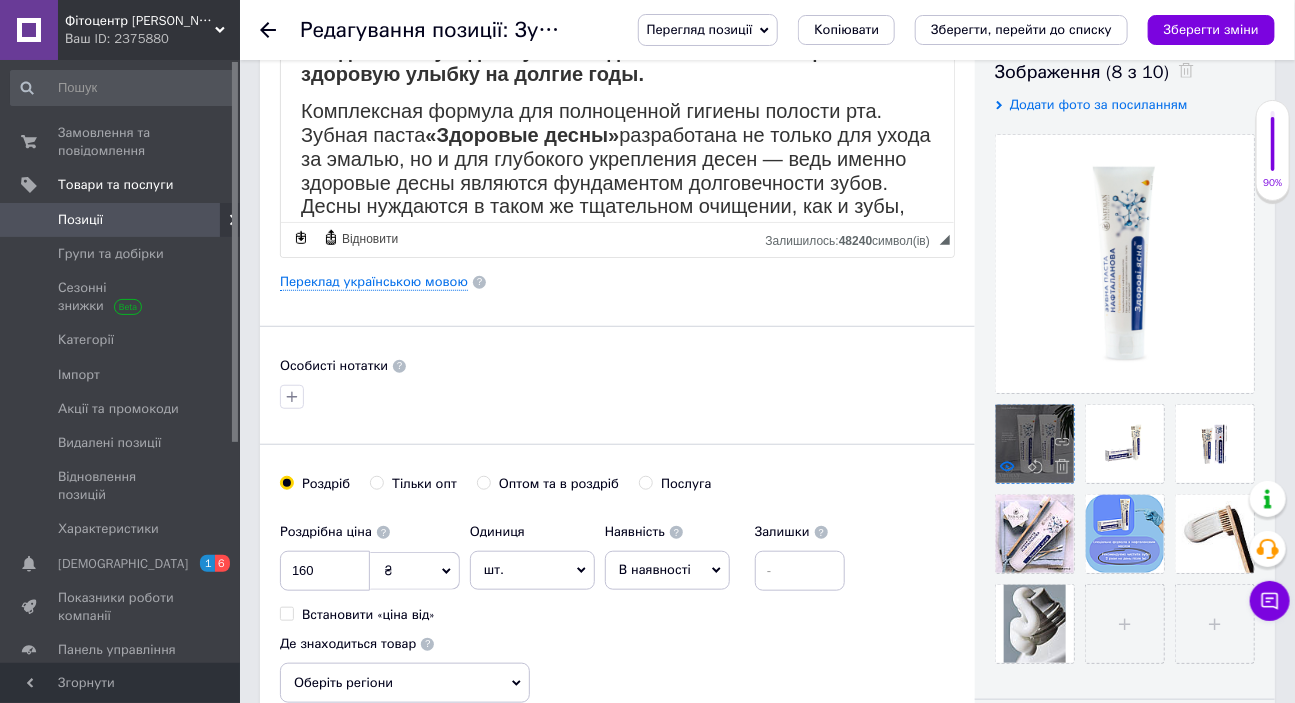click 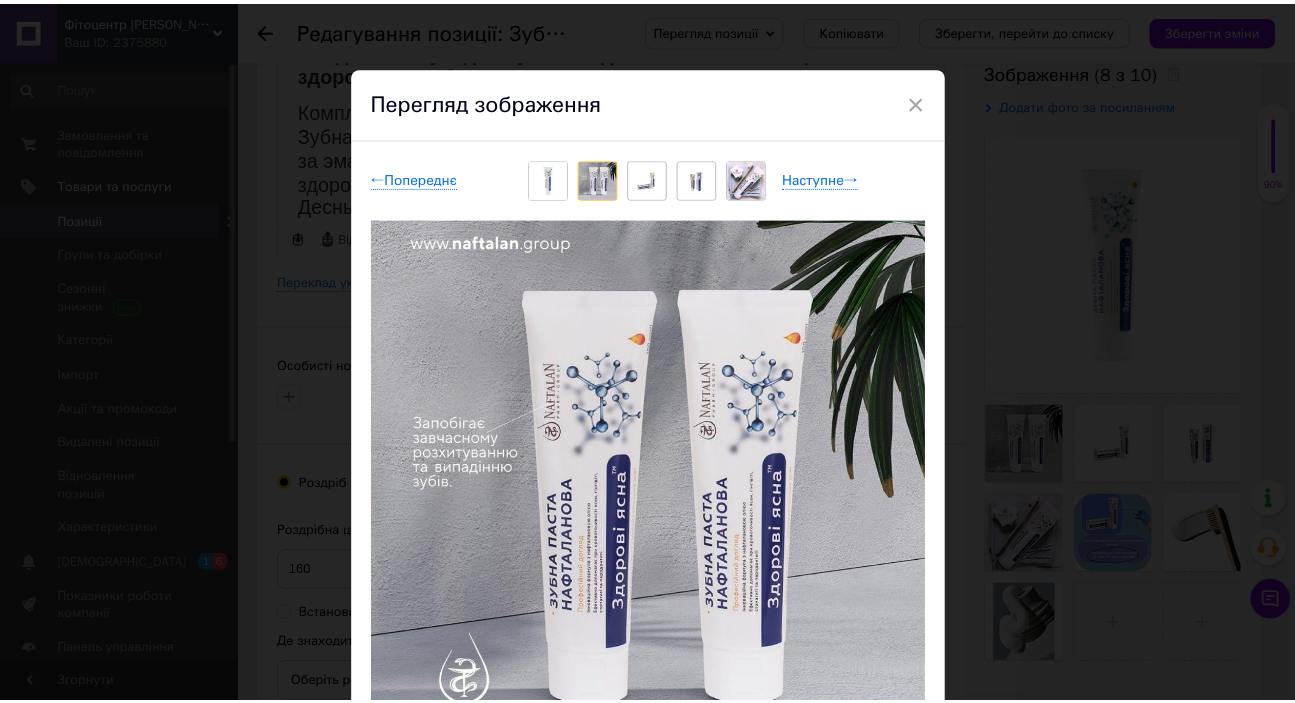 scroll, scrollTop: 0, scrollLeft: 0, axis: both 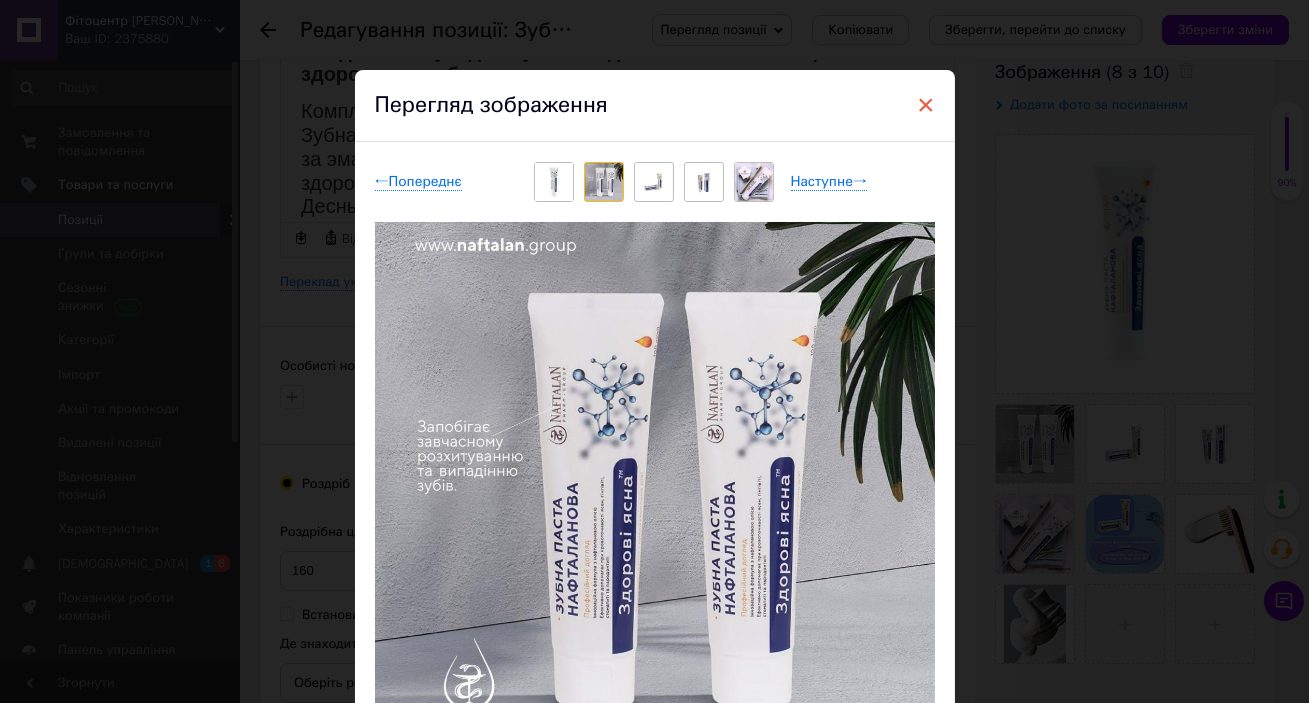 drag, startPoint x: 923, startPoint y: 106, endPoint x: 642, endPoint y: 108, distance: 281.0071 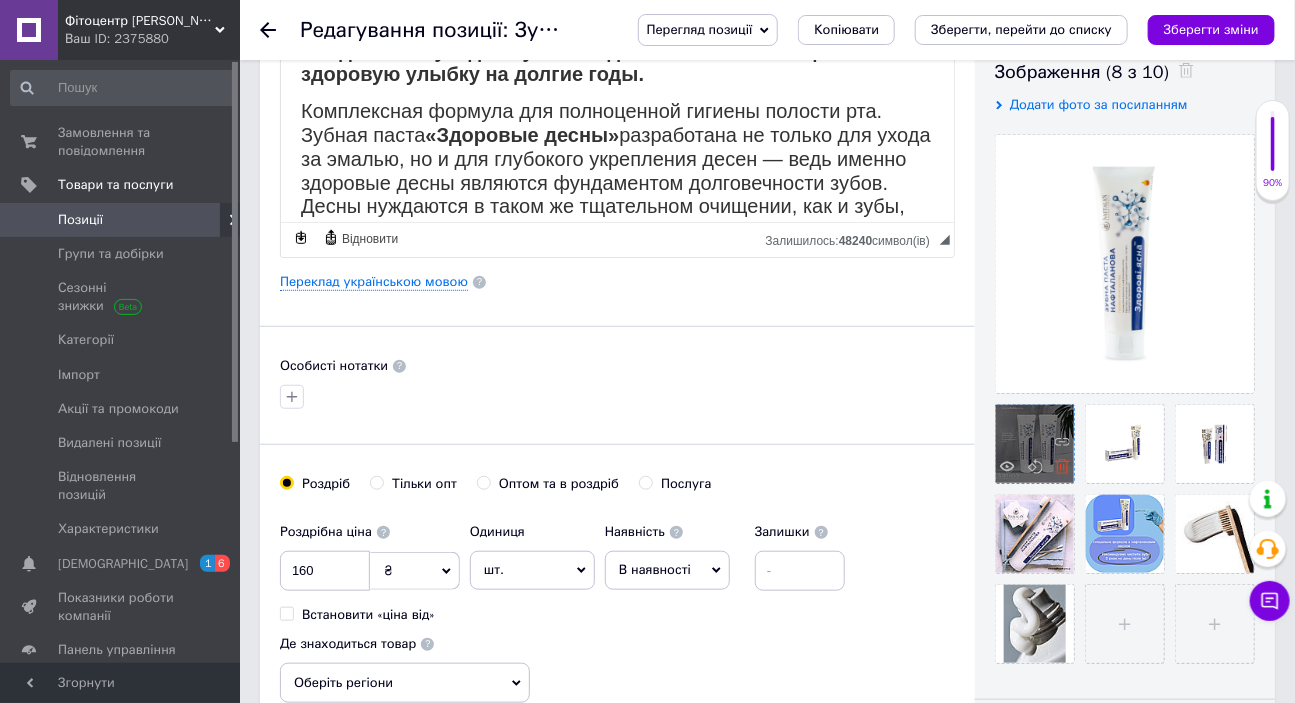 click 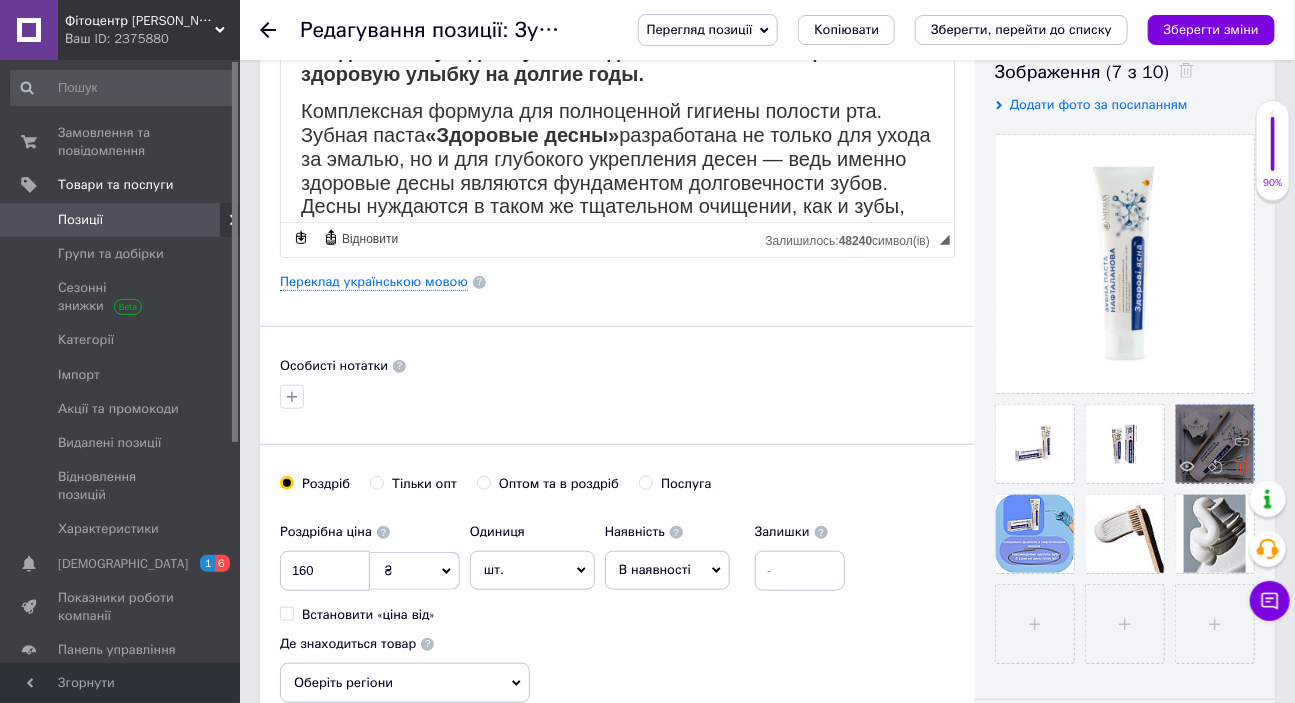 click 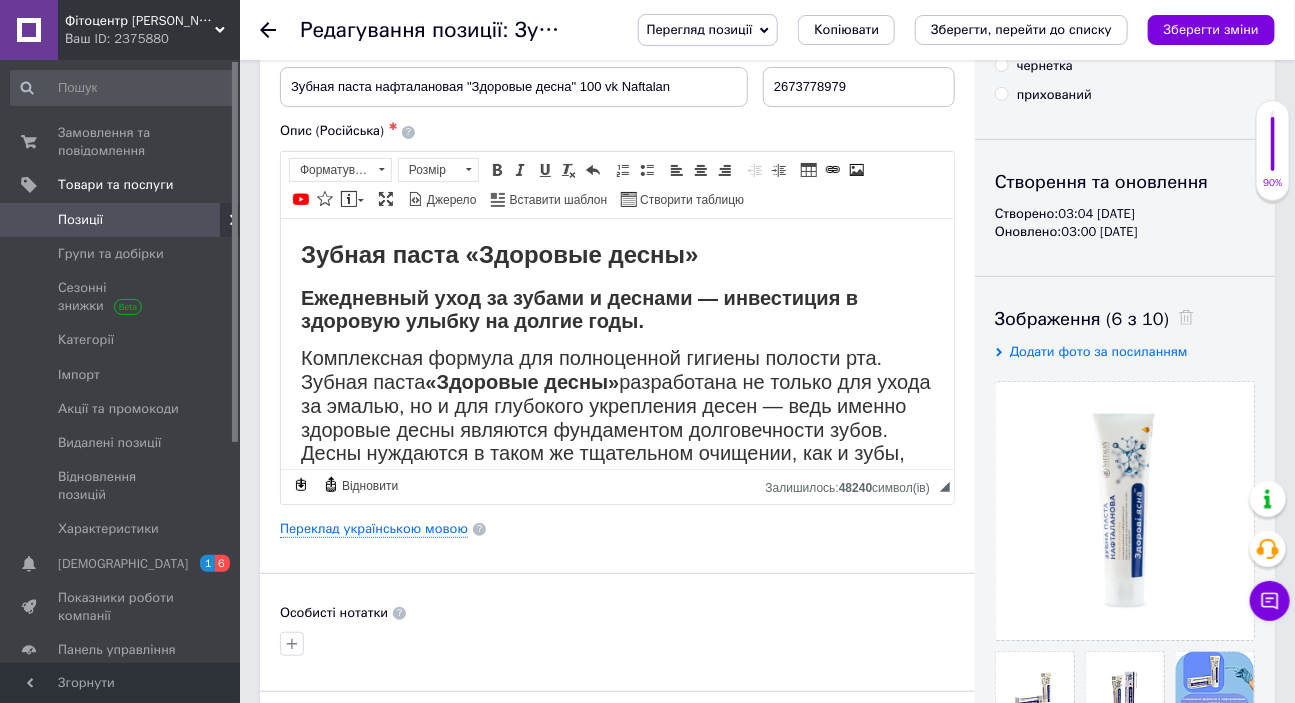 scroll, scrollTop: 90, scrollLeft: 0, axis: vertical 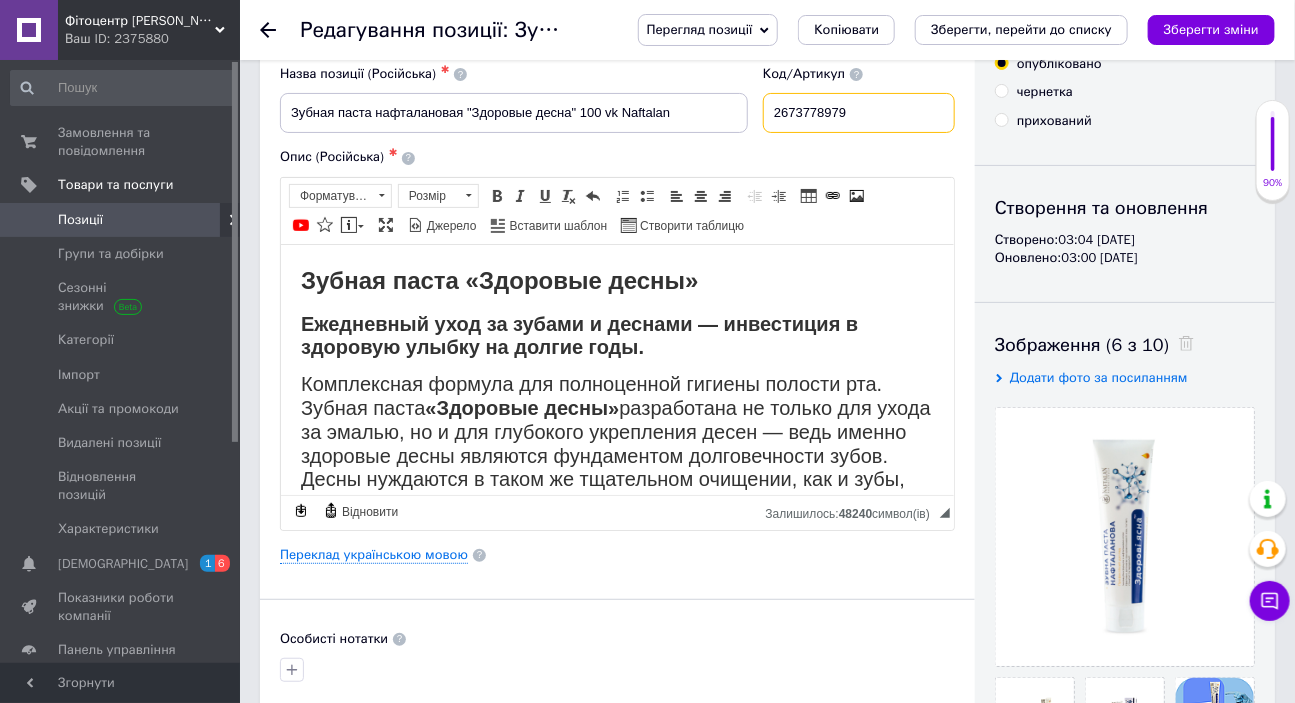 drag, startPoint x: 865, startPoint y: 117, endPoint x: 784, endPoint y: 108, distance: 81.49847 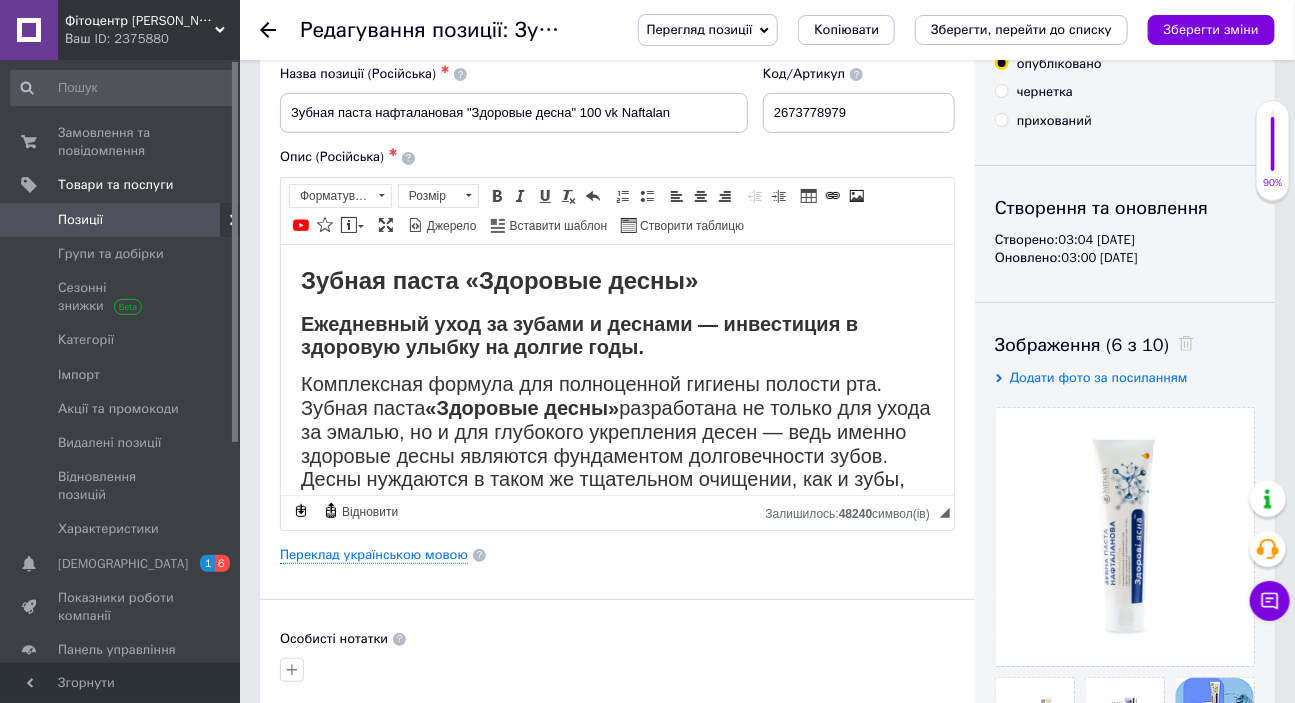 click 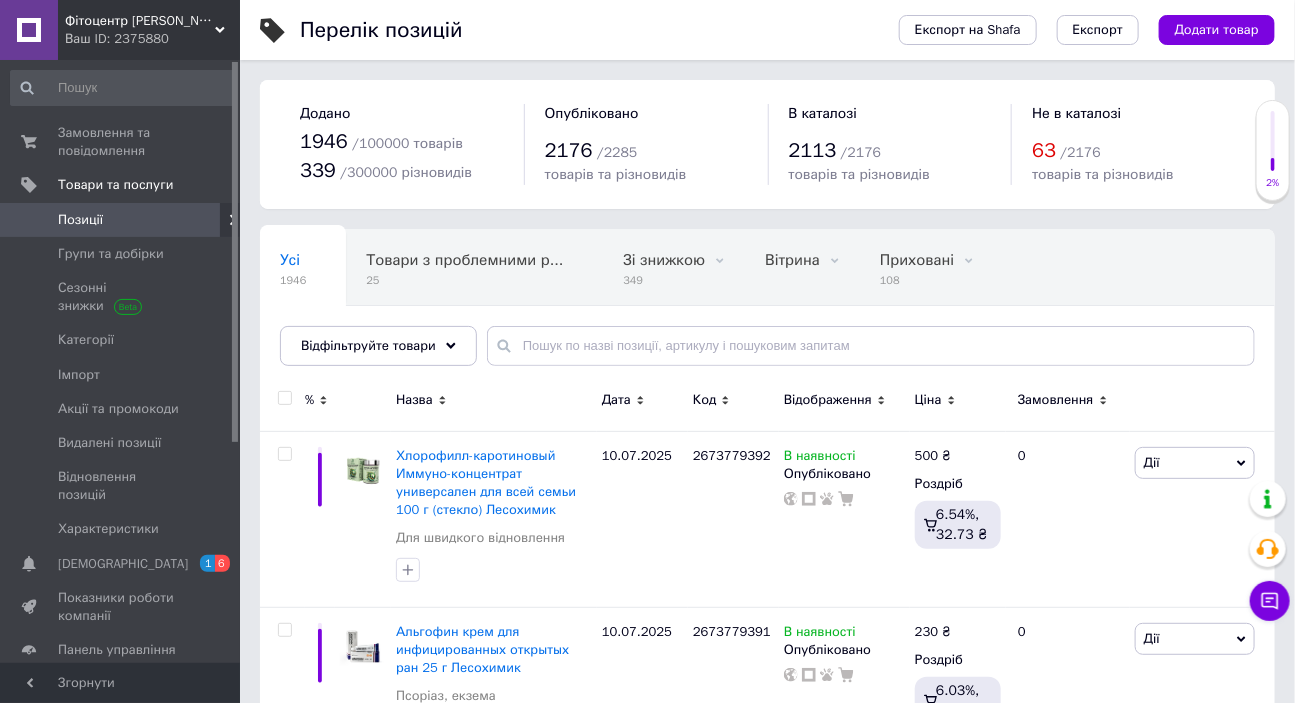 scroll, scrollTop: 118, scrollLeft: 0, axis: vertical 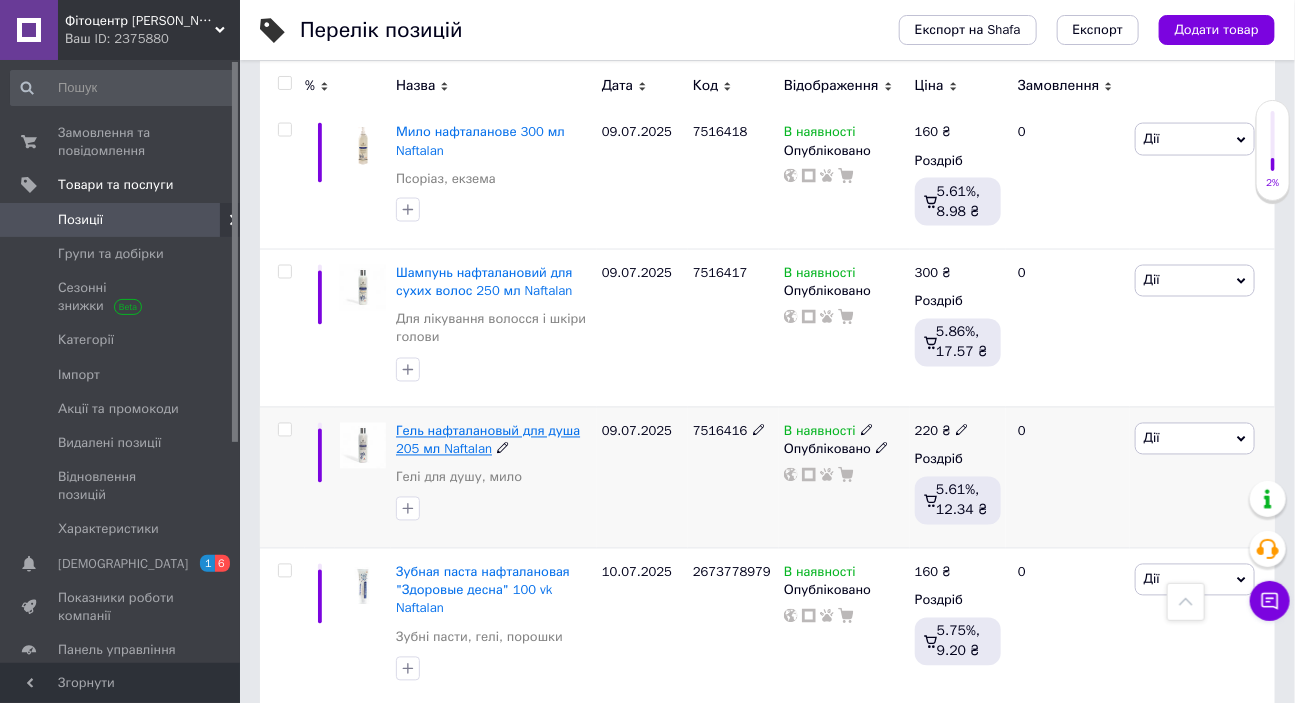 click on "Гель нафталановый для душа 205 мл Naftalan" at bounding box center [488, 440] 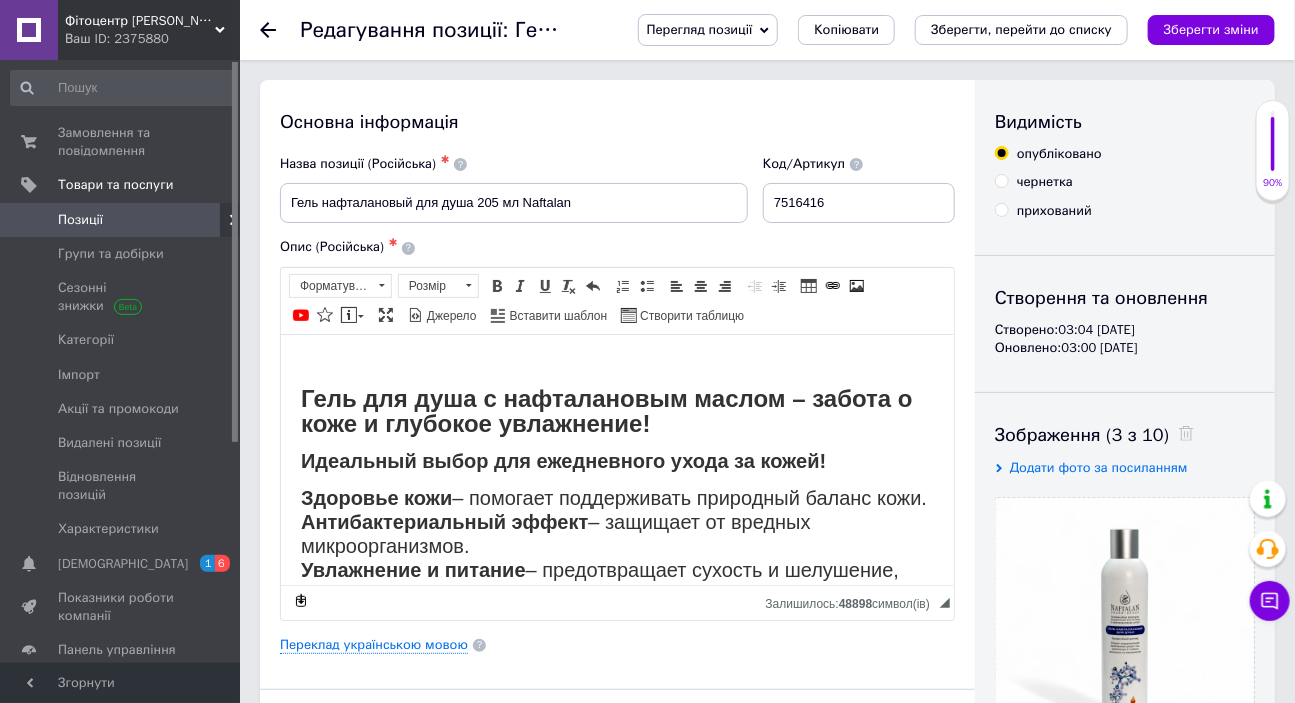 scroll, scrollTop: 0, scrollLeft: 0, axis: both 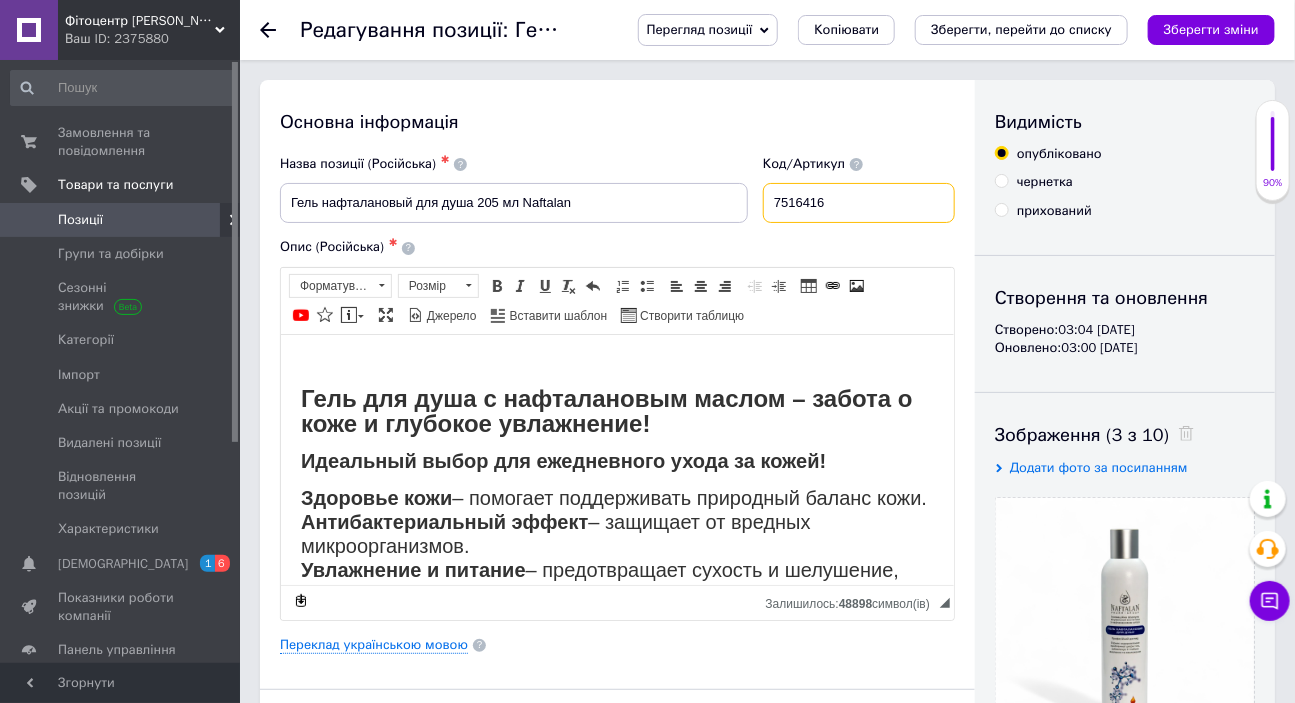 drag, startPoint x: 854, startPoint y: 210, endPoint x: 773, endPoint y: 206, distance: 81.09871 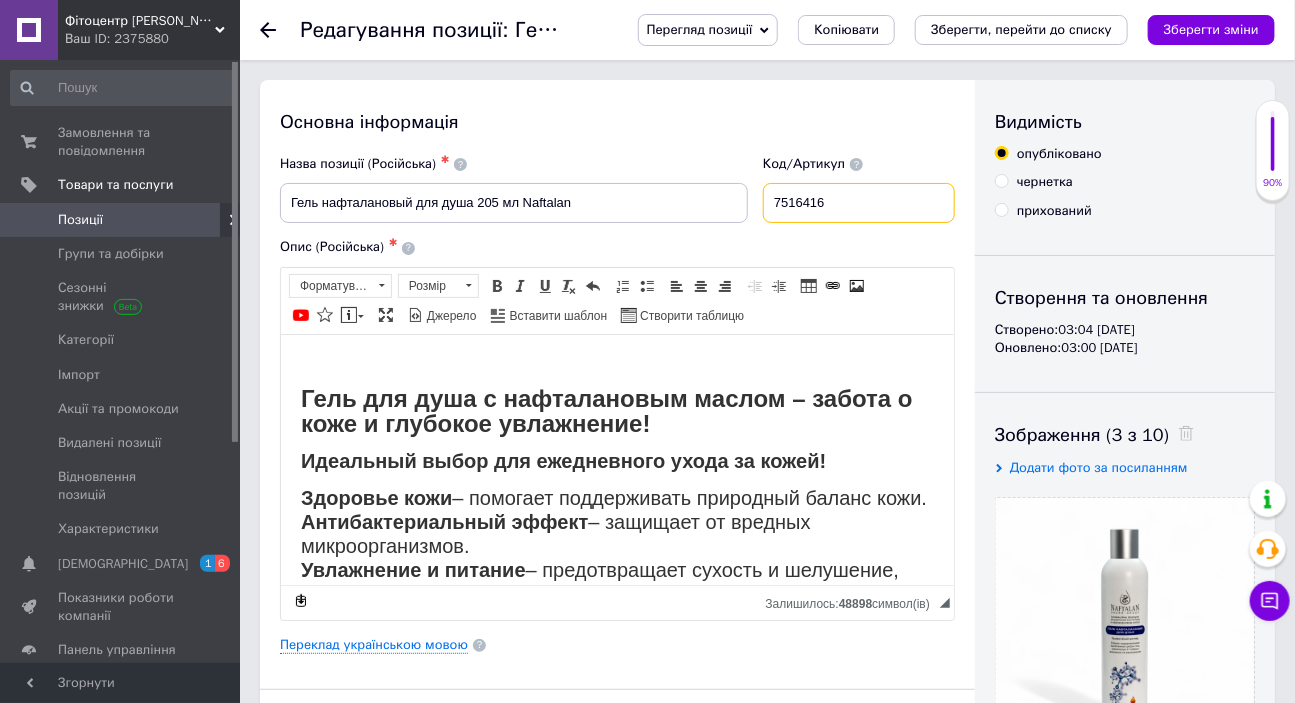 paste on "2673778980" 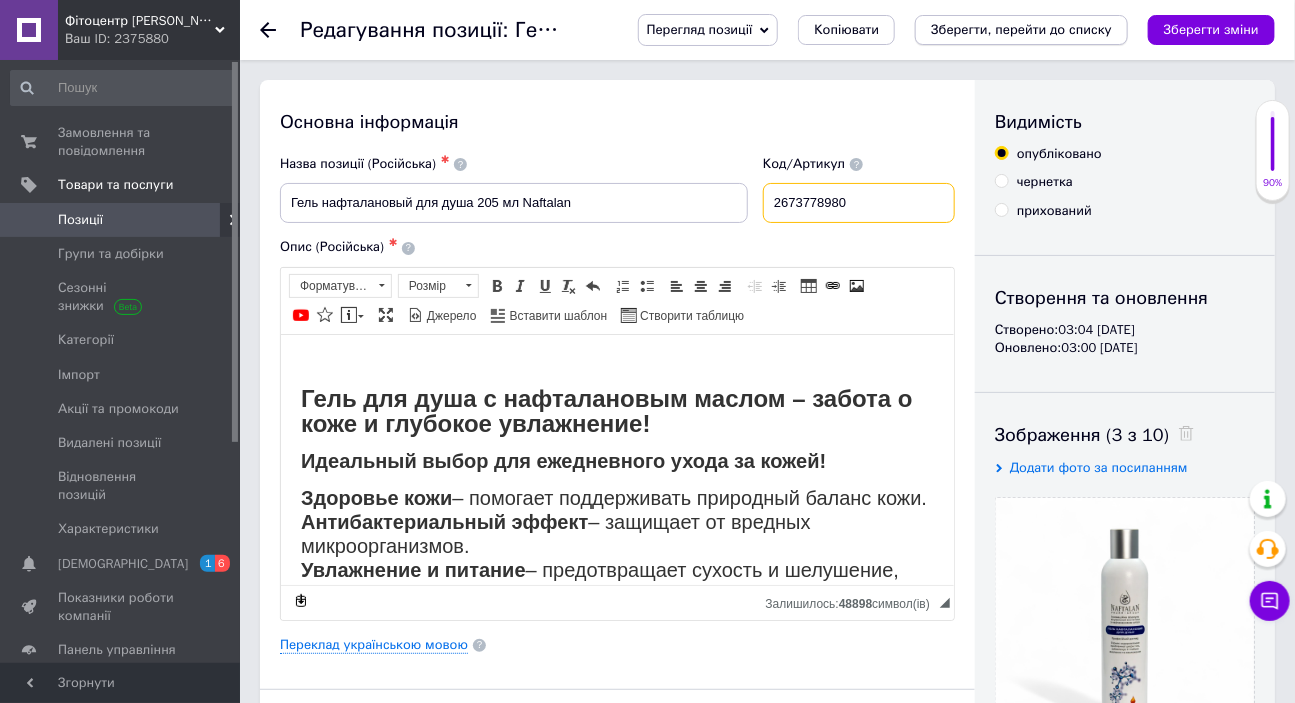 type on "2673778980" 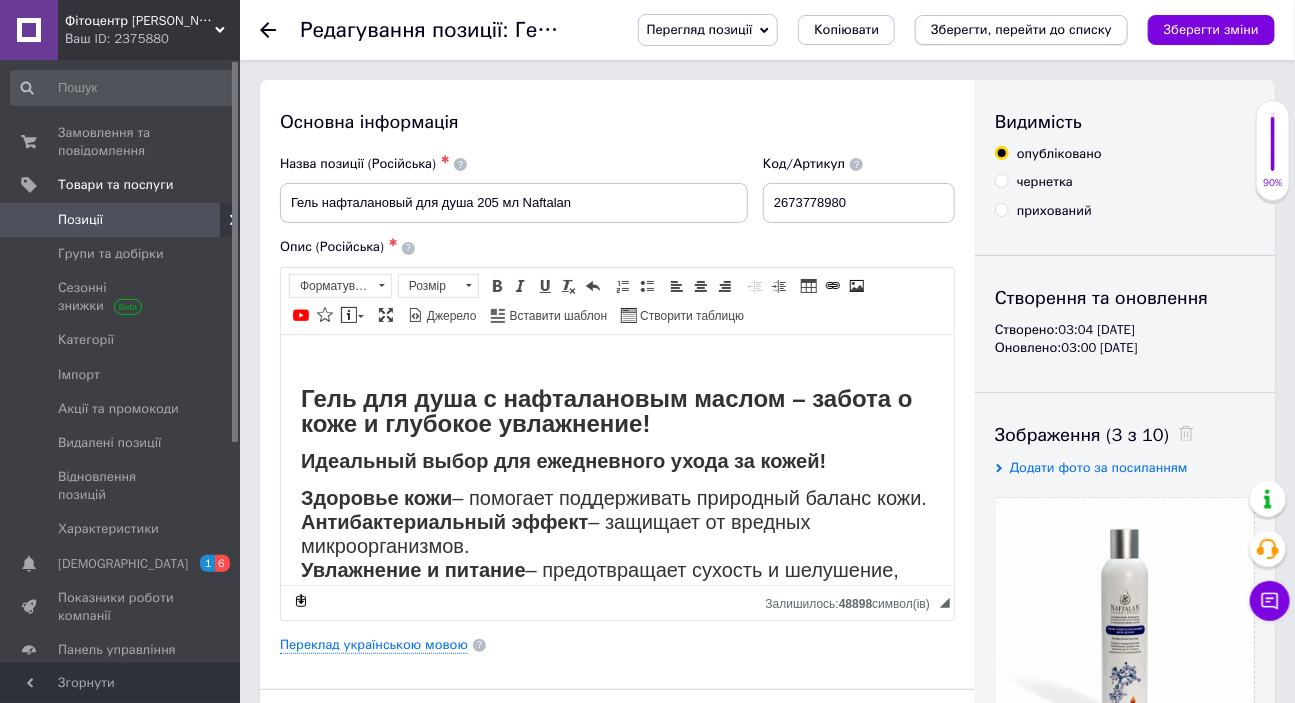 click on "Зберегти, перейти до списку" at bounding box center (1021, 29) 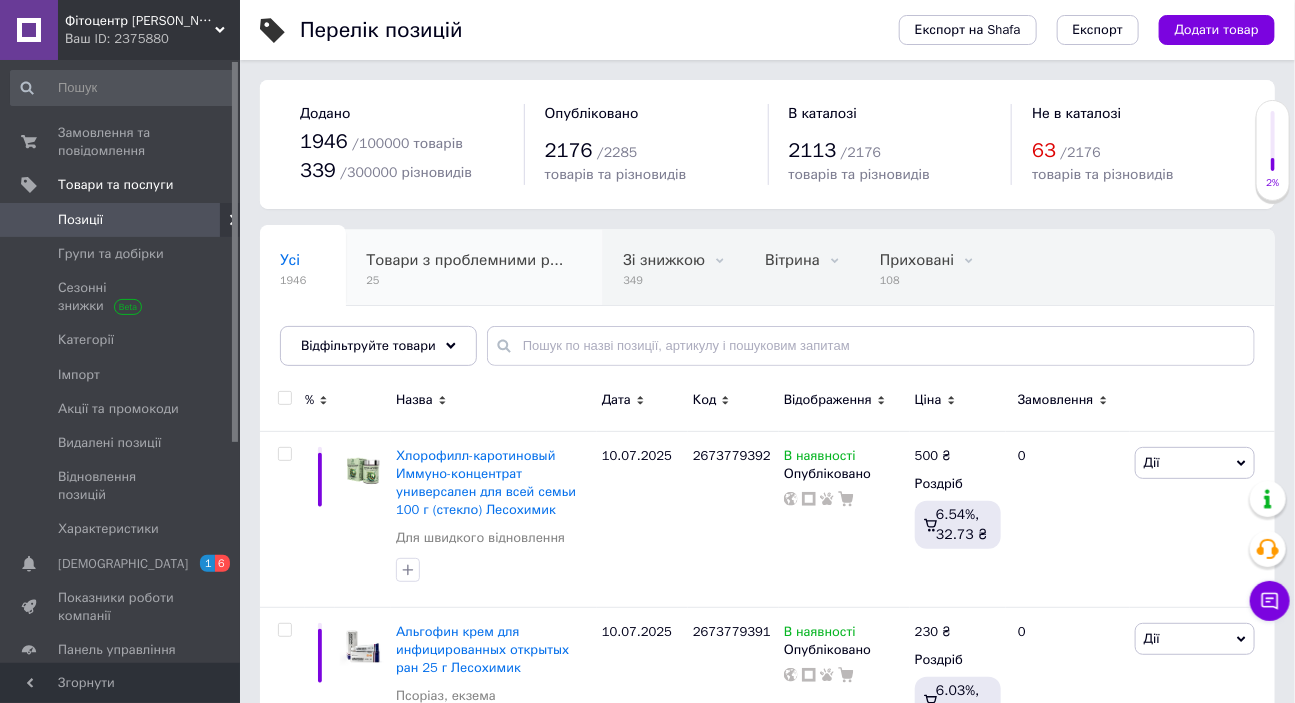 scroll, scrollTop: 90, scrollLeft: 0, axis: vertical 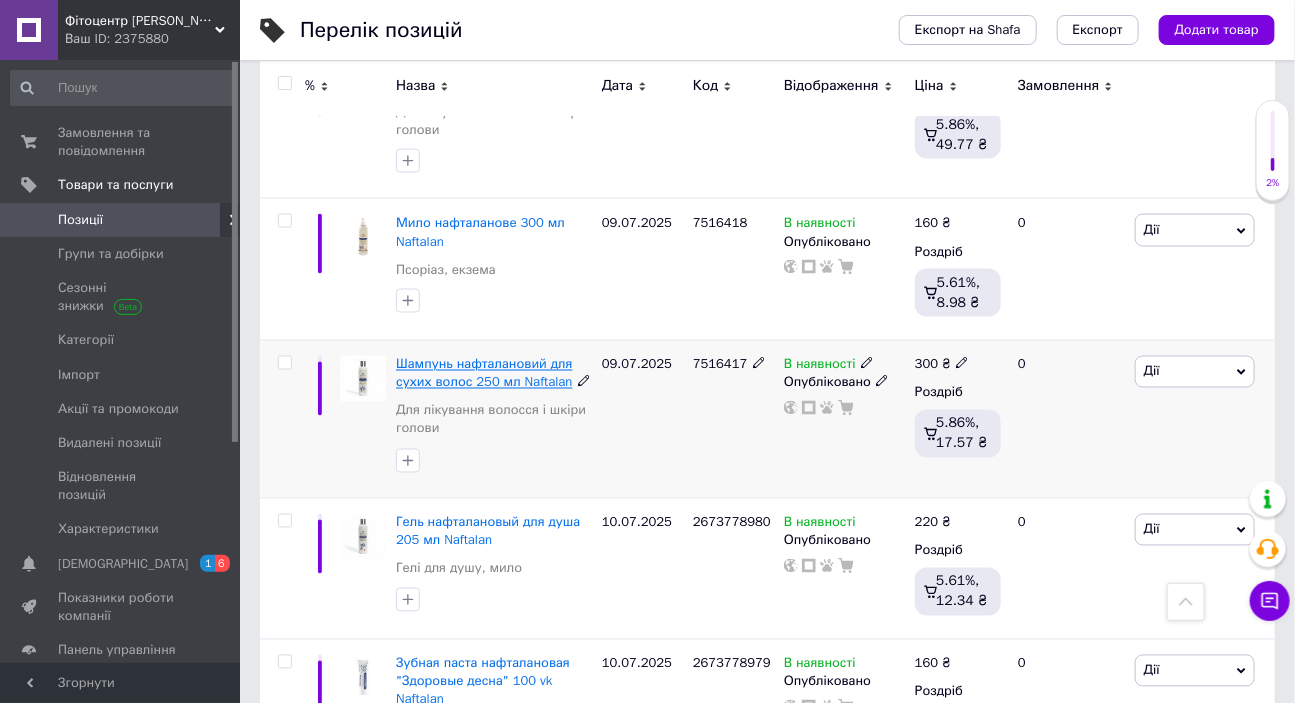 click on "Шампунь нафталановий для сухих волос 250 мл Naftalan" at bounding box center [484, 373] 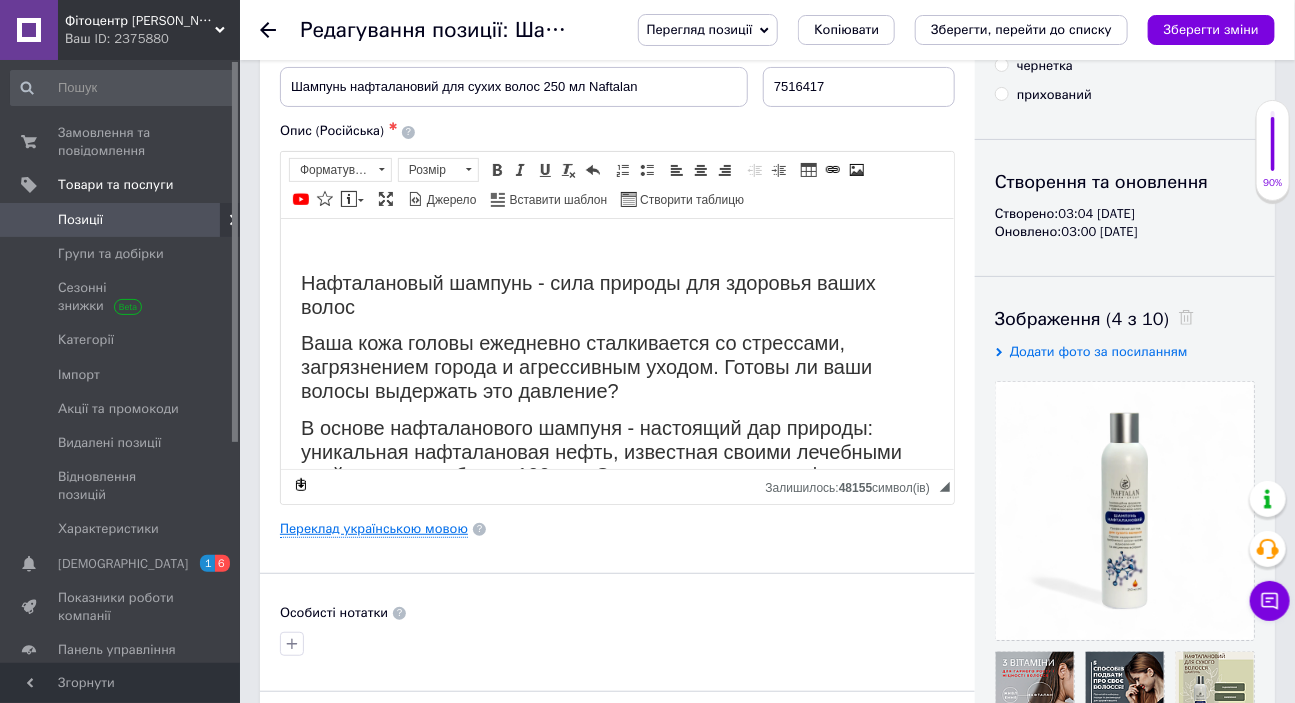scroll, scrollTop: 90, scrollLeft: 0, axis: vertical 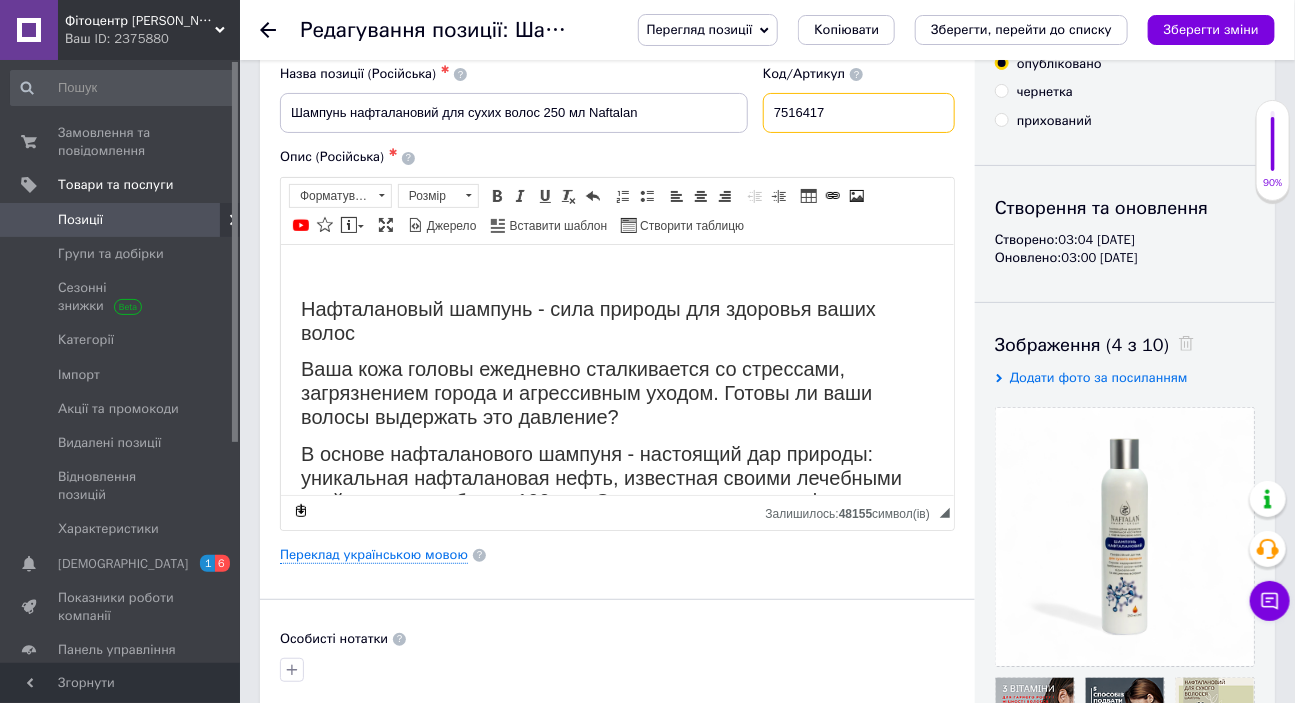 drag, startPoint x: 845, startPoint y: 119, endPoint x: 767, endPoint y: 119, distance: 78 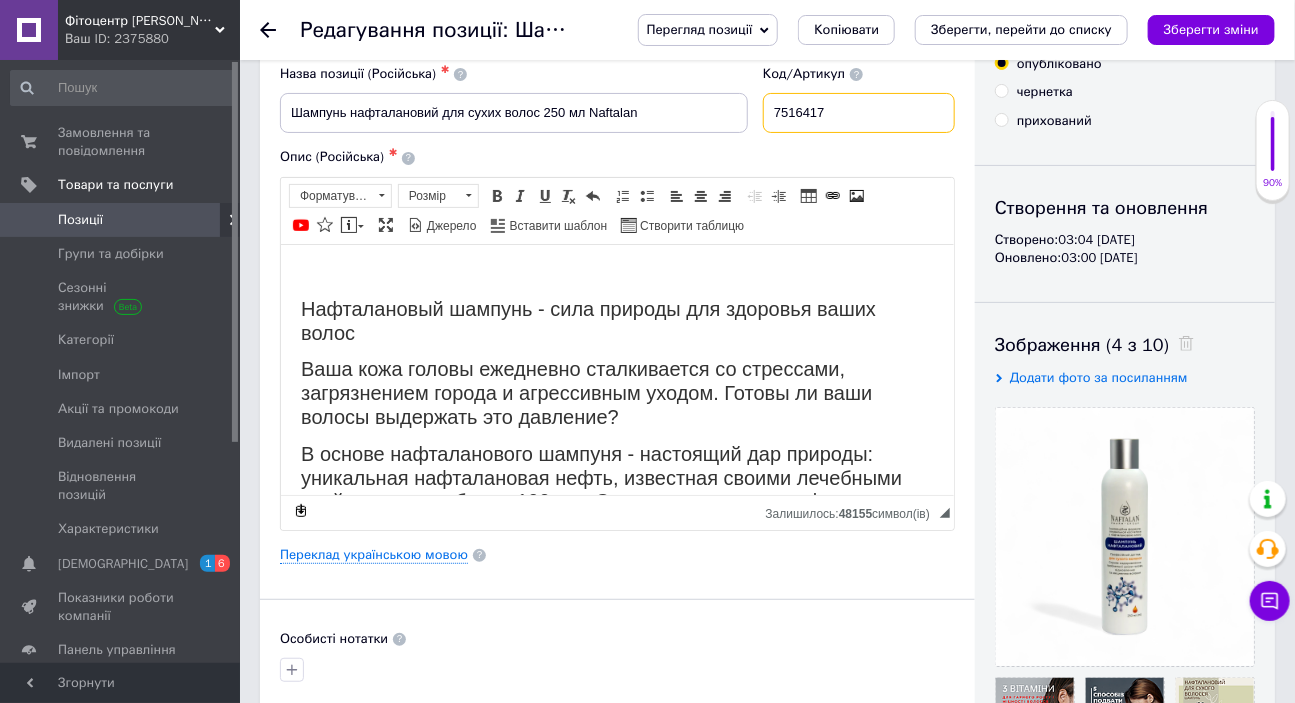 paste on "2673778982" 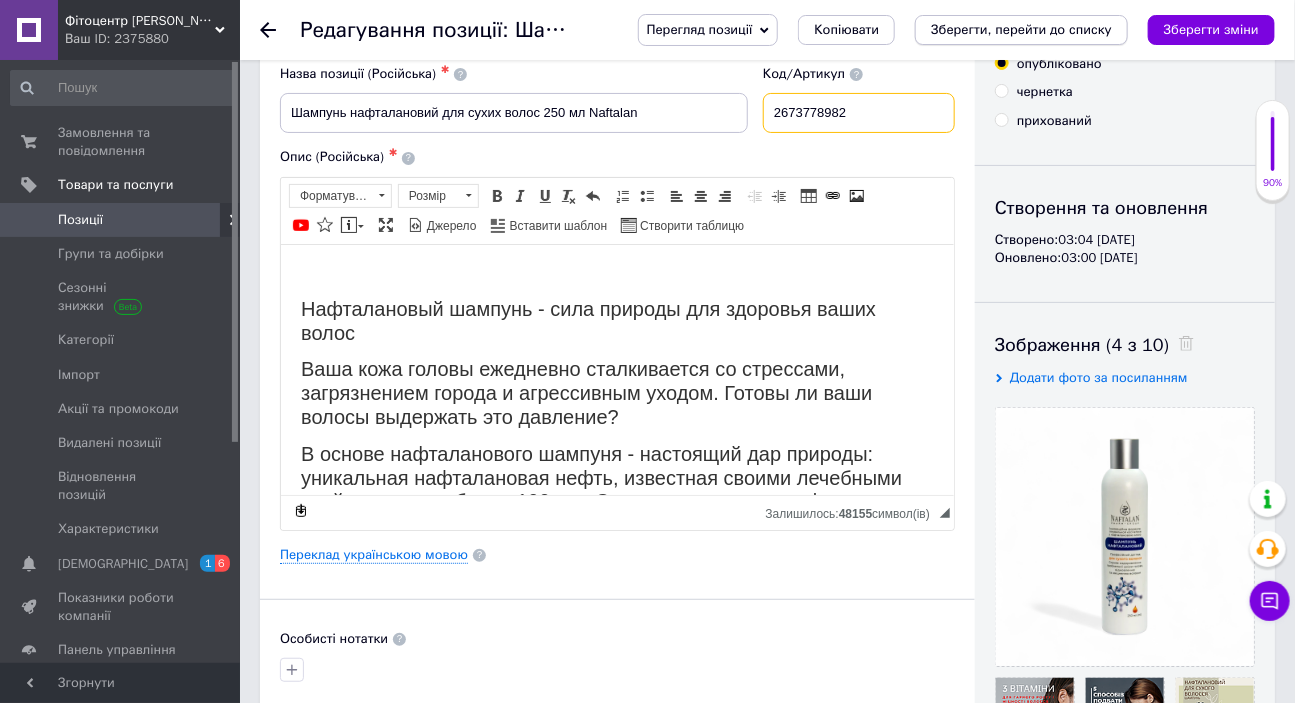 type on "2673778982" 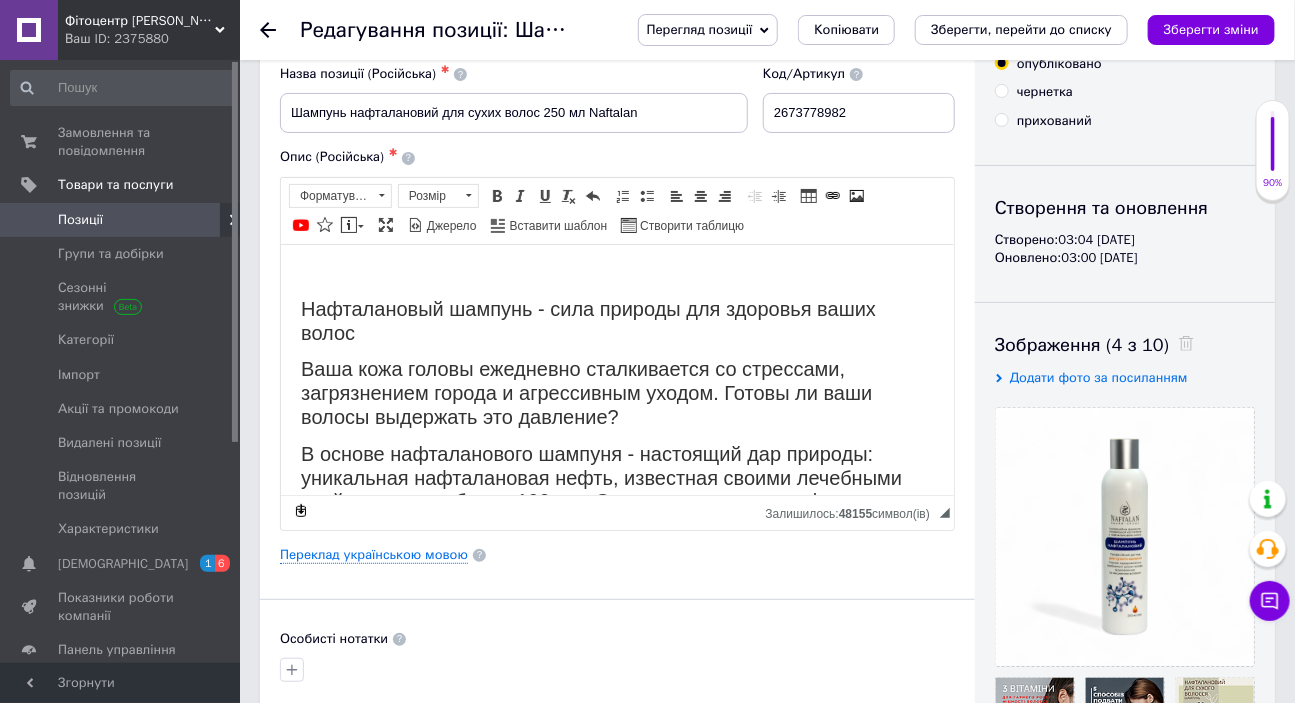 click on "Зберегти, перейти до списку" at bounding box center [1021, 29] 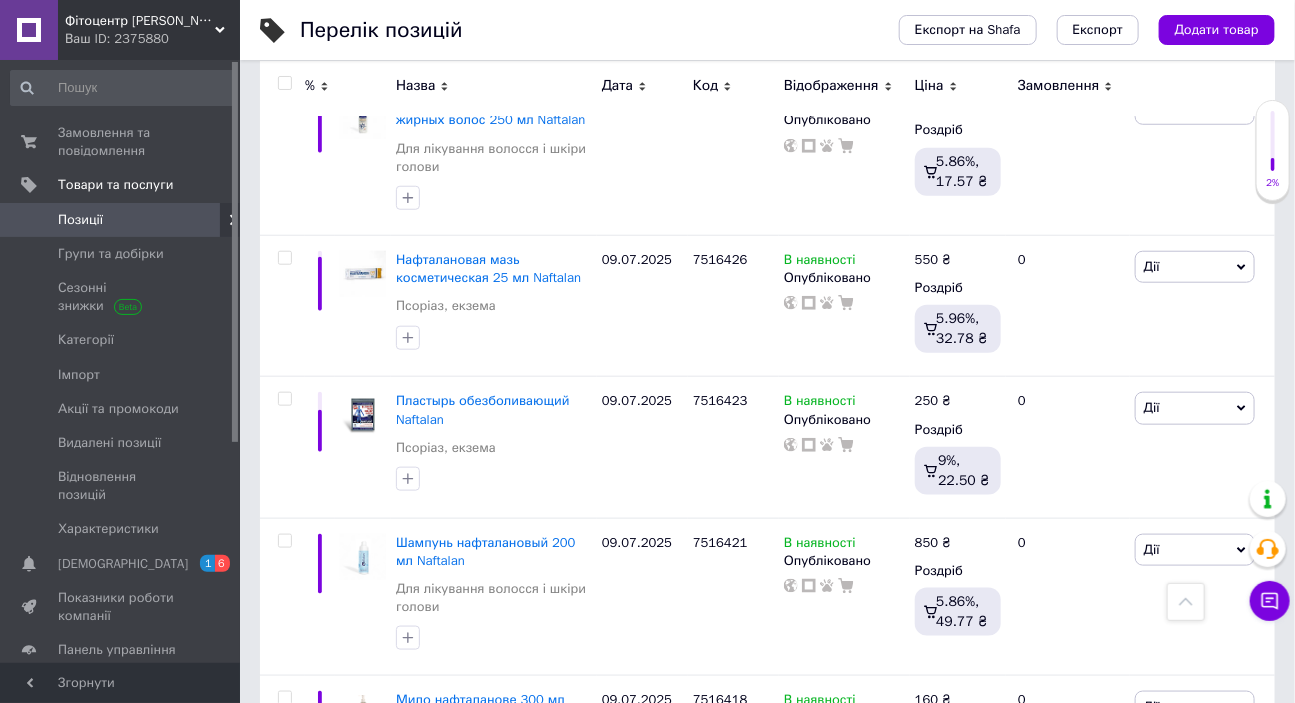 scroll, scrollTop: 3545, scrollLeft: 0, axis: vertical 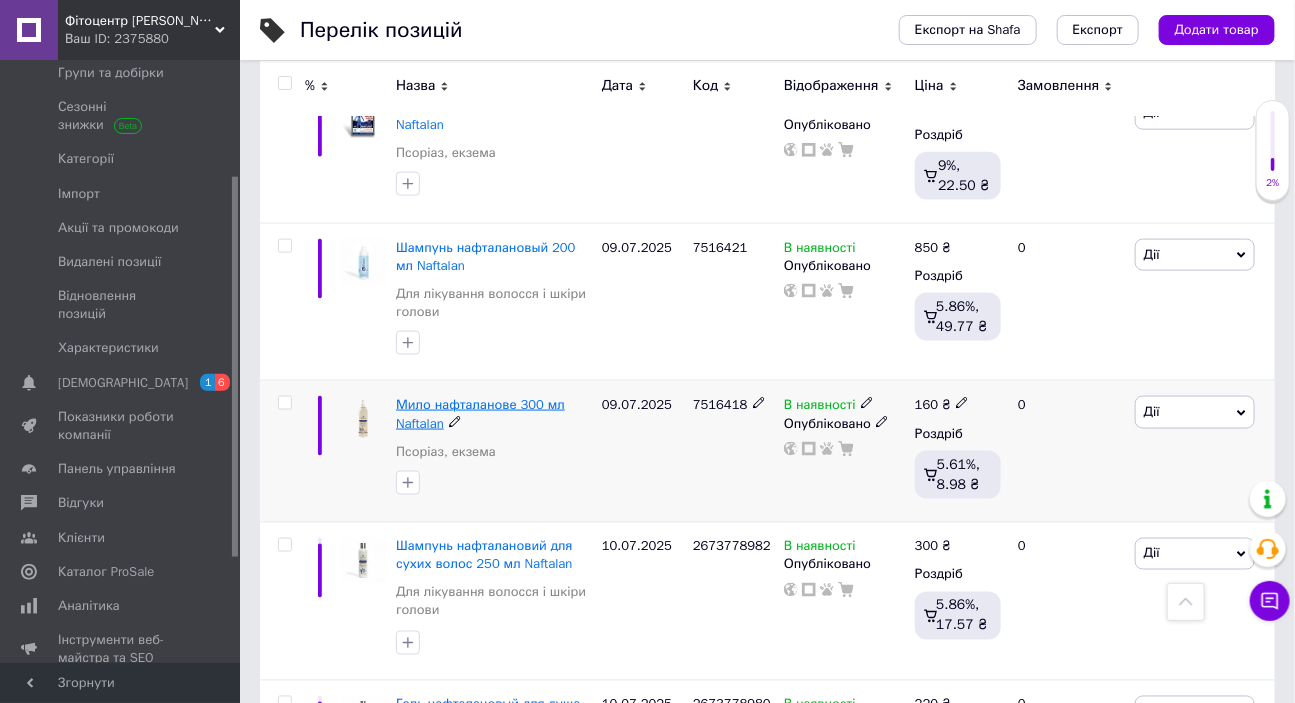 click on "Мило нафталанове 300 мл Naftalan" at bounding box center [480, 413] 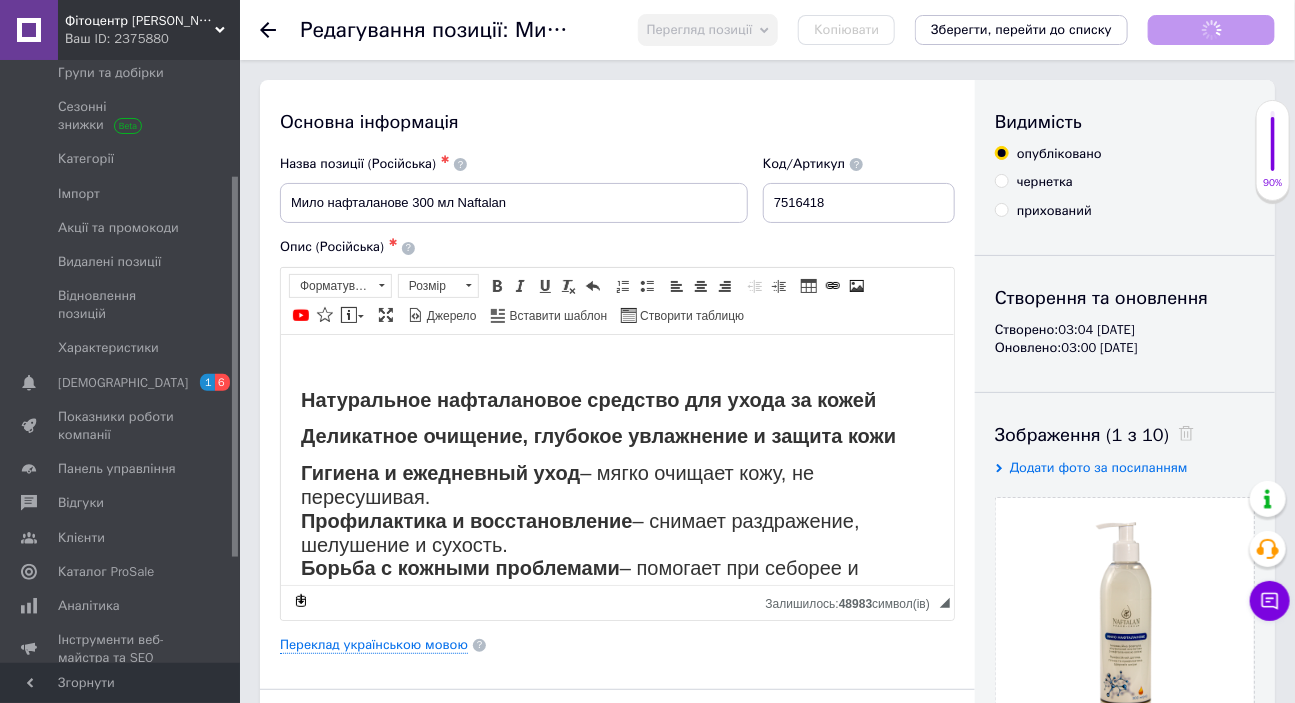 scroll, scrollTop: 0, scrollLeft: 0, axis: both 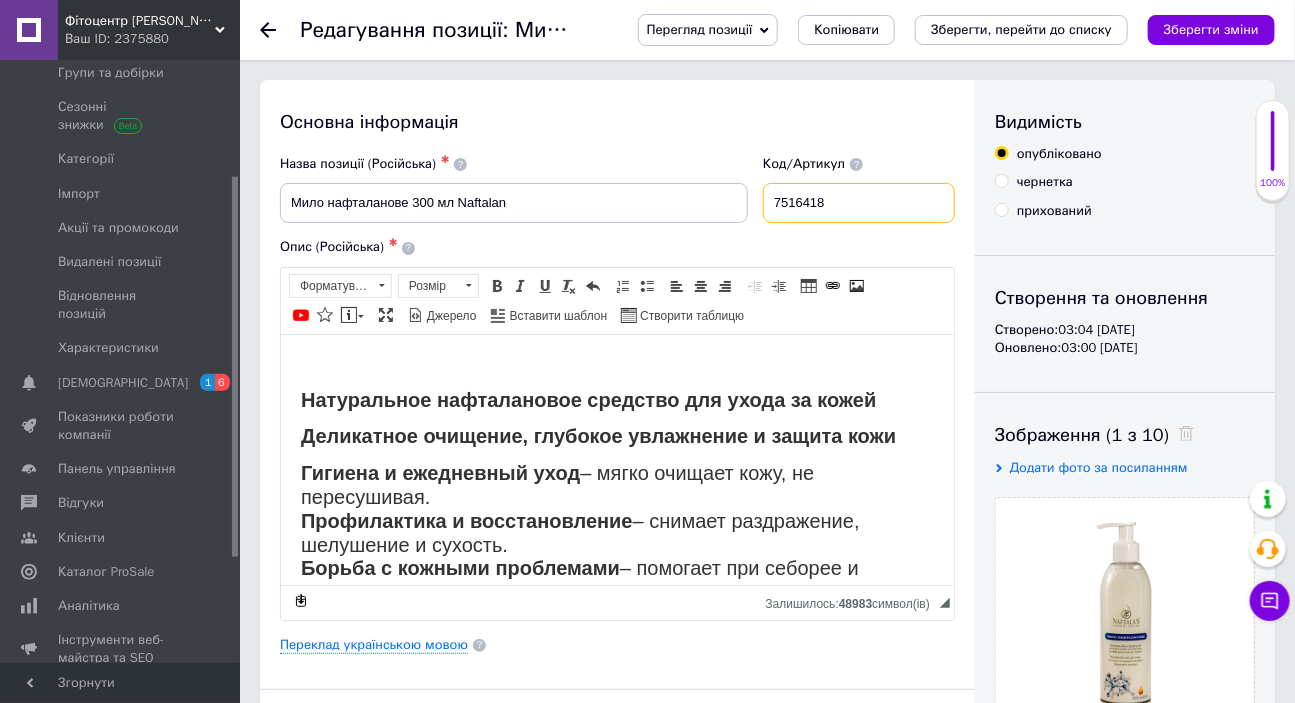 drag, startPoint x: 844, startPoint y: 210, endPoint x: 777, endPoint y: 199, distance: 67.89698 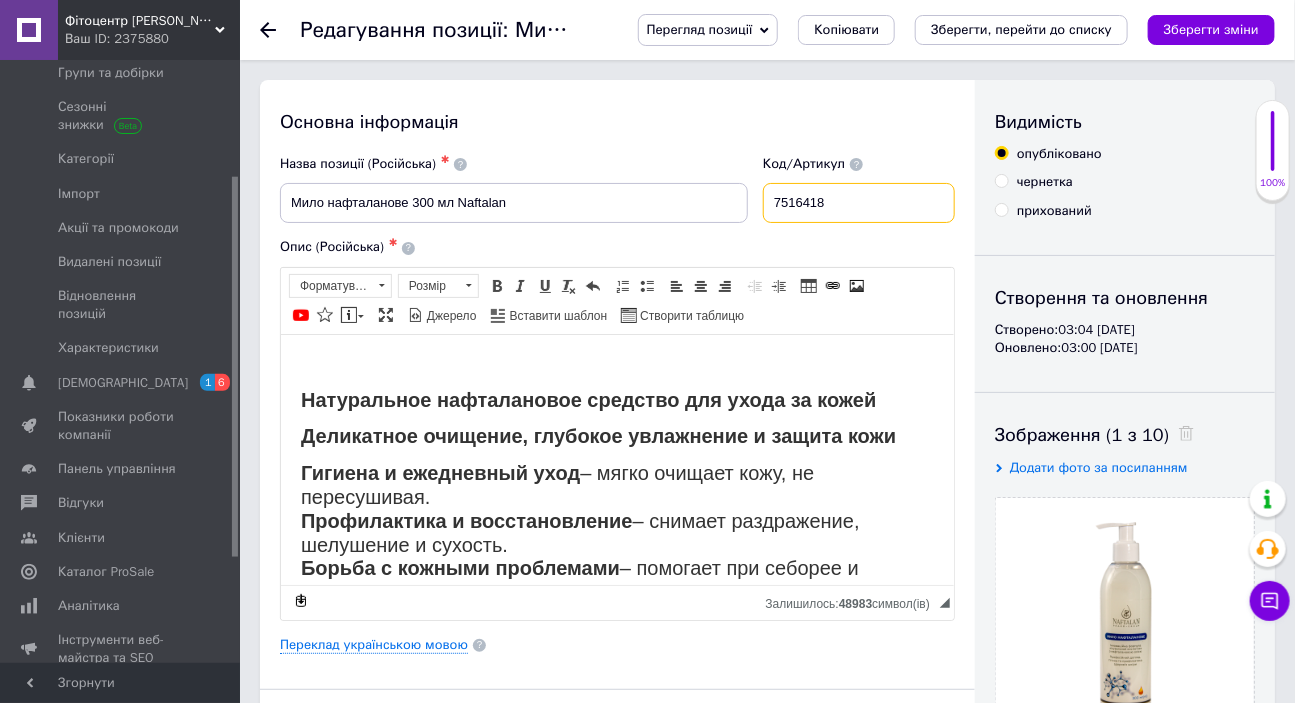 paste on "2673778983" 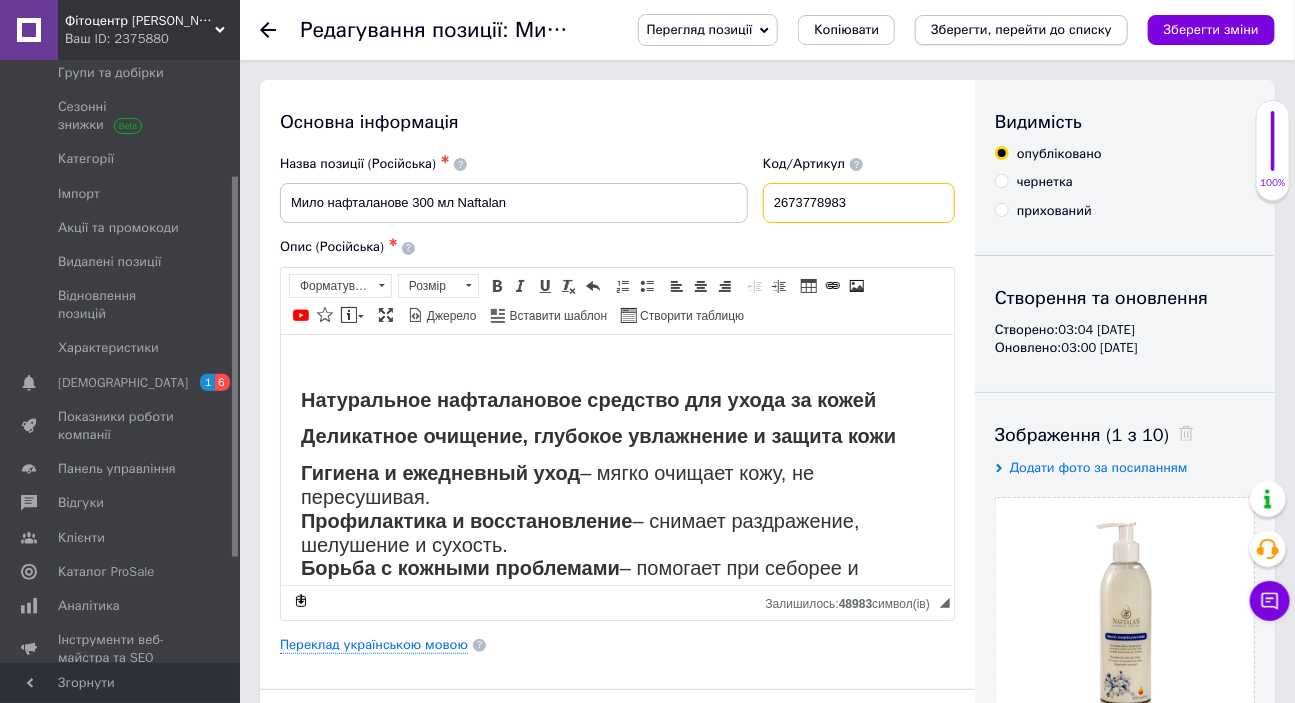 type on "2673778983" 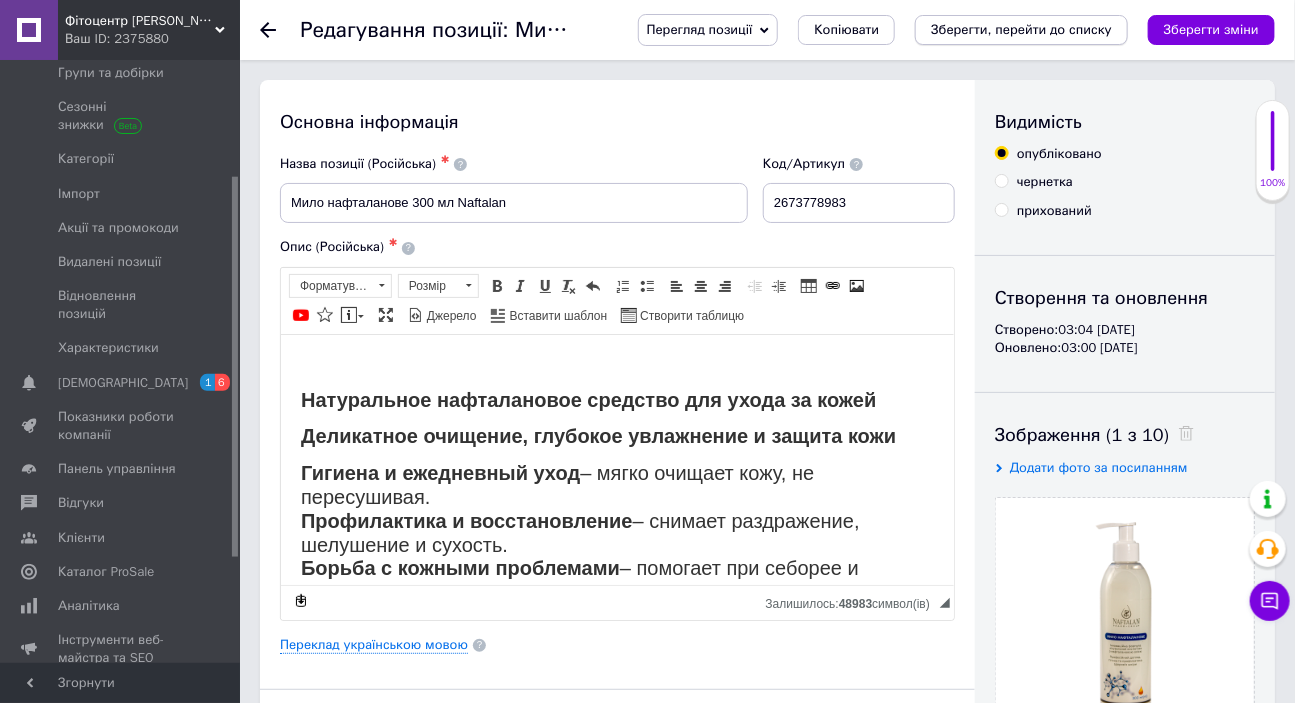 click on "Зберегти, перейти до списку" at bounding box center [1021, 29] 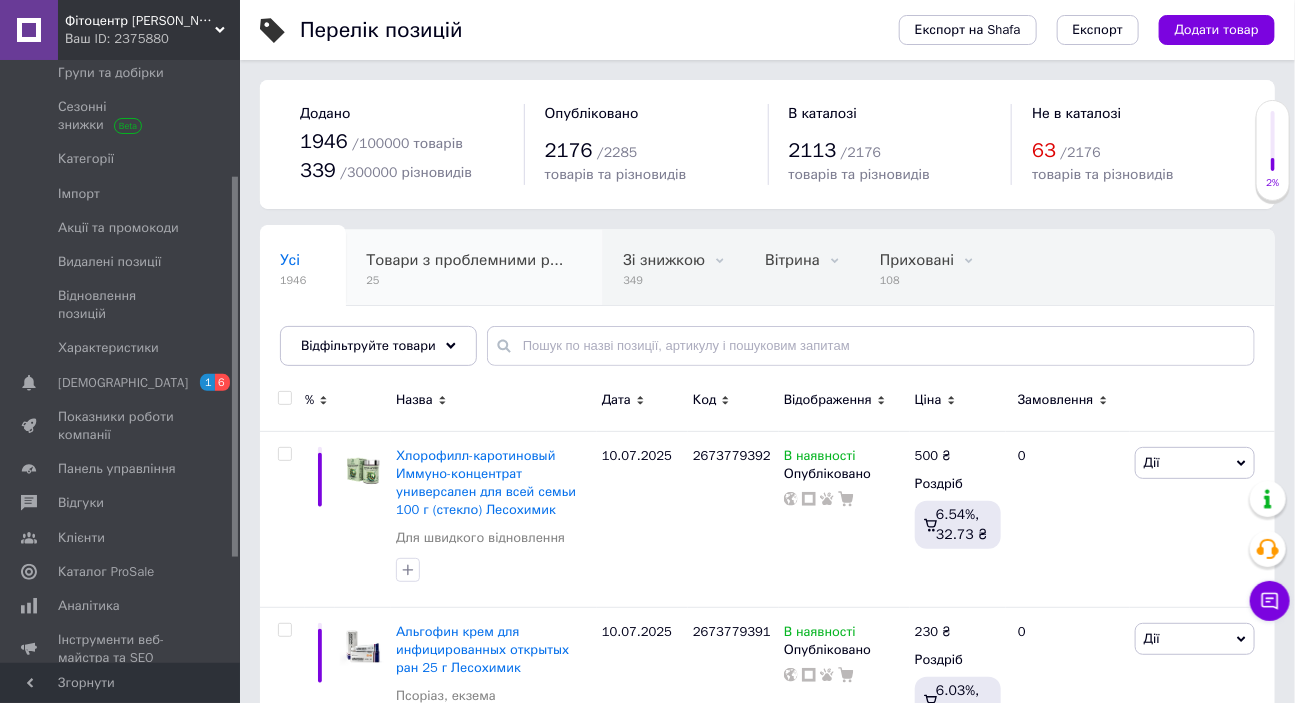 scroll, scrollTop: 150, scrollLeft: 0, axis: vertical 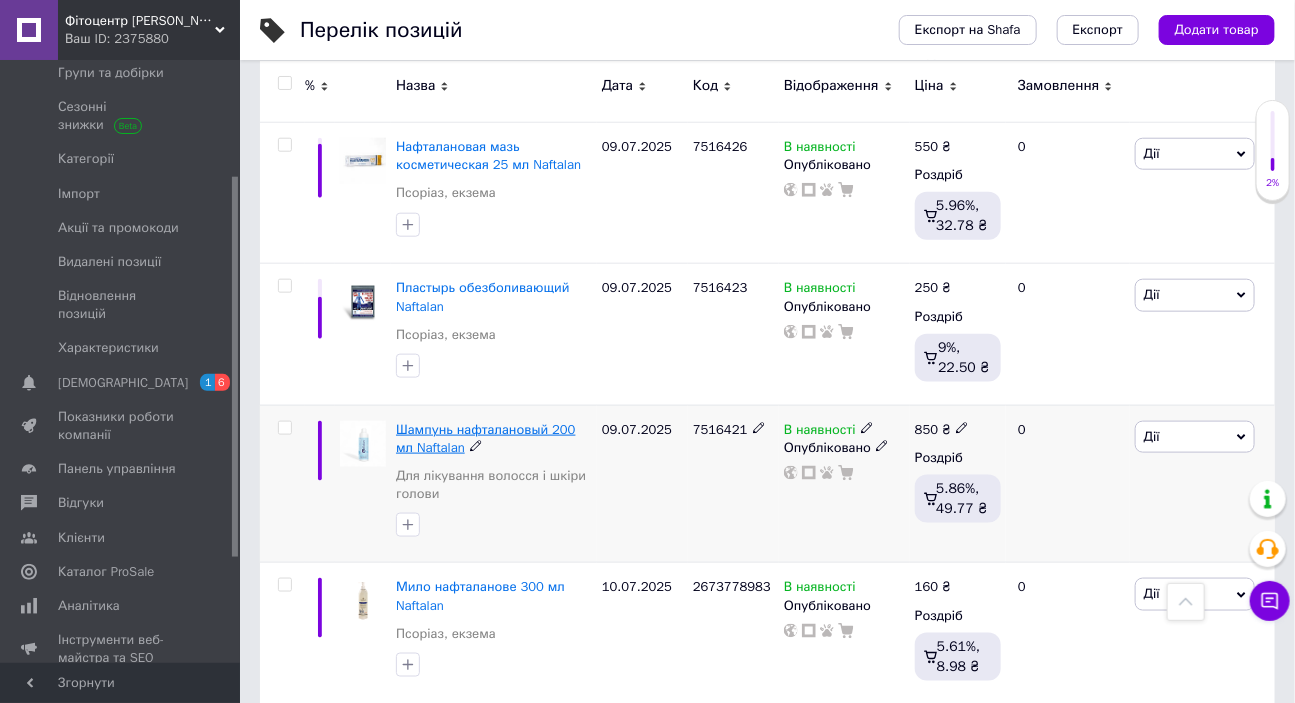 click on "Шампунь нафталановый 200 мл Naftalan" at bounding box center (486, 438) 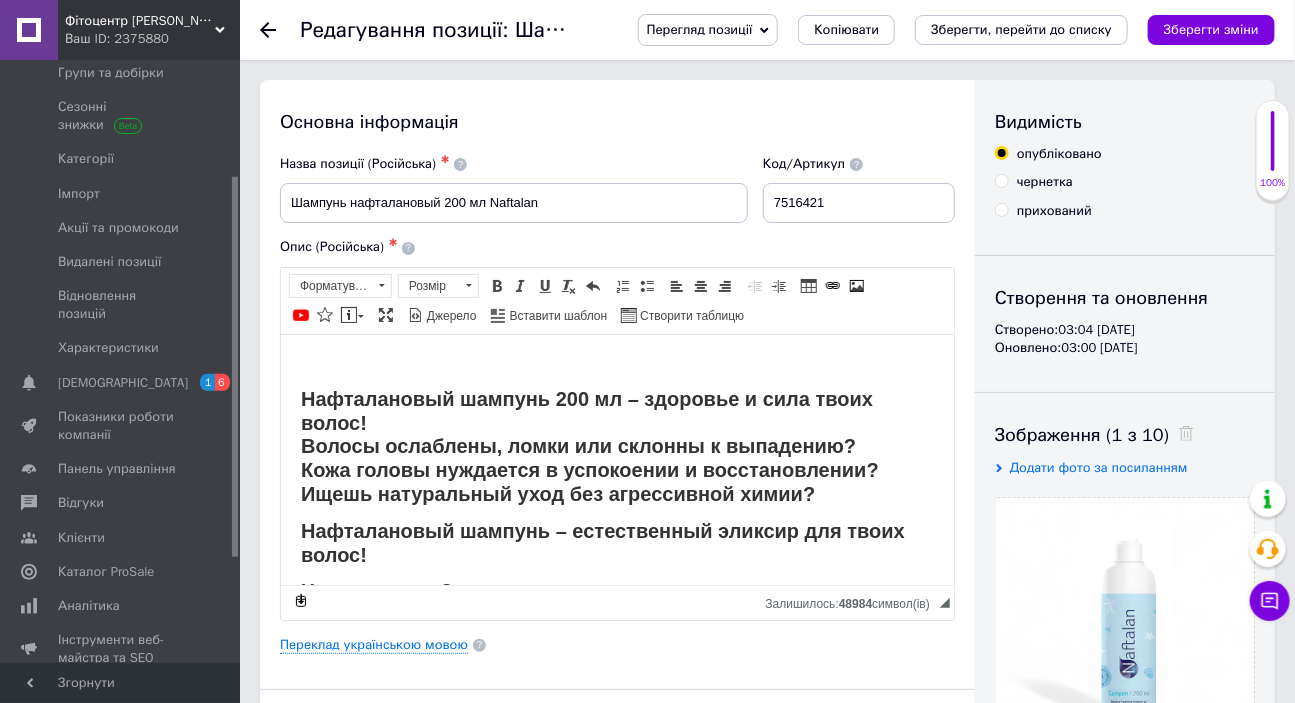 scroll, scrollTop: 0, scrollLeft: 0, axis: both 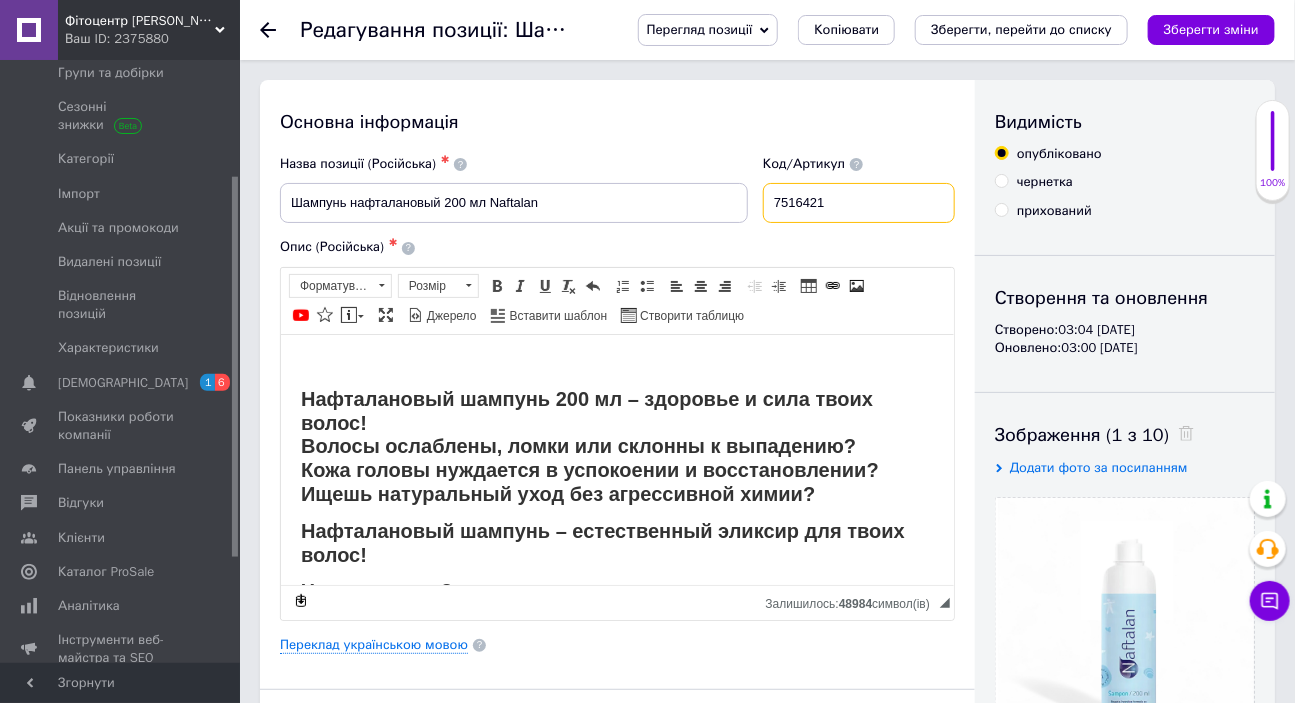 drag, startPoint x: 845, startPoint y: 204, endPoint x: 776, endPoint y: 203, distance: 69.00725 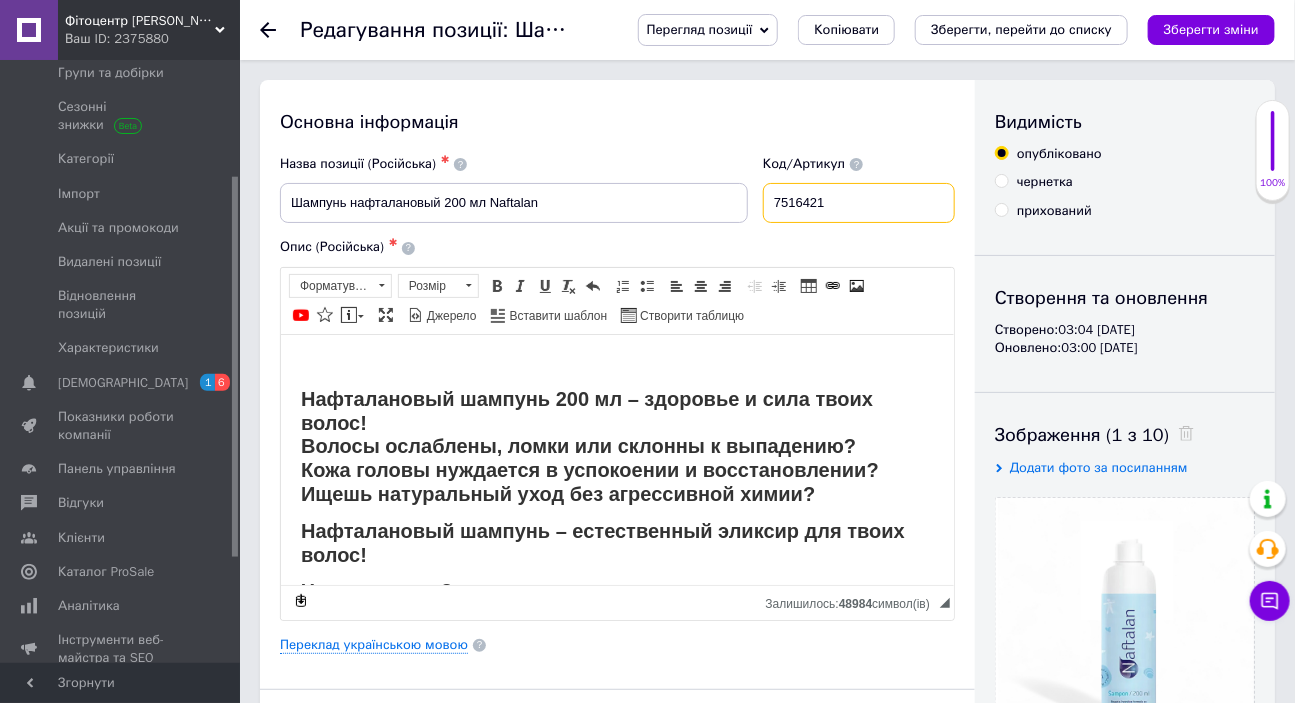 paste on "2673778984" 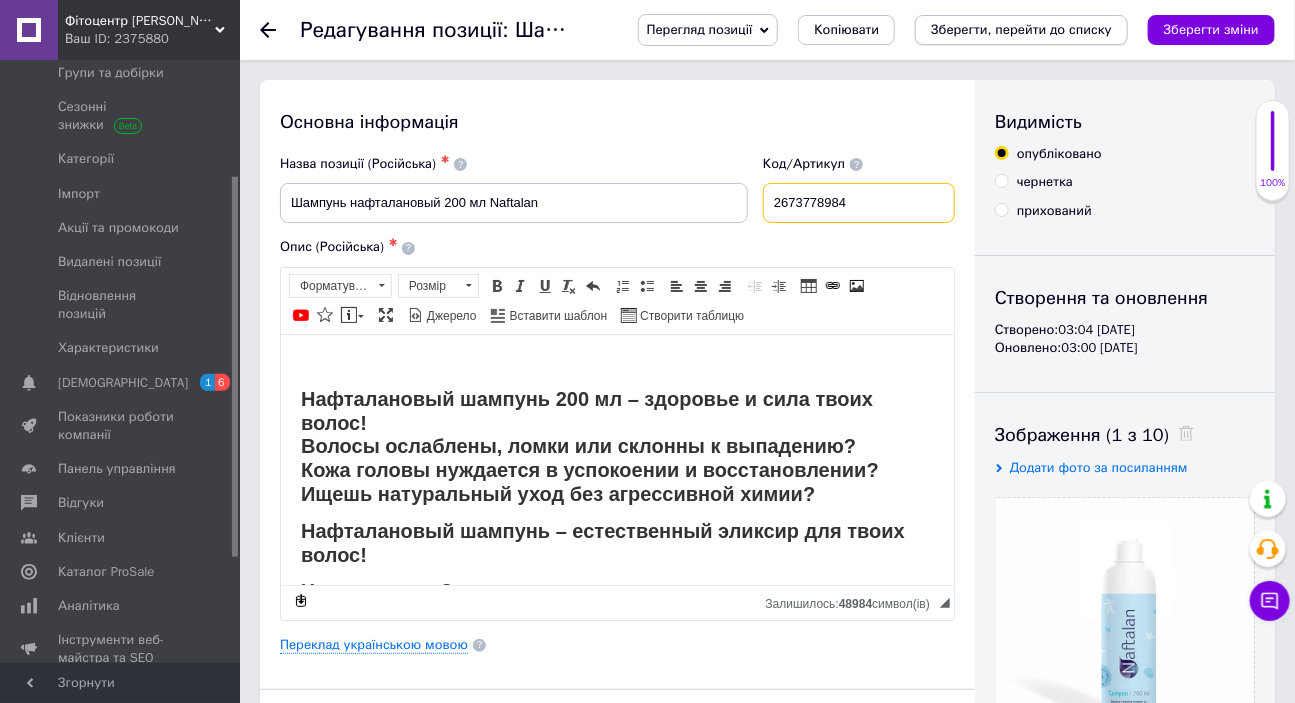 type on "2673778984" 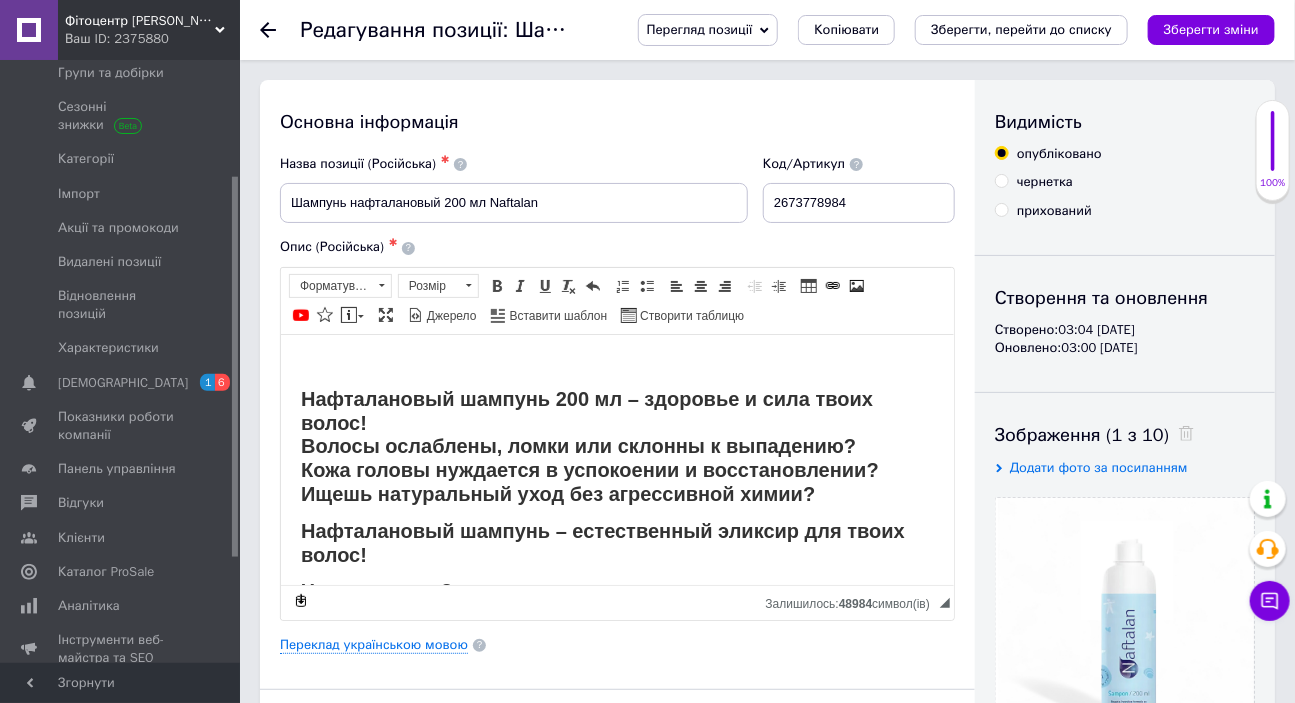 drag, startPoint x: 1005, startPoint y: 37, endPoint x: 990, endPoint y: 38, distance: 15.033297 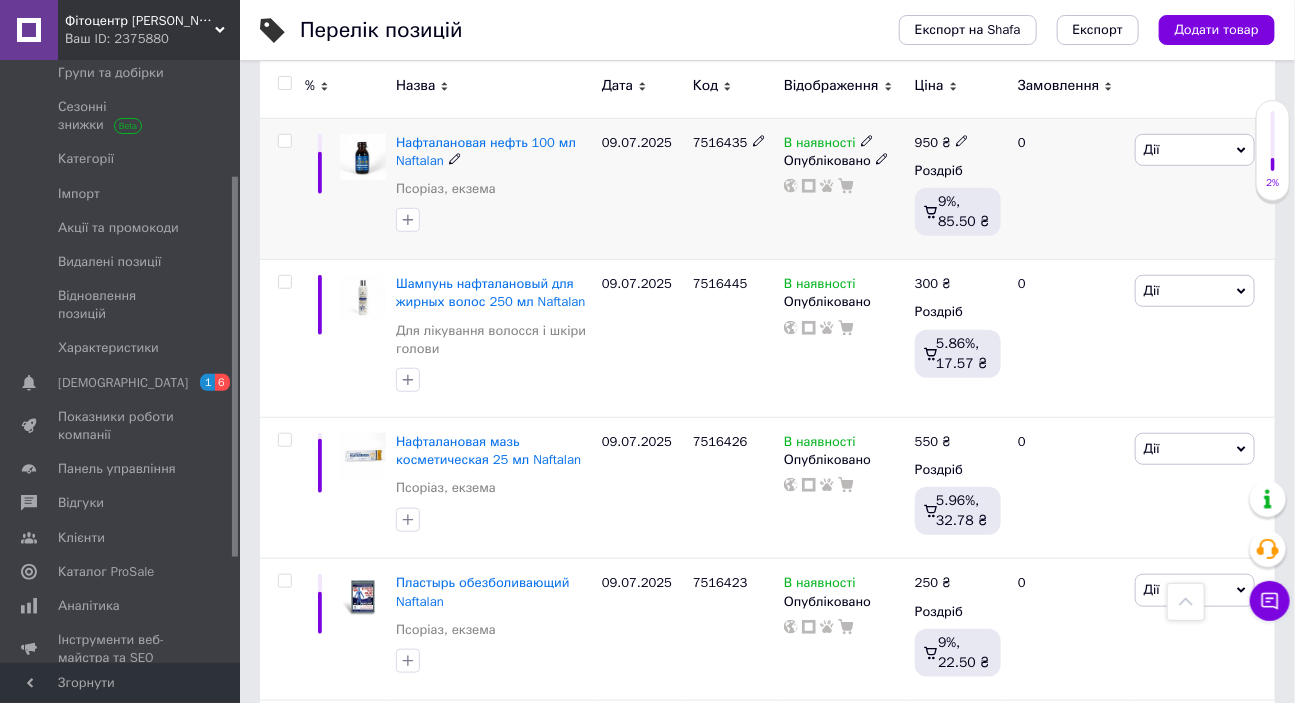 scroll, scrollTop: 3363, scrollLeft: 0, axis: vertical 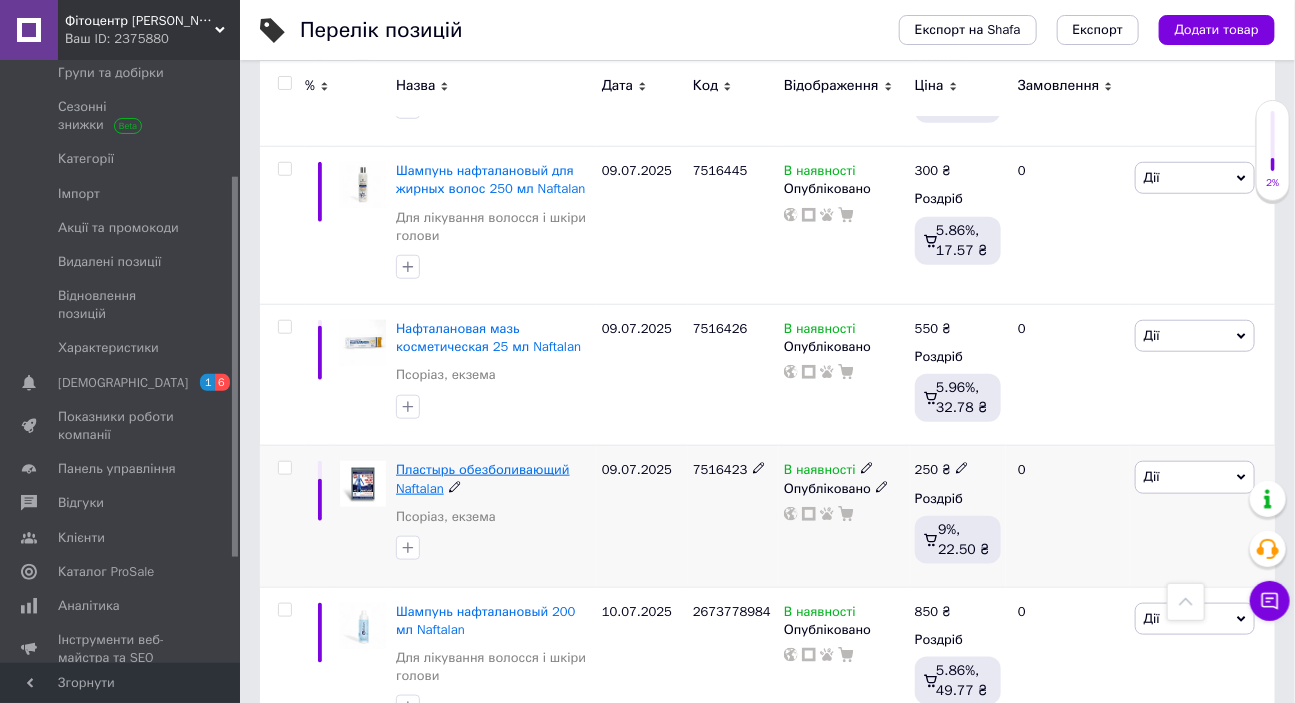 click on "Пластырь обезболивающий Naftalan" at bounding box center (483, 478) 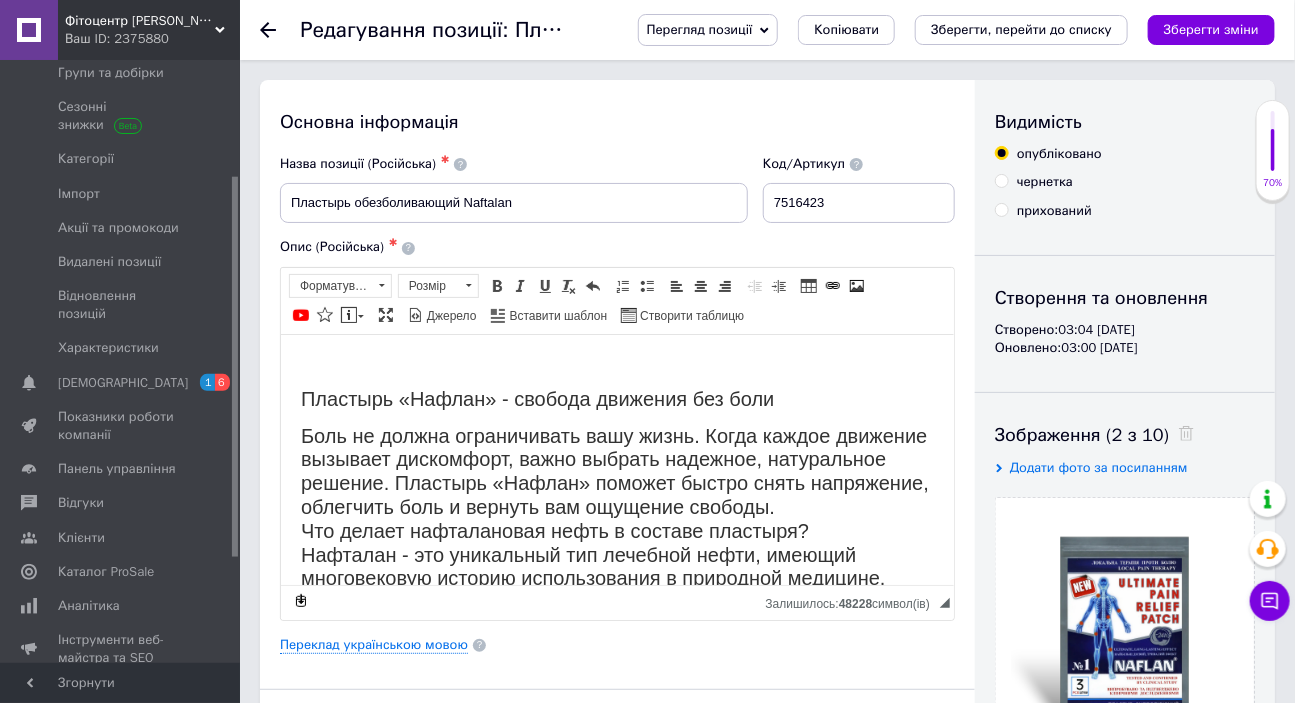 scroll, scrollTop: 0, scrollLeft: 0, axis: both 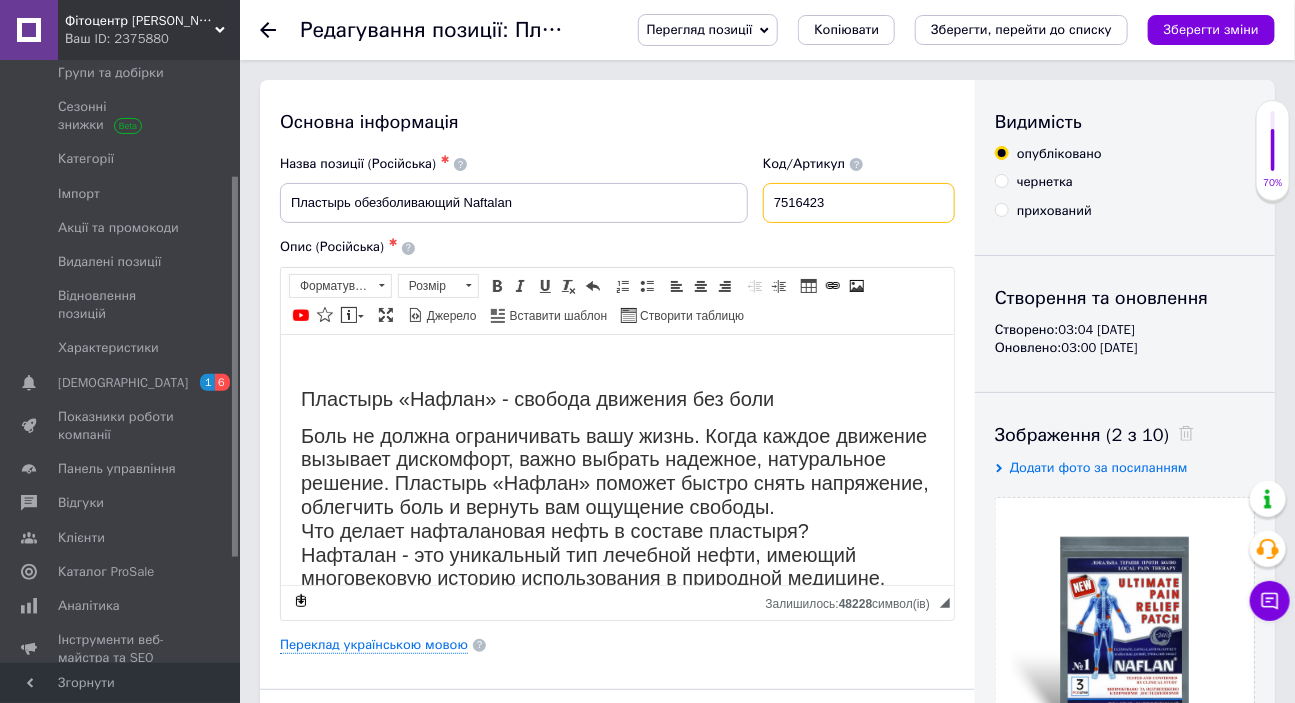drag, startPoint x: 867, startPoint y: 197, endPoint x: 780, endPoint y: 196, distance: 87.005745 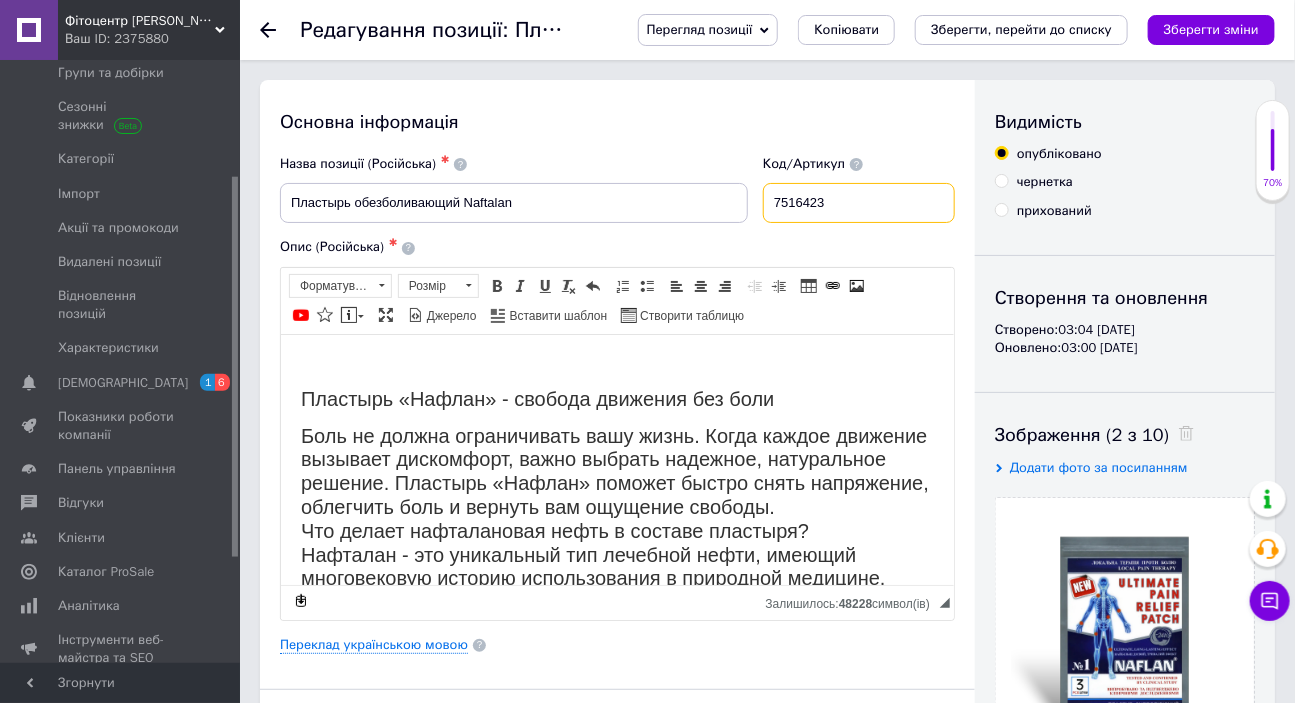 paste on "2673778985" 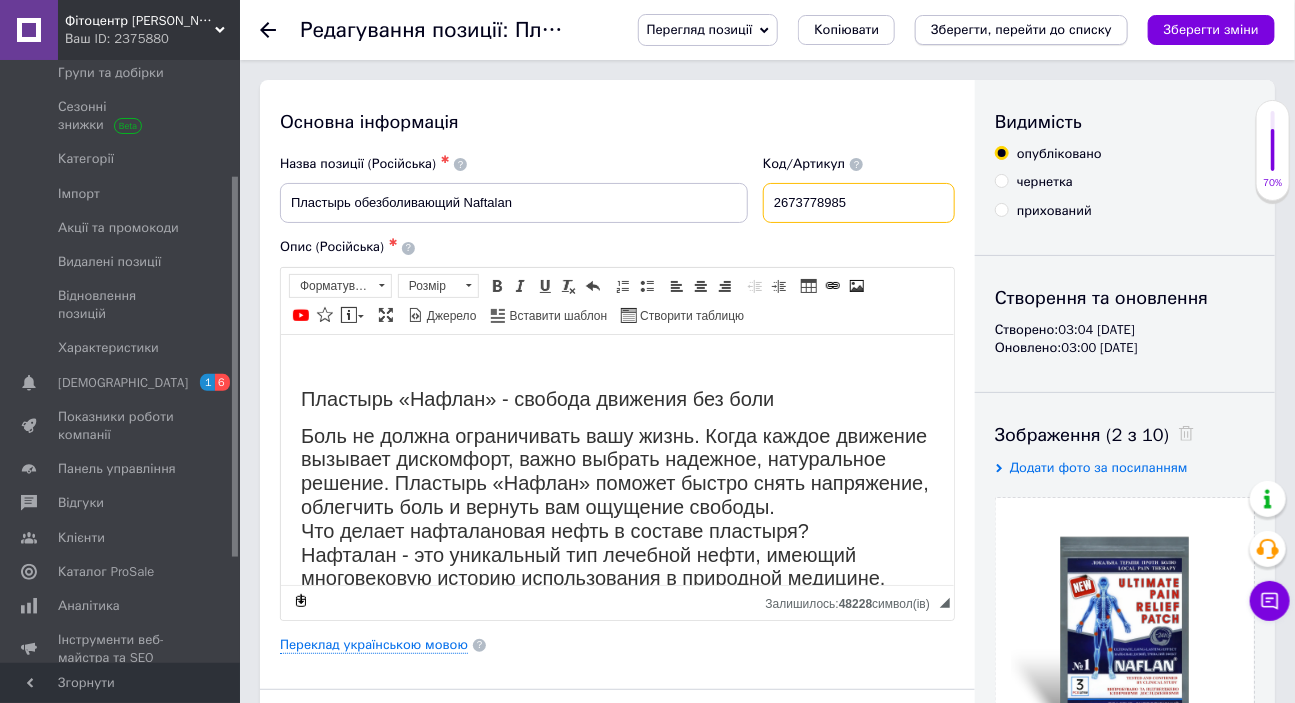 type on "2673778985" 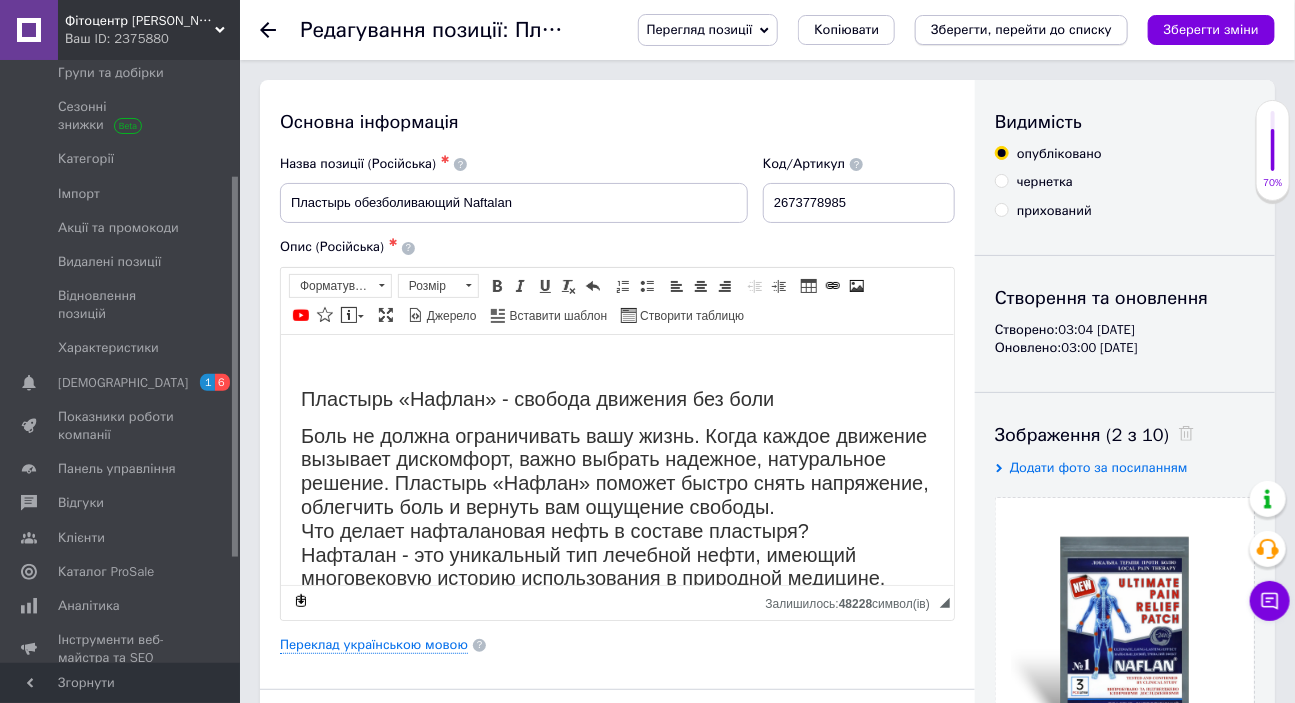 click on "Зберегти, перейти до списку" at bounding box center [1021, 29] 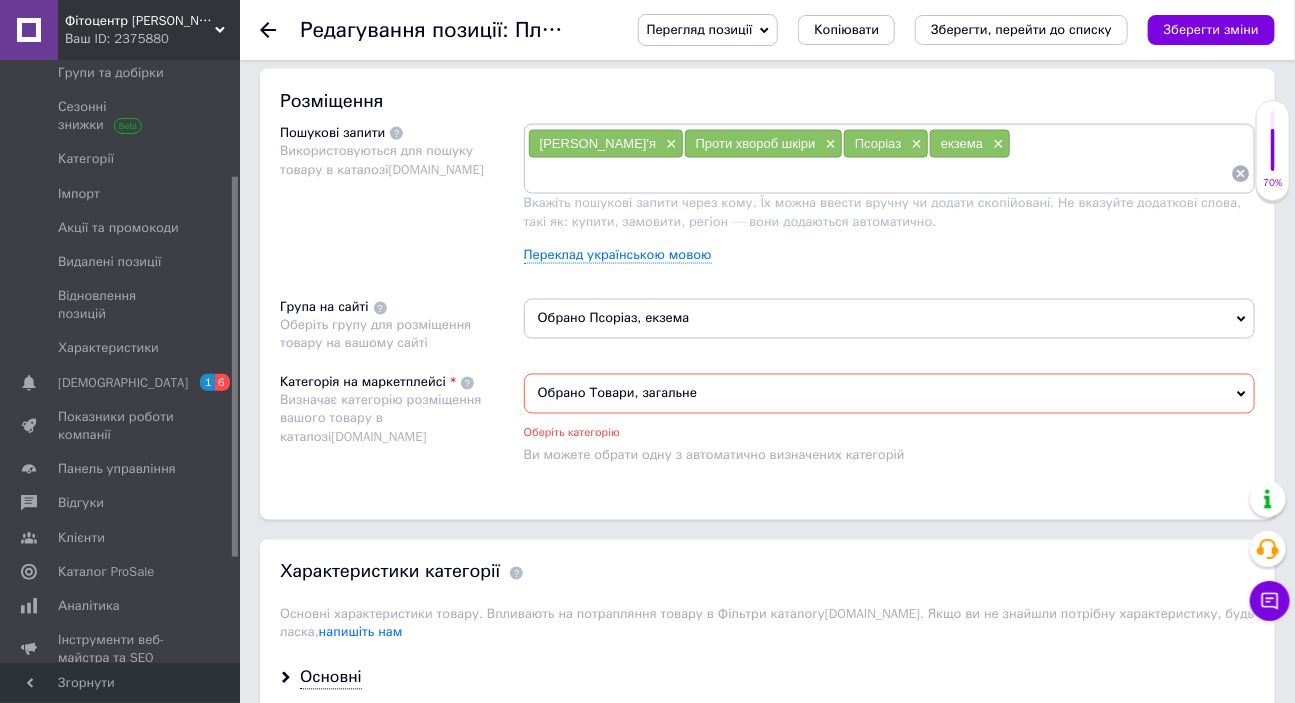 scroll, scrollTop: 1197, scrollLeft: 0, axis: vertical 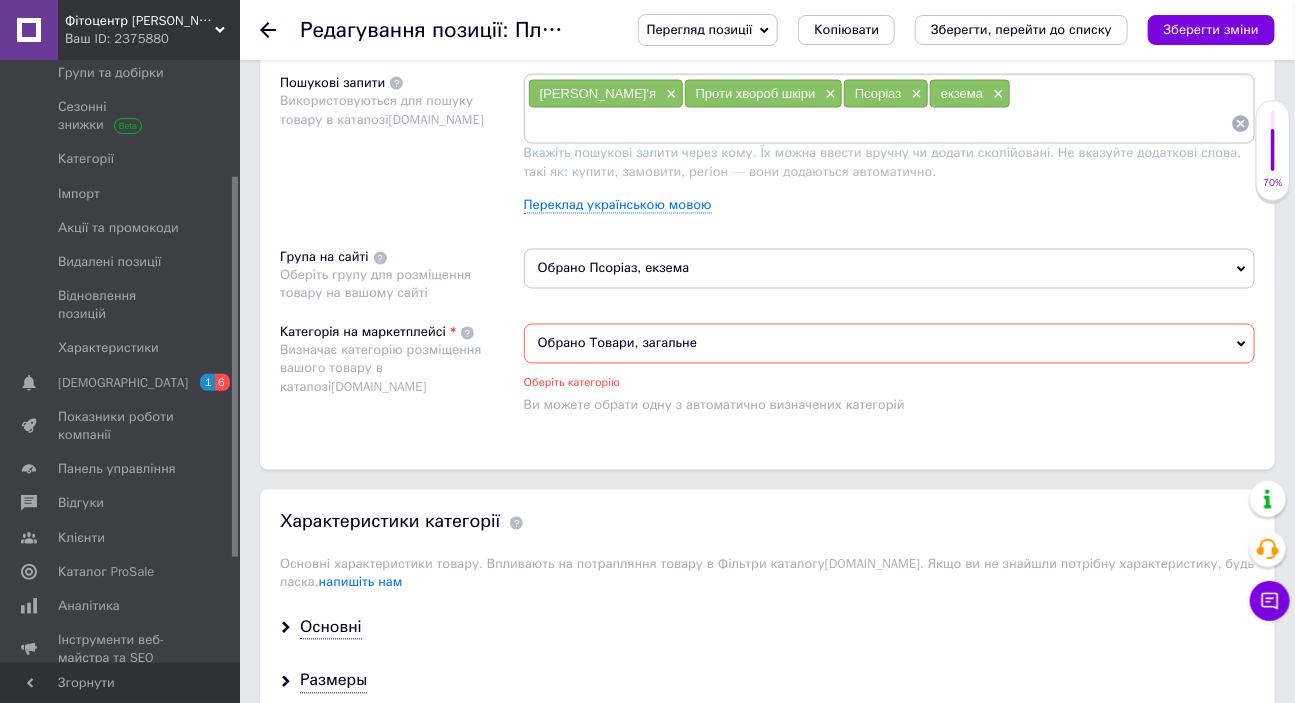 click on "Обрано Товари, загальне" at bounding box center [889, 344] 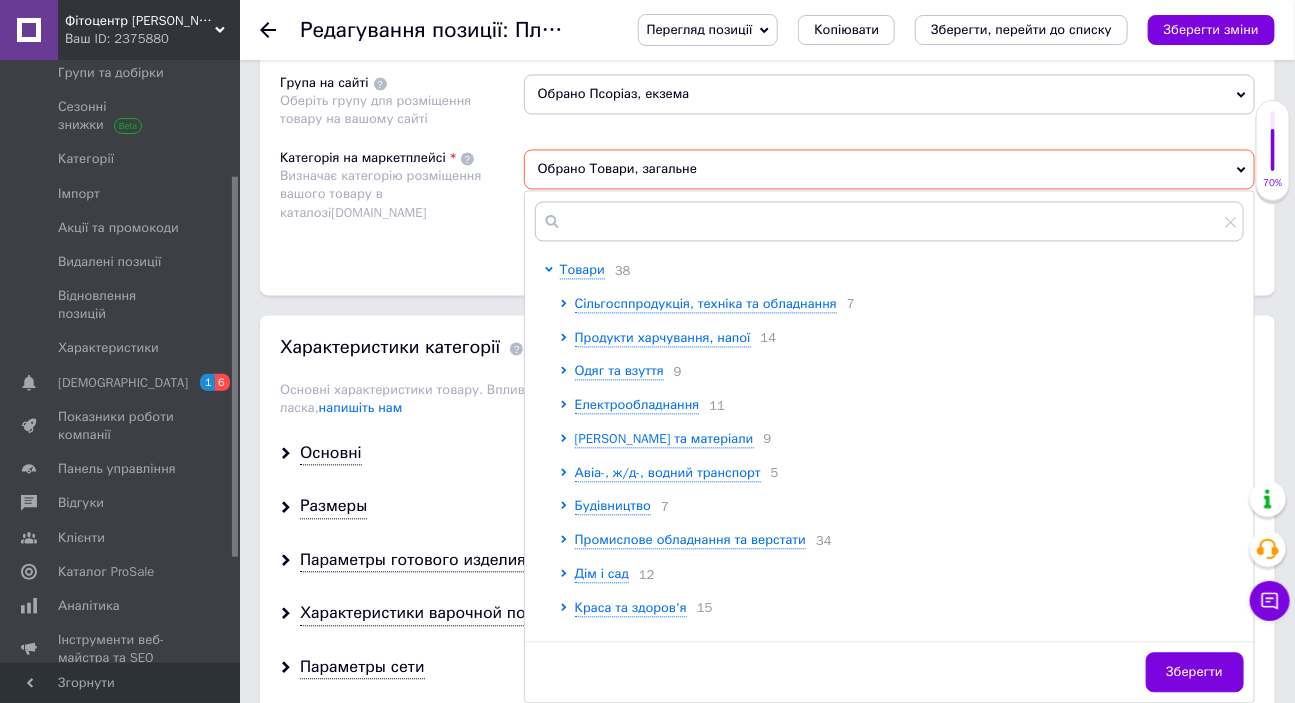 scroll, scrollTop: 1379, scrollLeft: 0, axis: vertical 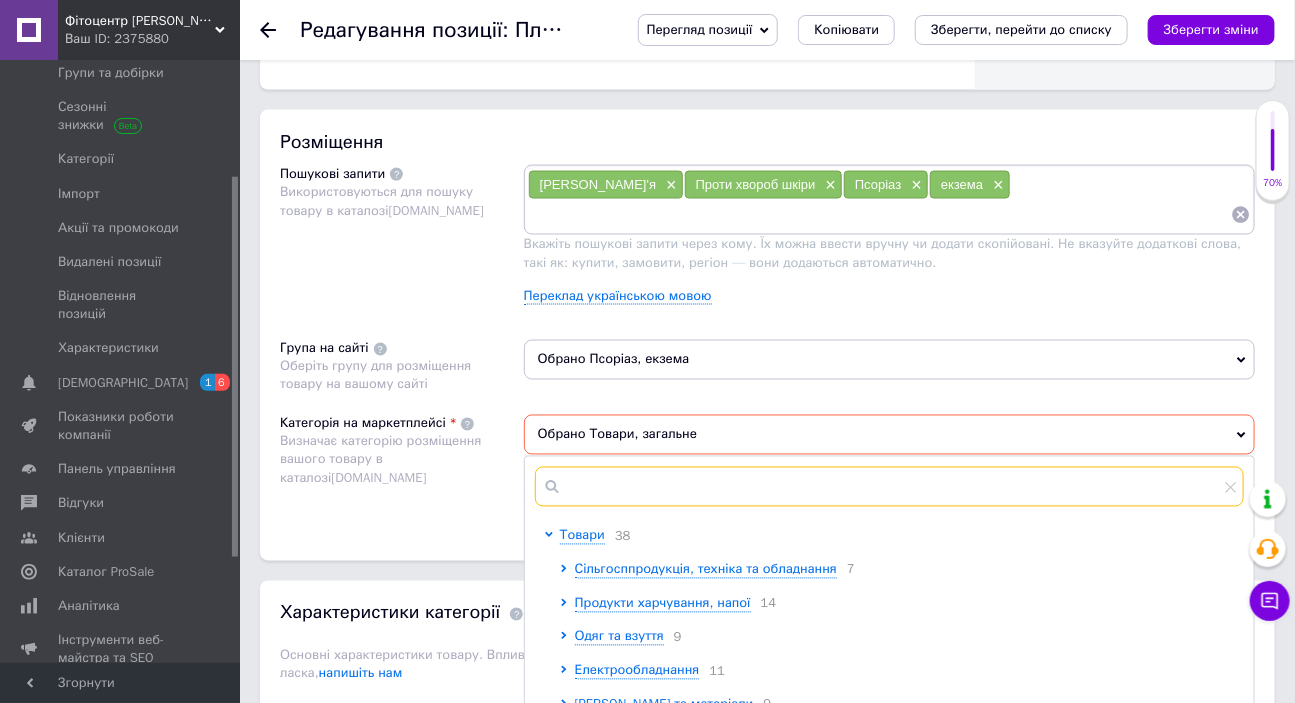 click at bounding box center [889, 487] 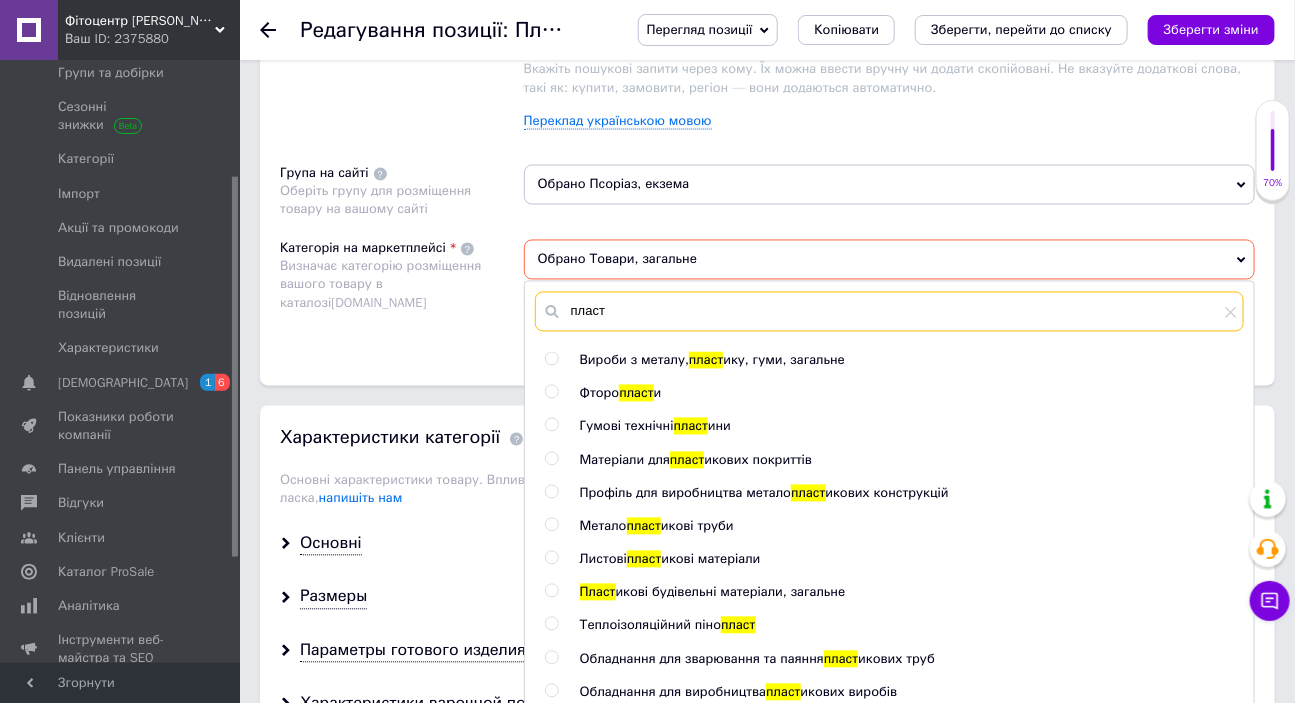 scroll, scrollTop: 1288, scrollLeft: 0, axis: vertical 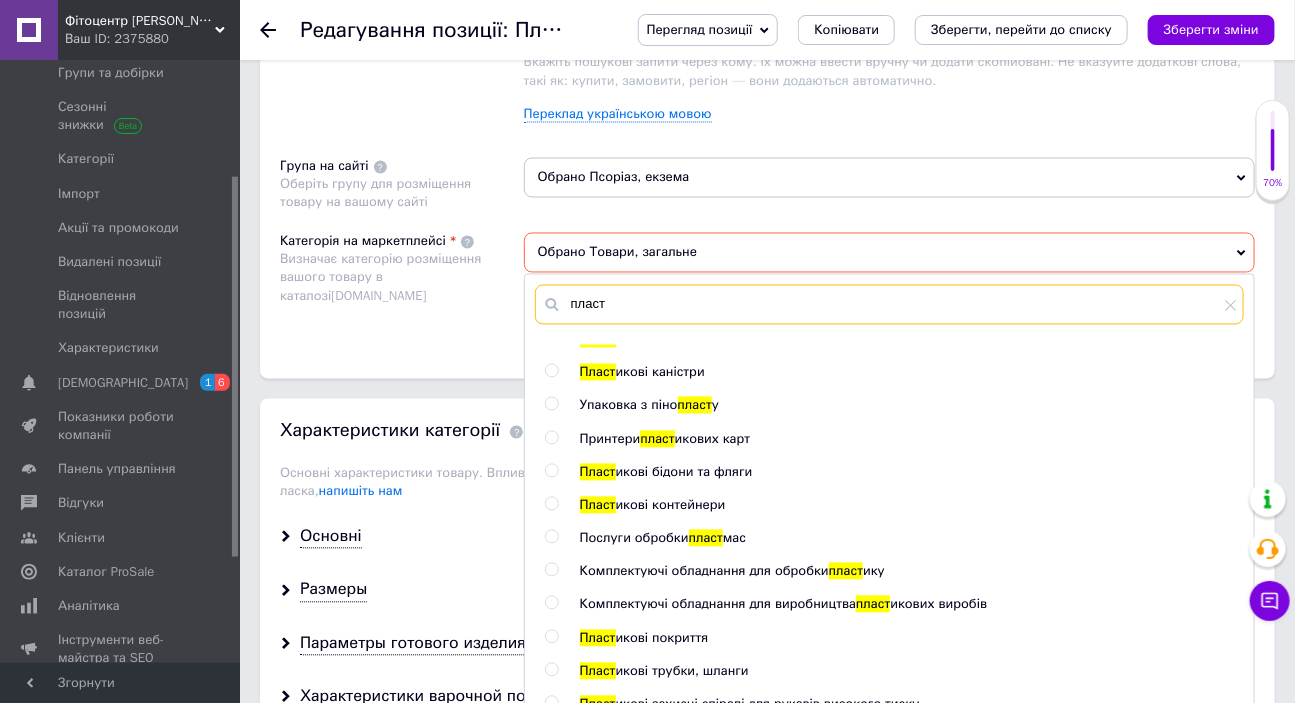 drag, startPoint x: 603, startPoint y: 274, endPoint x: 571, endPoint y: 271, distance: 32.140316 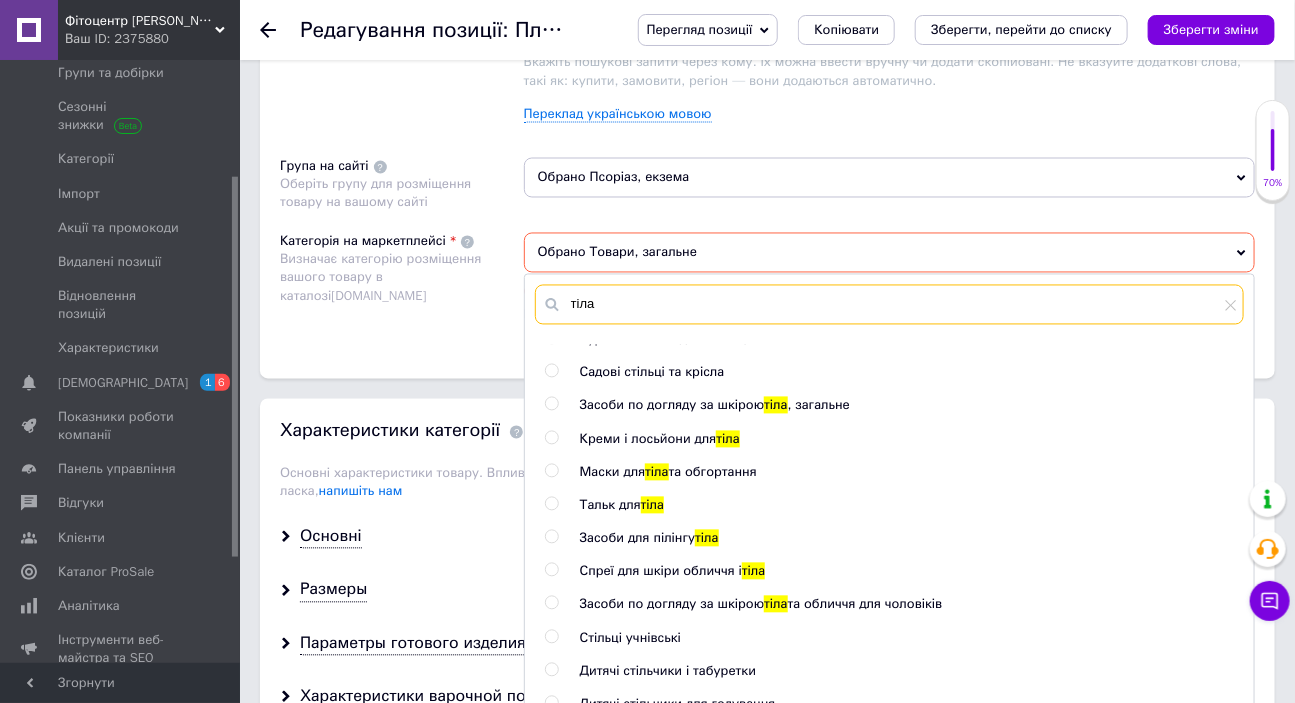 scroll, scrollTop: 0, scrollLeft: 0, axis: both 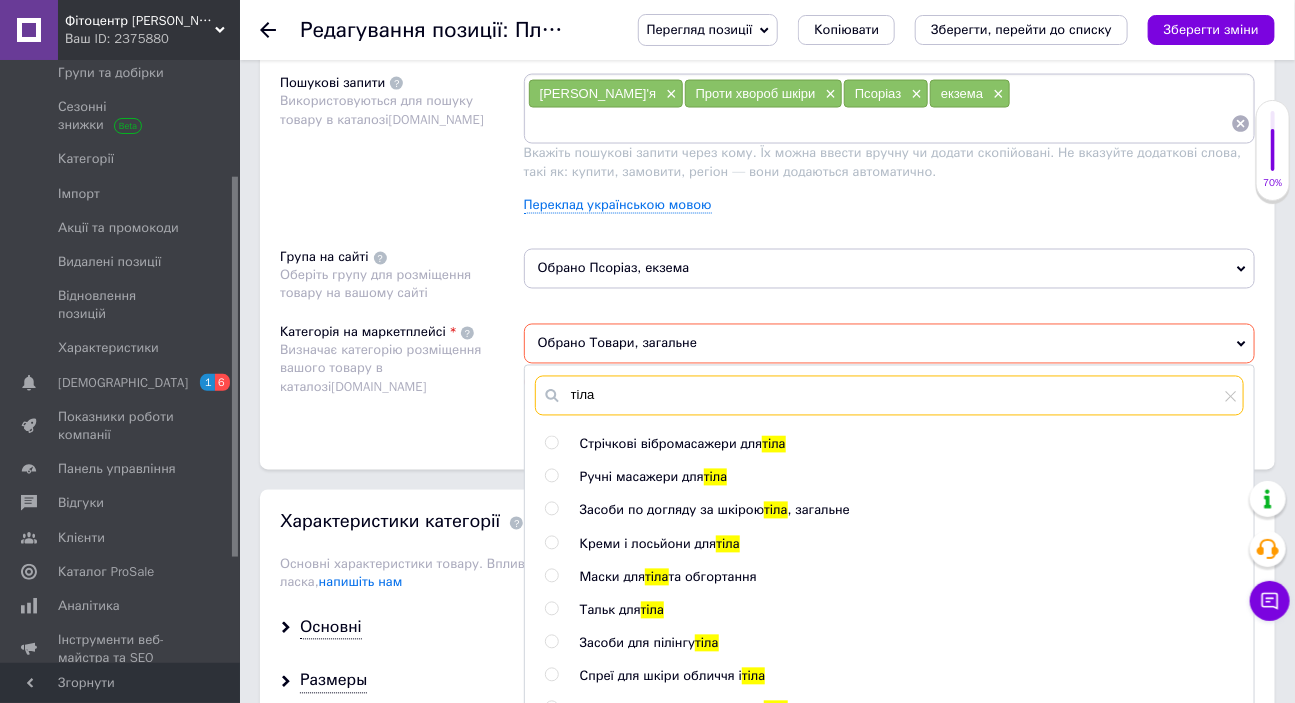 type on "тіла" 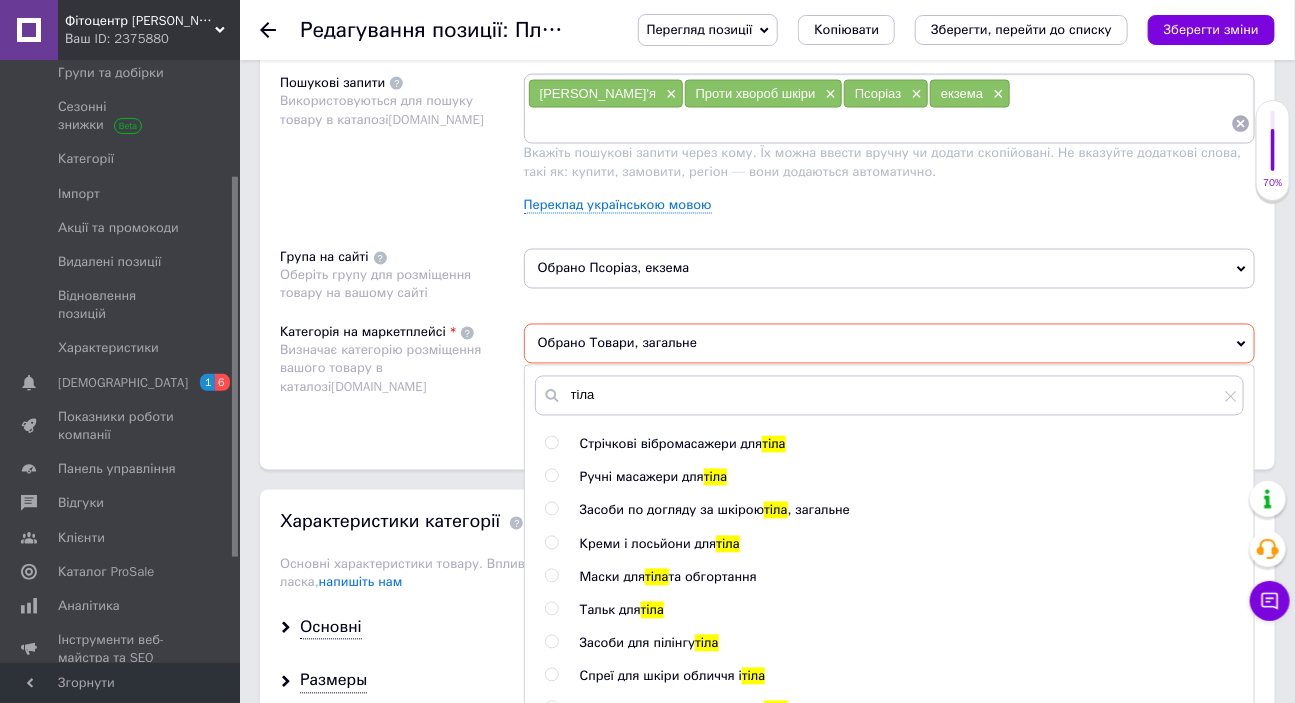 click at bounding box center (551, 509) 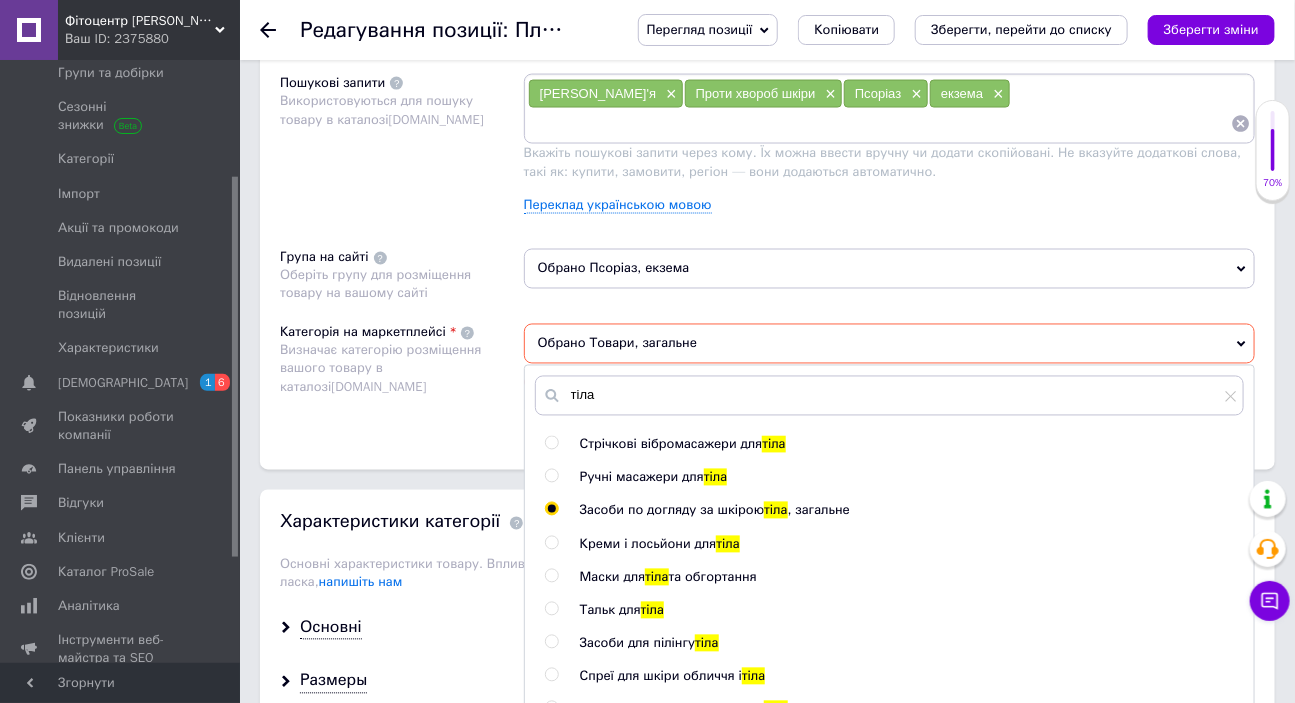 radio on "true" 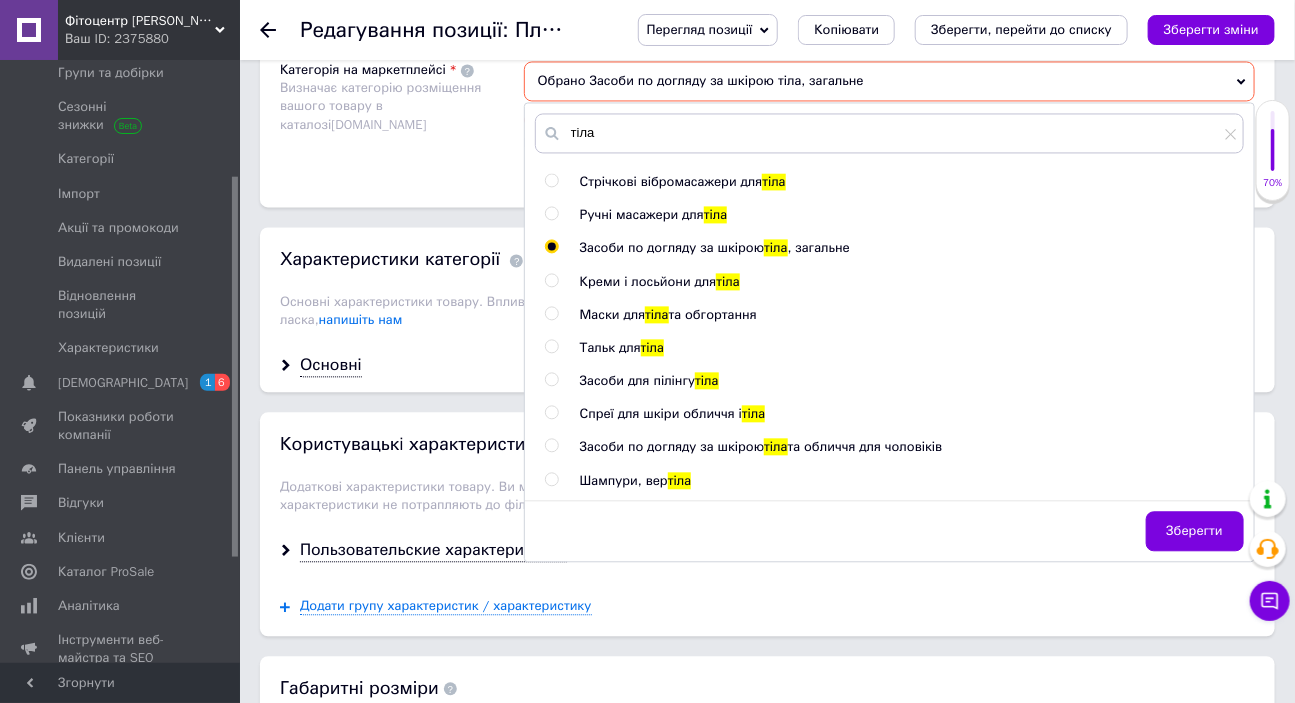 scroll, scrollTop: 1470, scrollLeft: 0, axis: vertical 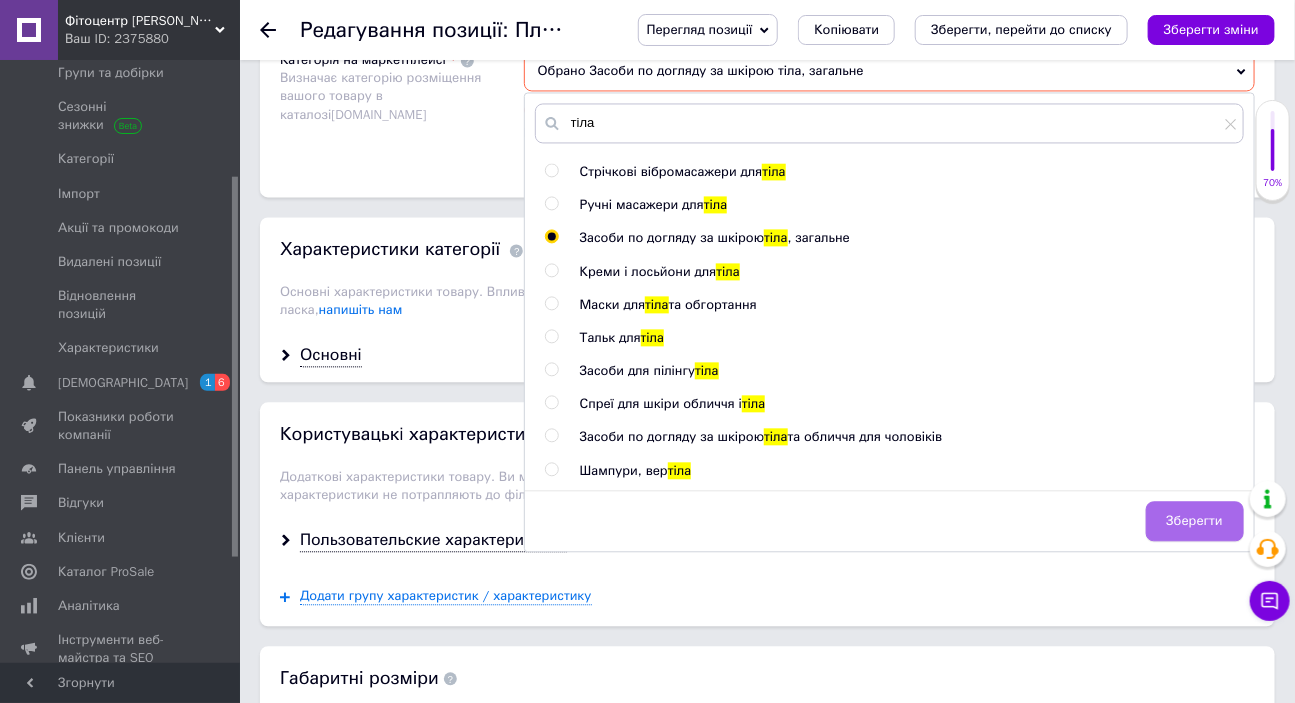 click on "Зберегти" at bounding box center (1195, 521) 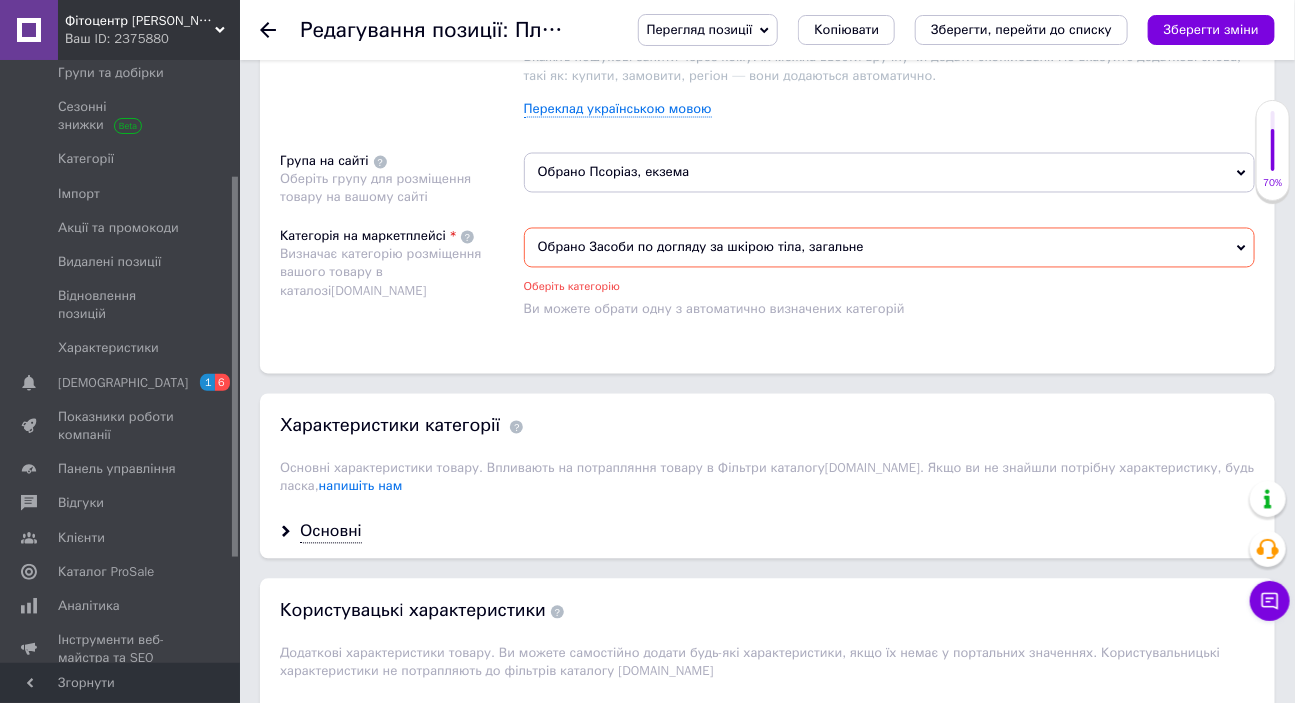 scroll, scrollTop: 1288, scrollLeft: 0, axis: vertical 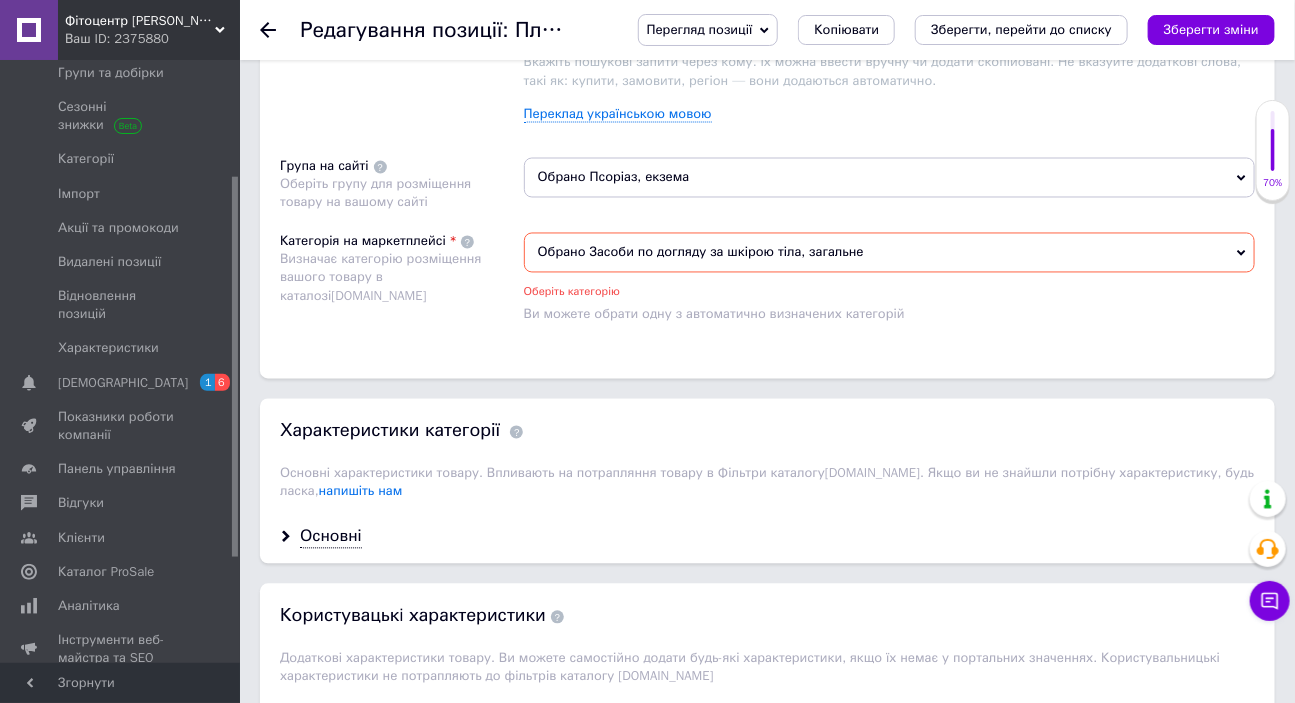 click on "Оберіть категорію" at bounding box center [572, 292] 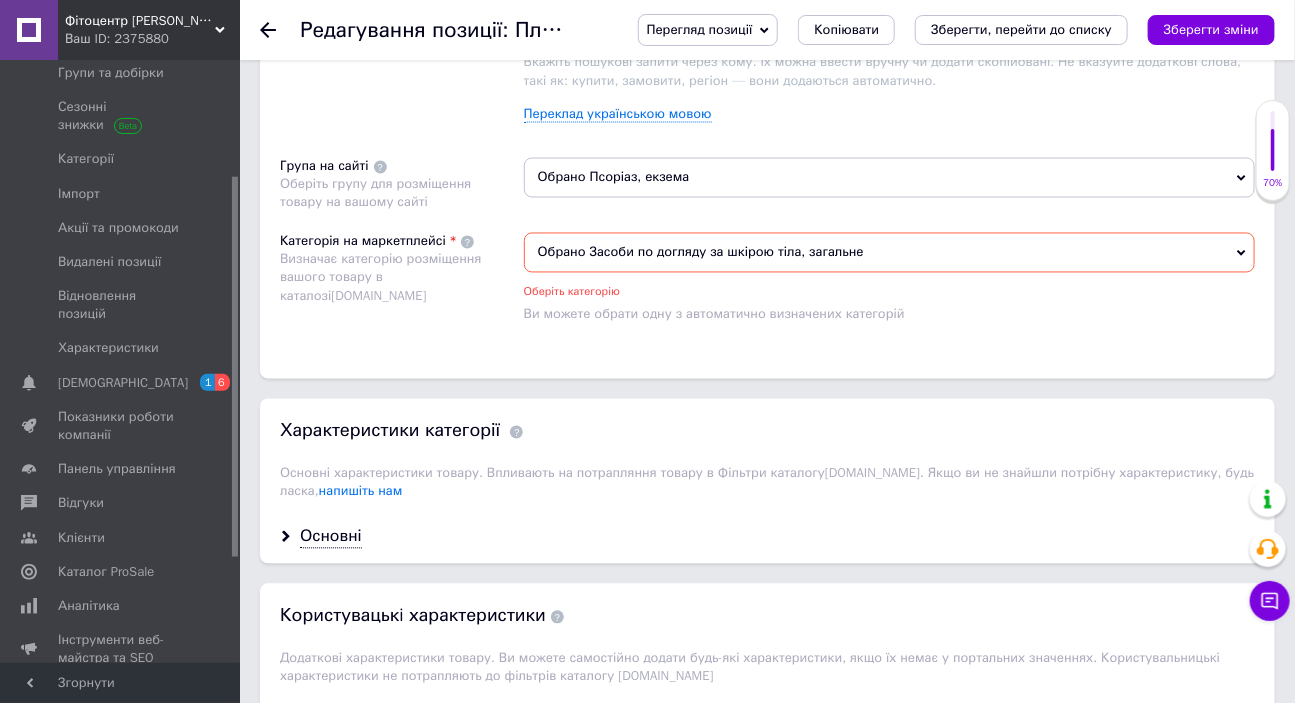 click 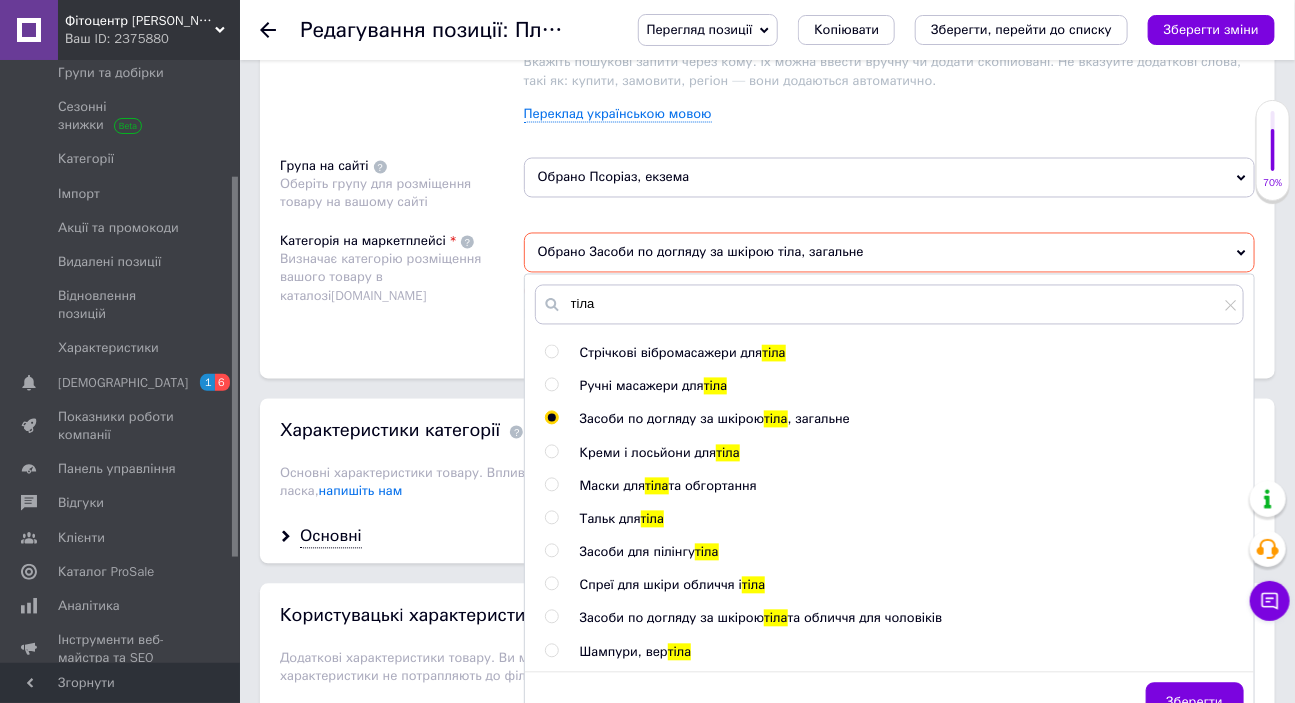 click at bounding box center [551, 518] 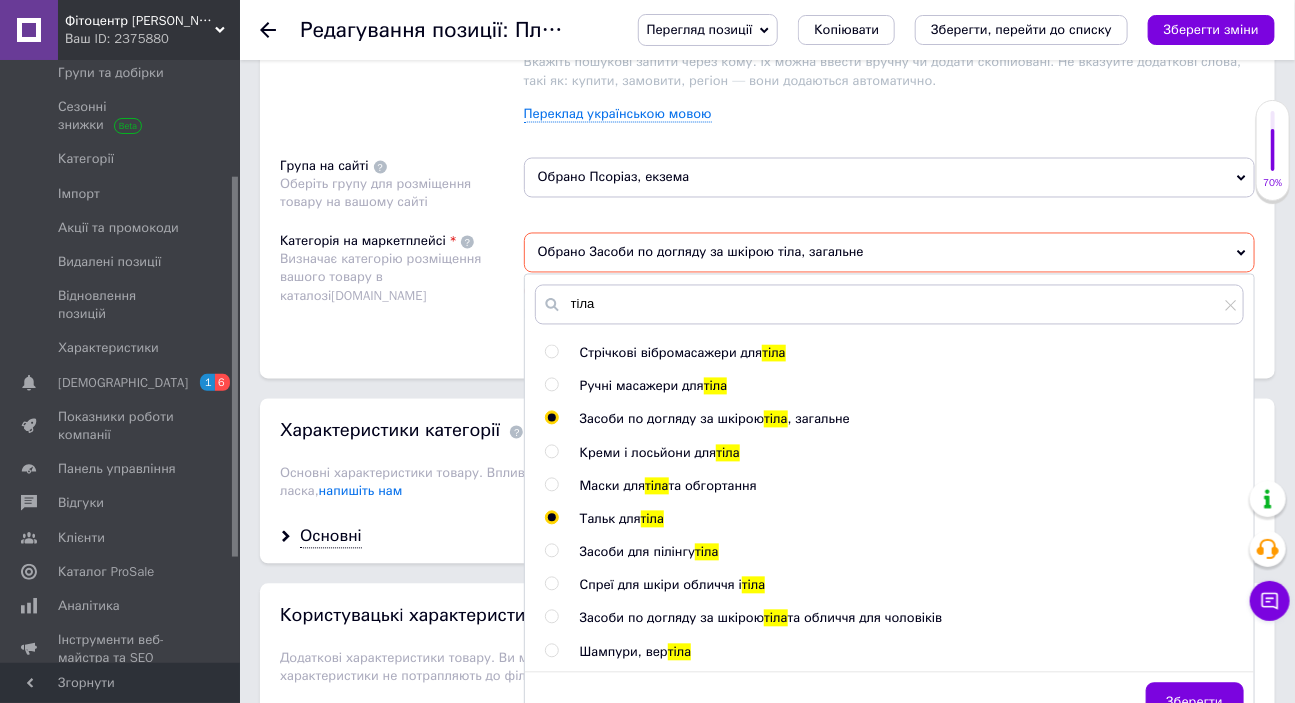 radio on "true" 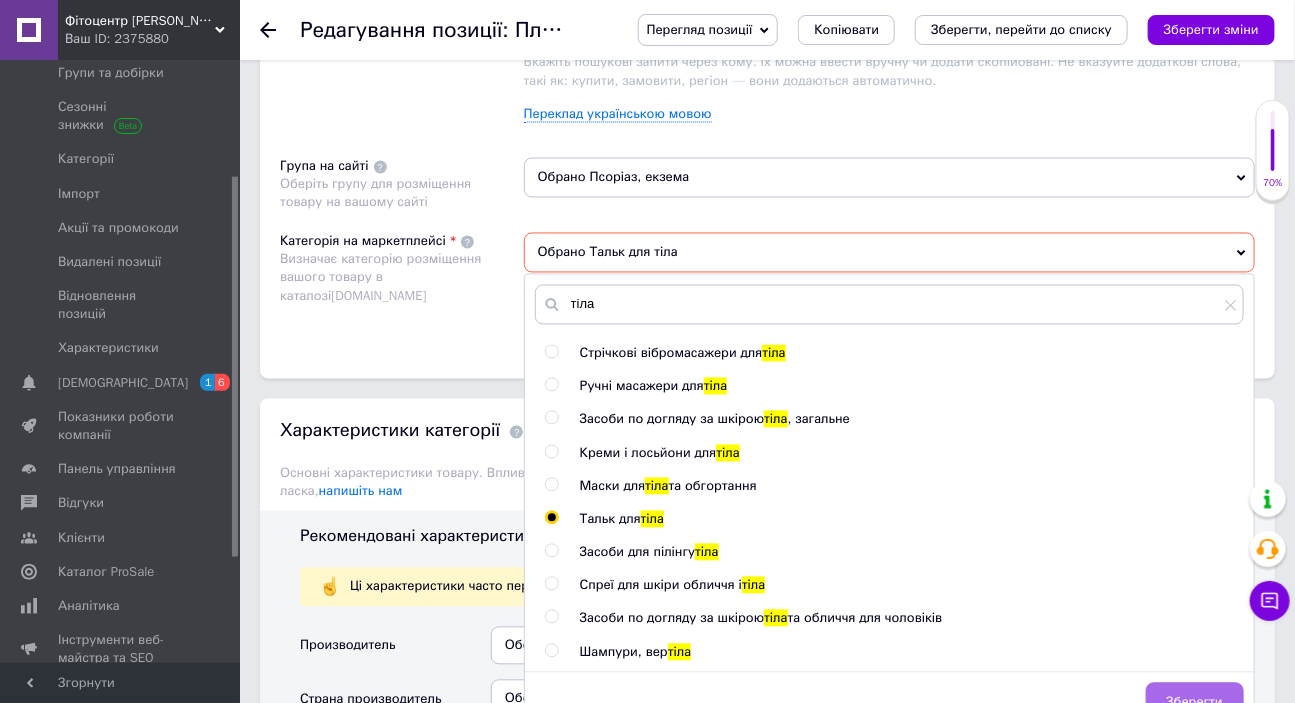 click on "Зберегти" at bounding box center (1195, 703) 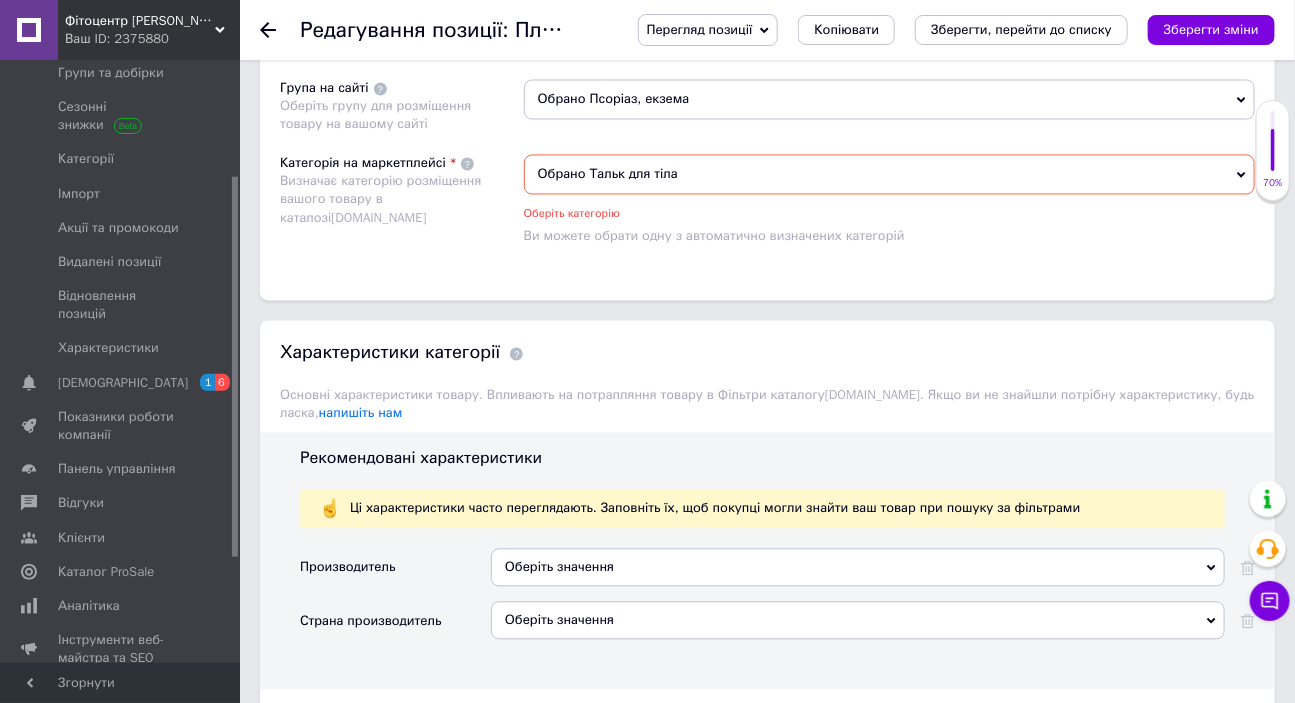 scroll, scrollTop: 1470, scrollLeft: 0, axis: vertical 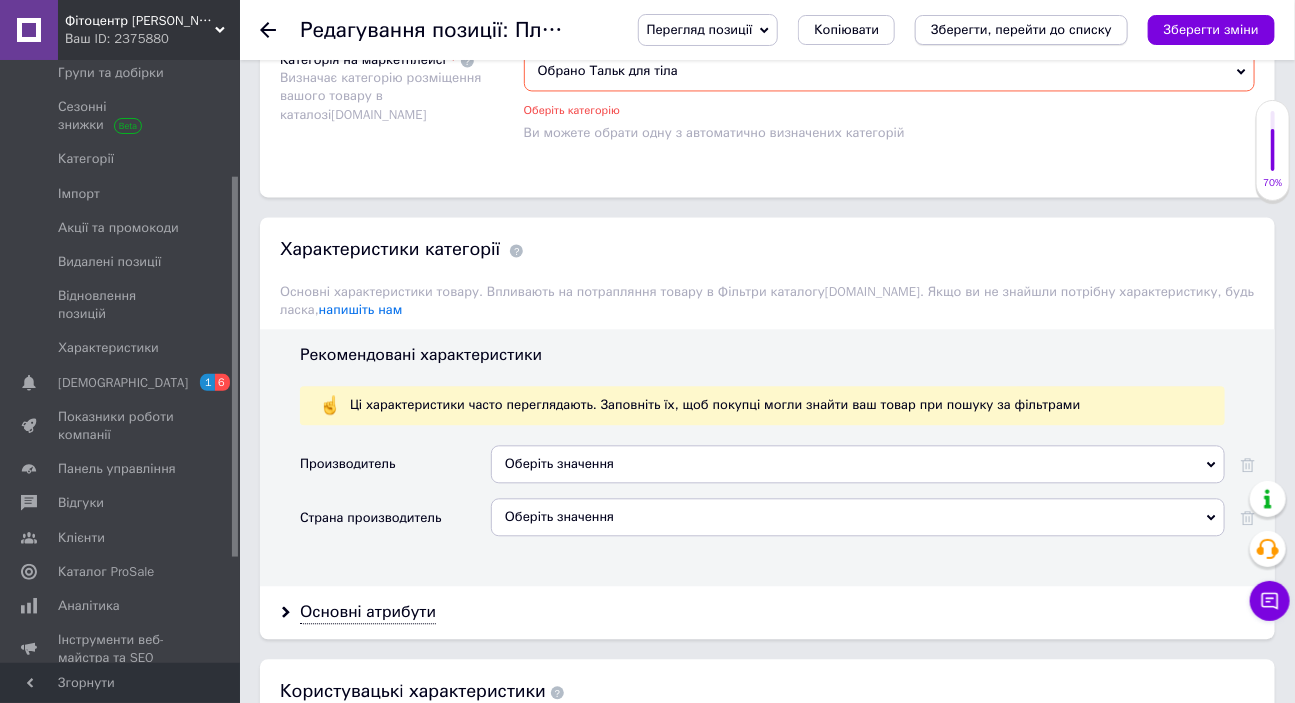 click on "Зберегти, перейти до списку" at bounding box center [1021, 29] 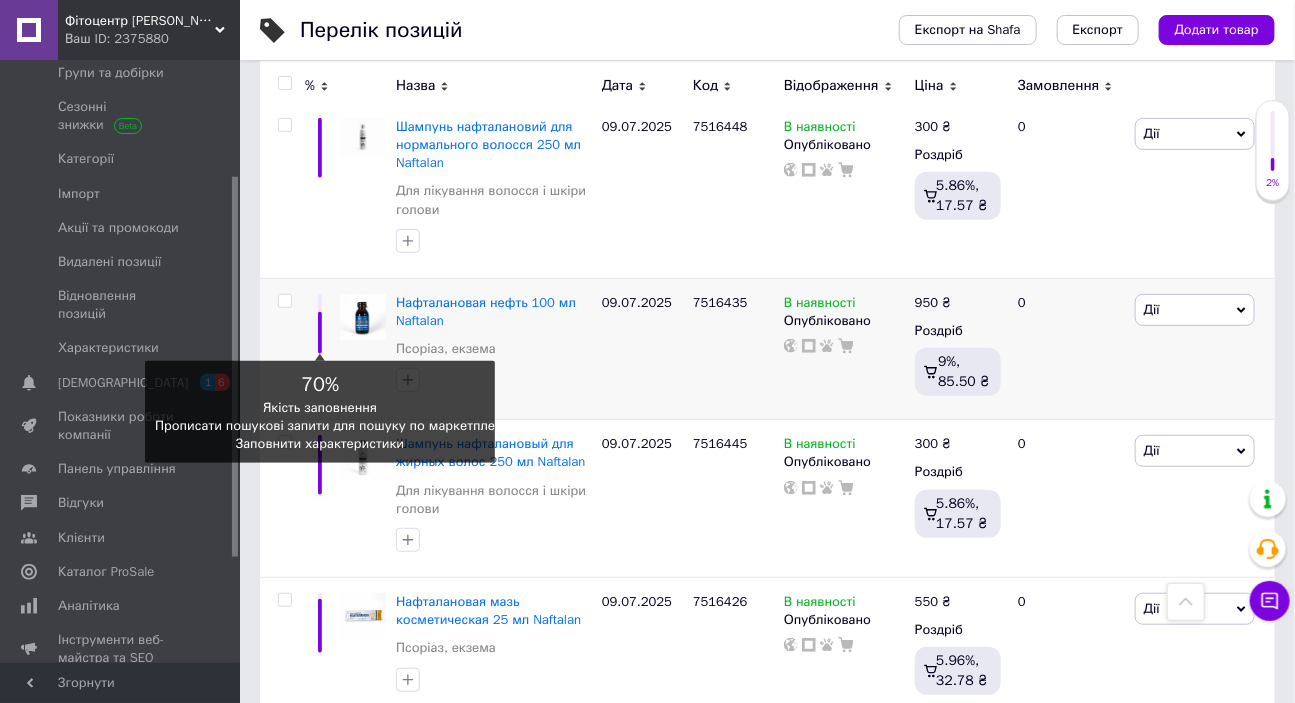 scroll, scrollTop: 3272, scrollLeft: 0, axis: vertical 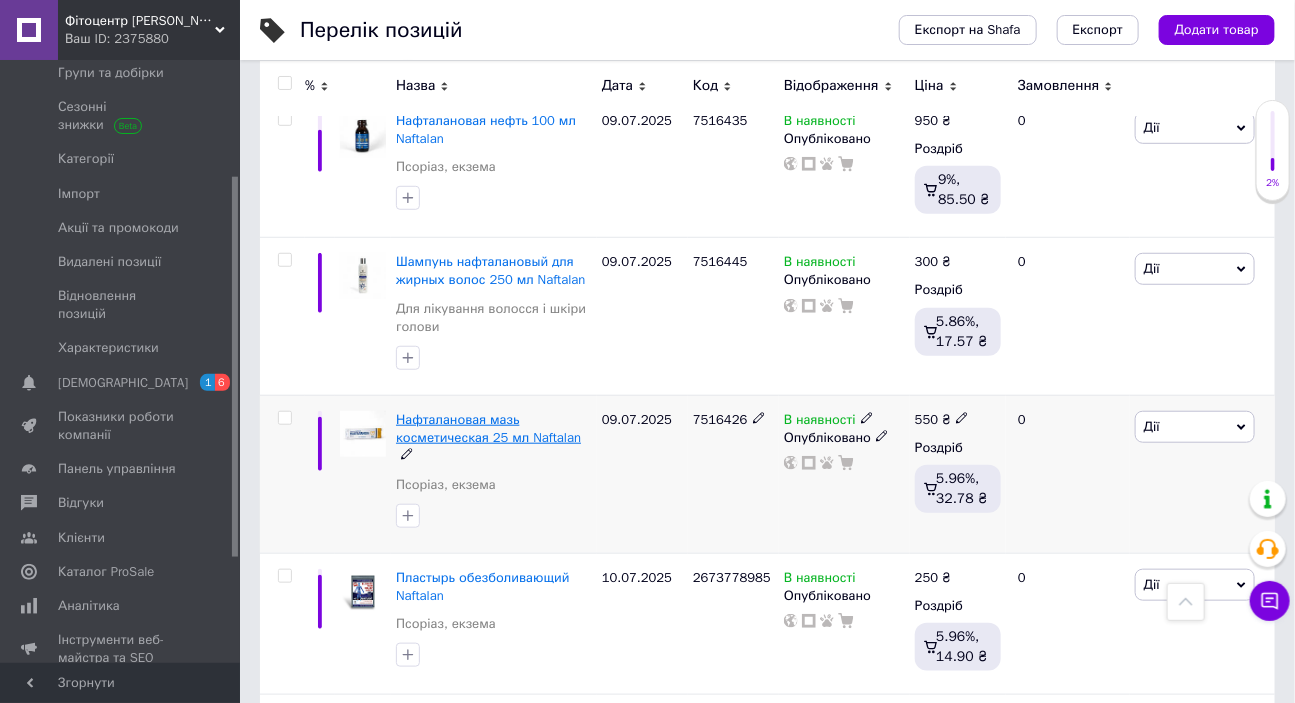 click on "Нафталановая мазь косметическая 25 мл Naftalan" at bounding box center (488, 428) 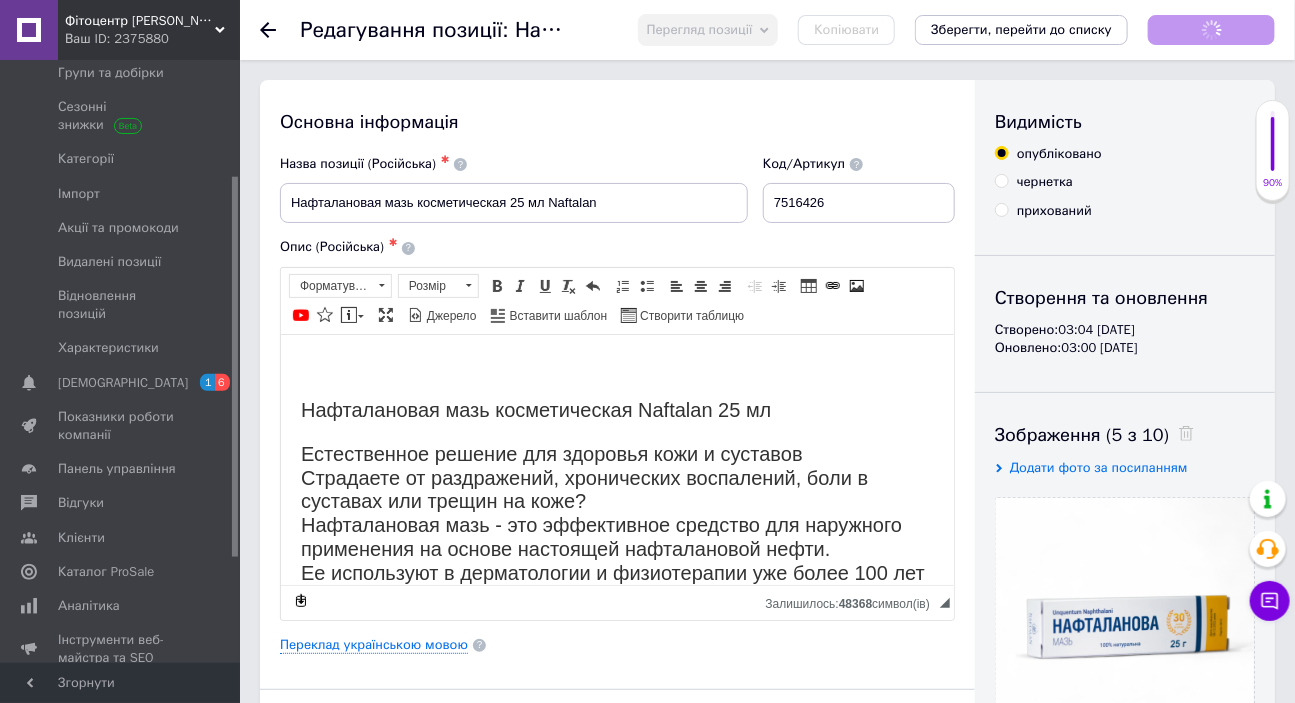 scroll, scrollTop: 0, scrollLeft: 0, axis: both 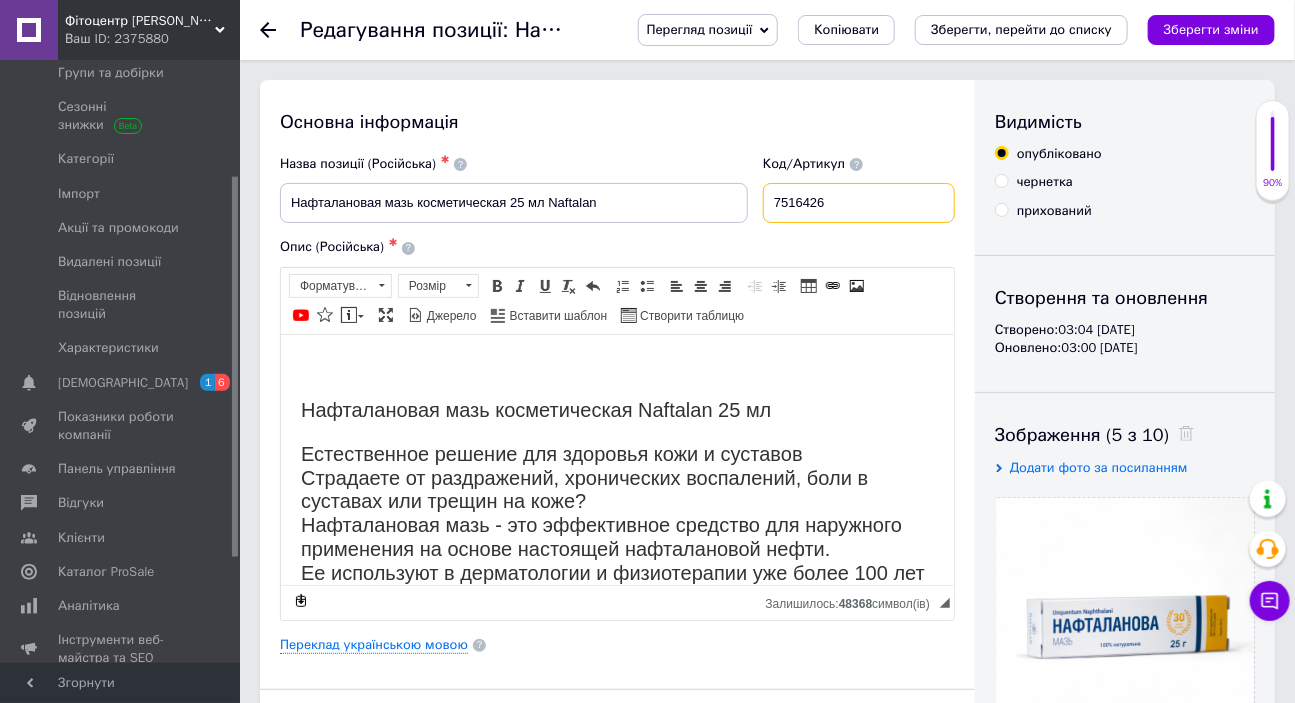 drag, startPoint x: 840, startPoint y: 201, endPoint x: 769, endPoint y: 198, distance: 71.063354 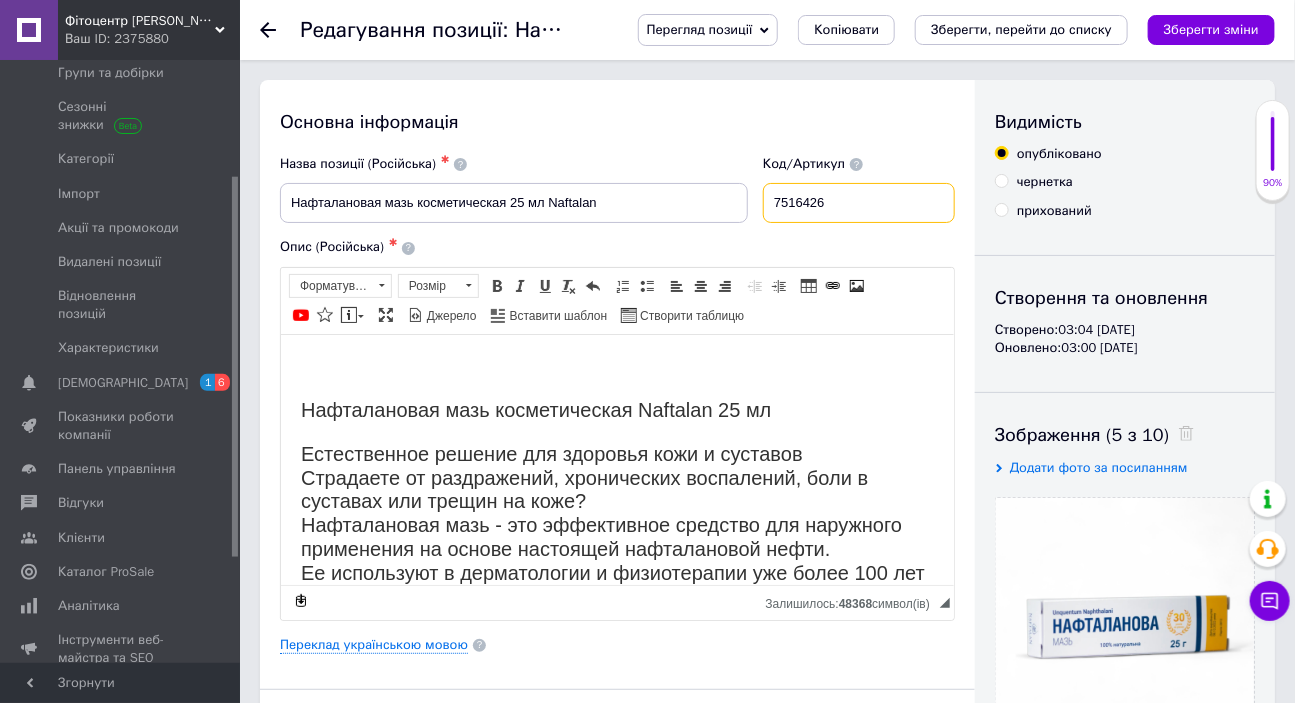 paste on "267377898" 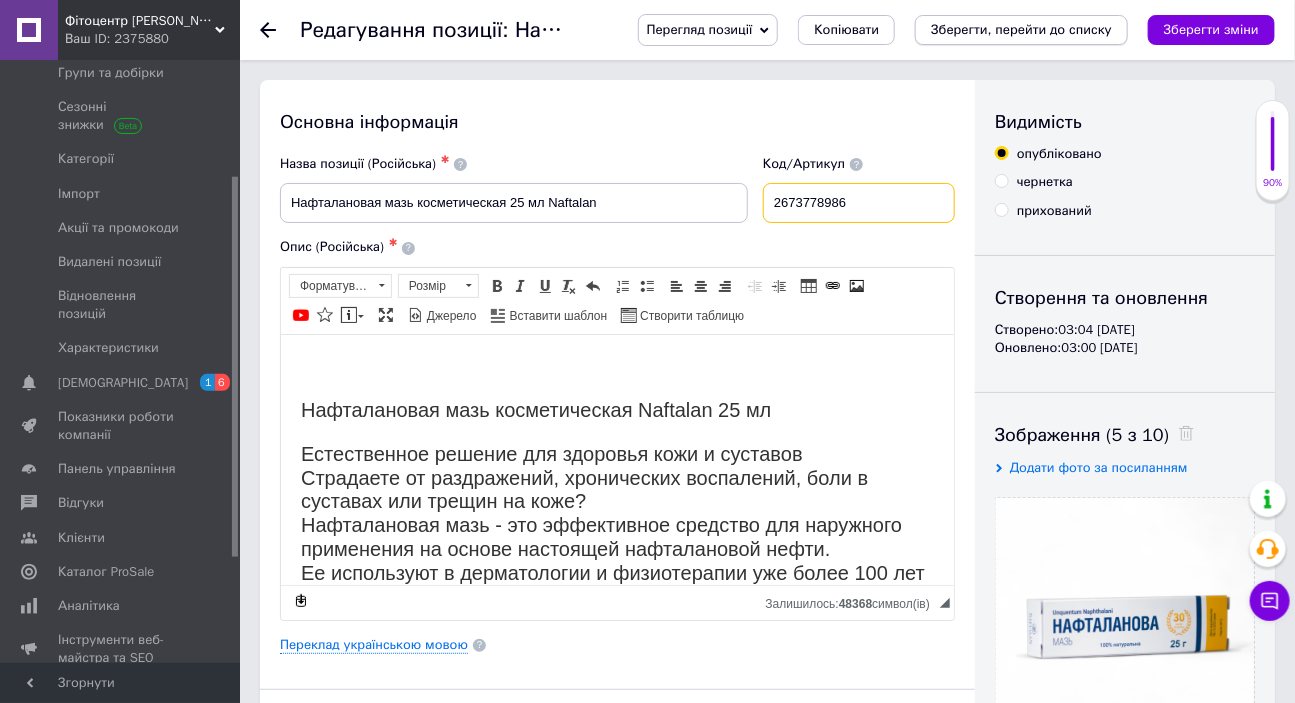 type on "2673778986" 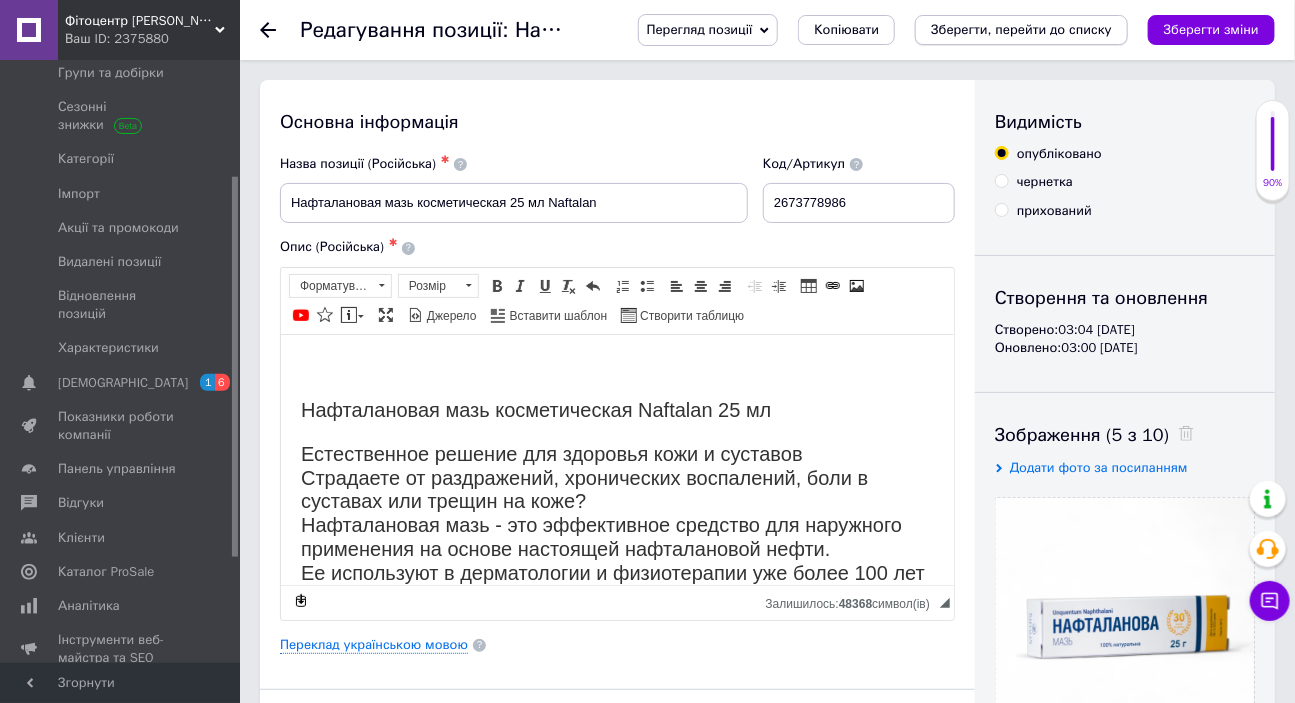 click on "Зберегти, перейти до списку" at bounding box center [1021, 29] 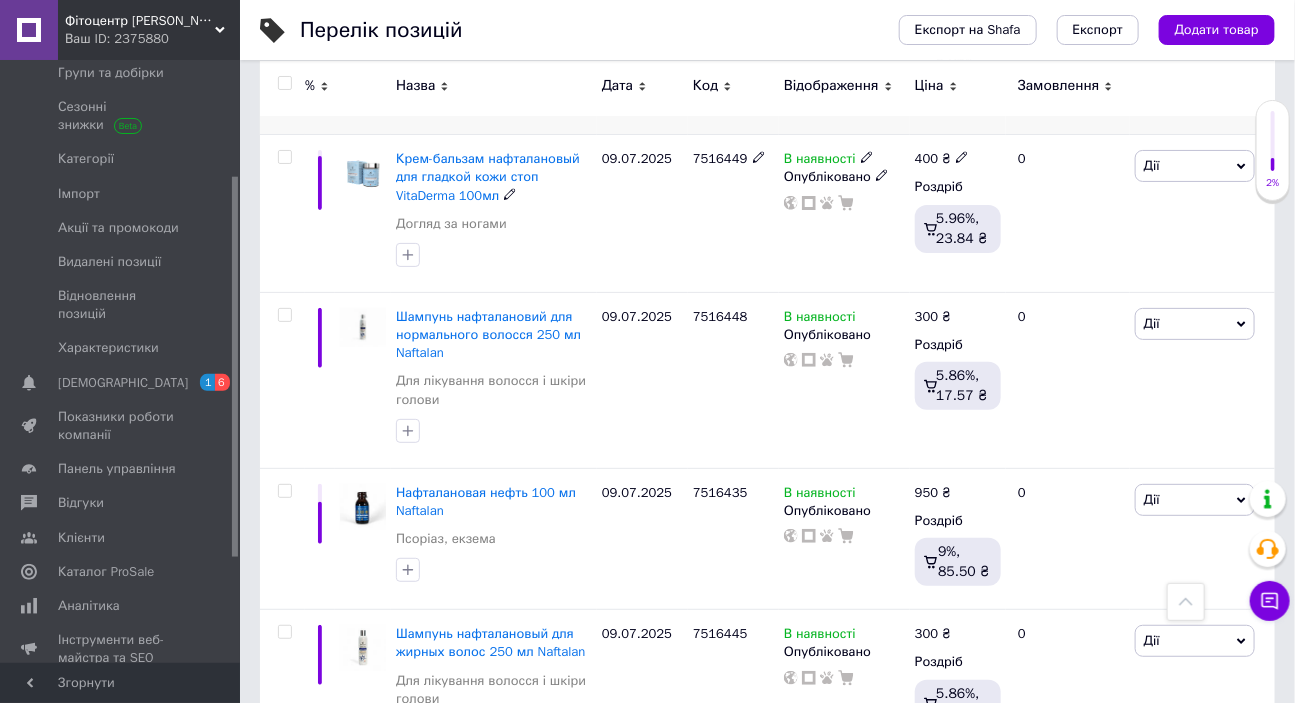 scroll, scrollTop: 3000, scrollLeft: 0, axis: vertical 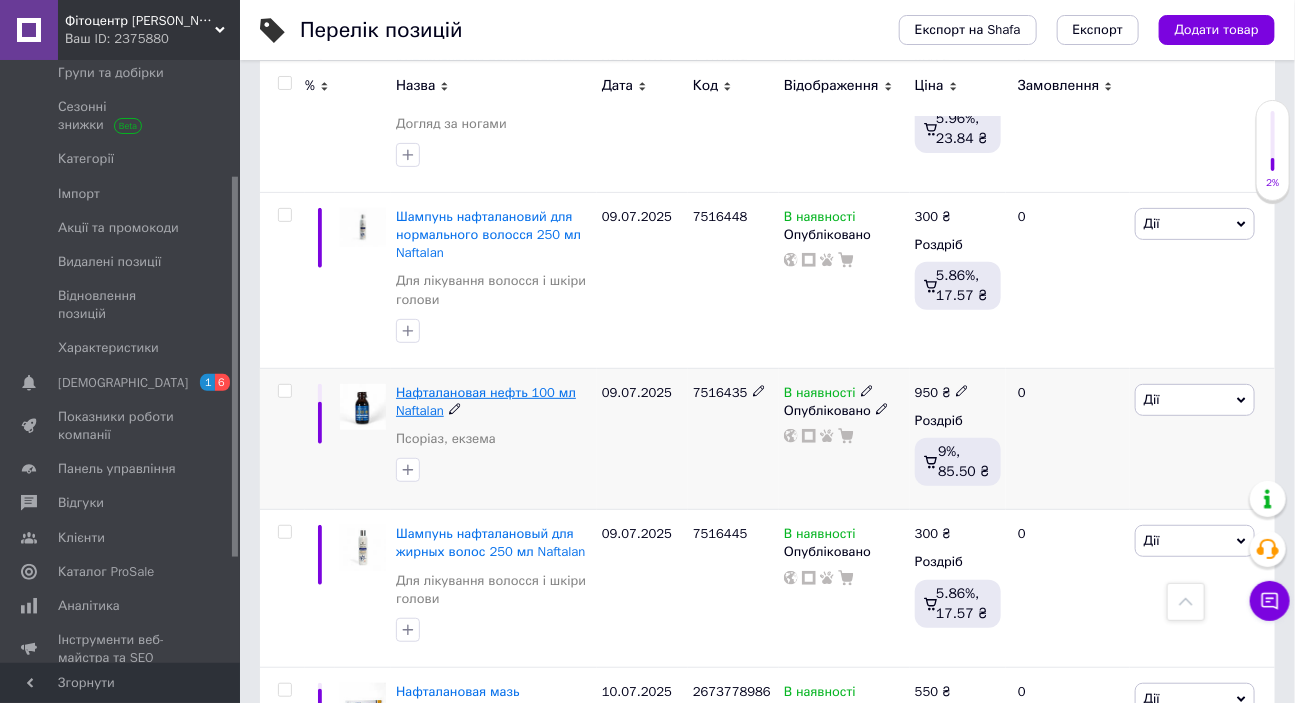 click on "Нафталановая нефть 100 мл Naftalan" at bounding box center [486, 401] 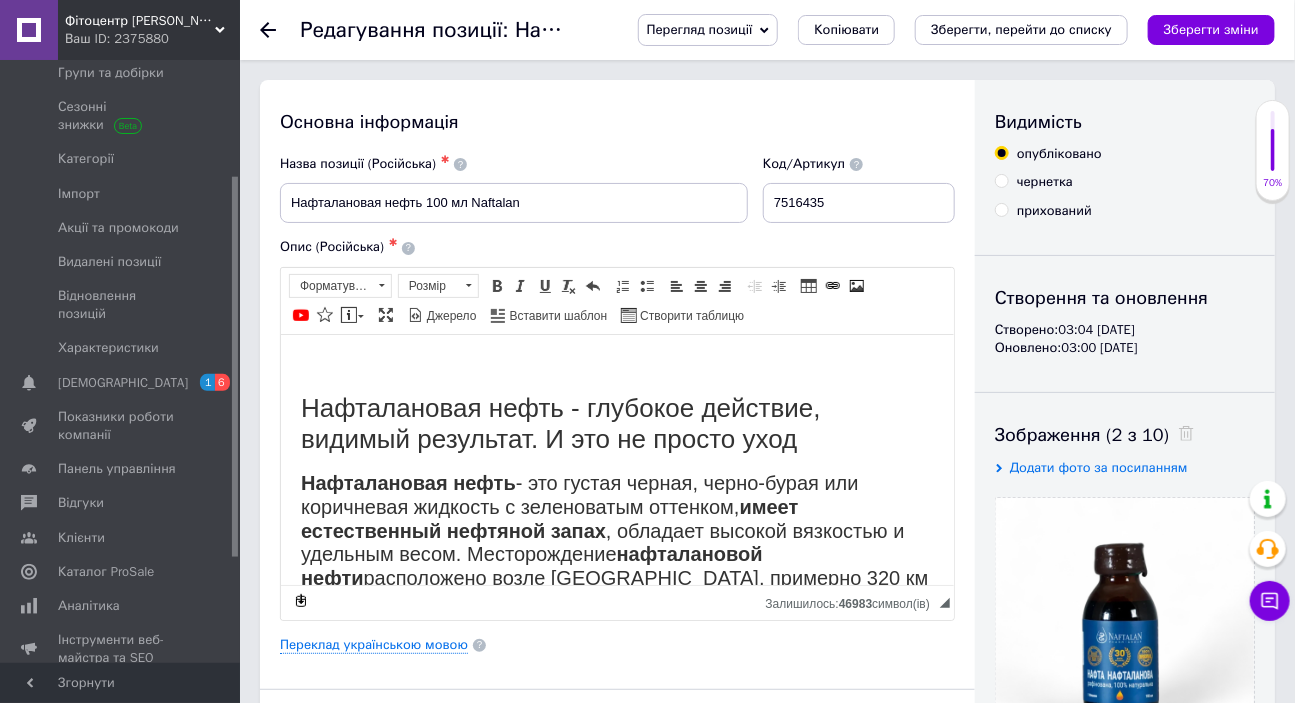 scroll, scrollTop: 0, scrollLeft: 0, axis: both 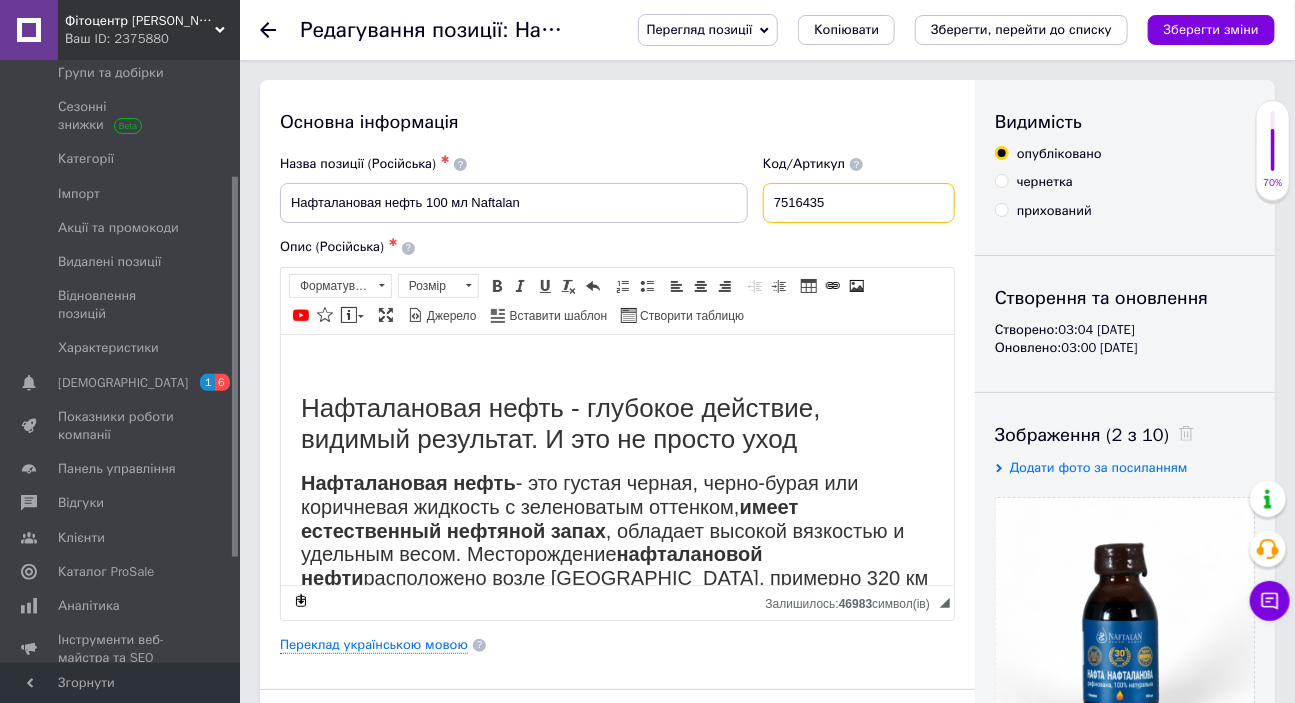 drag, startPoint x: 850, startPoint y: 210, endPoint x: 770, endPoint y: 210, distance: 80 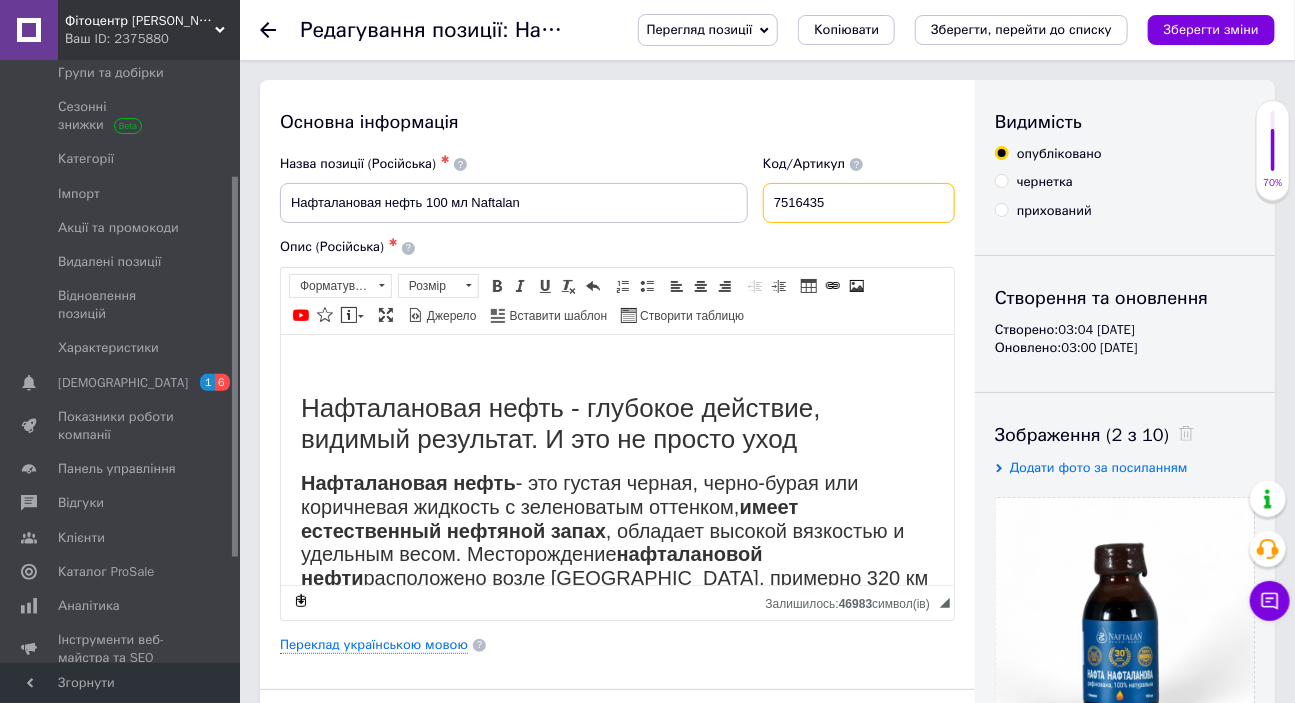 paste on "2673778987" 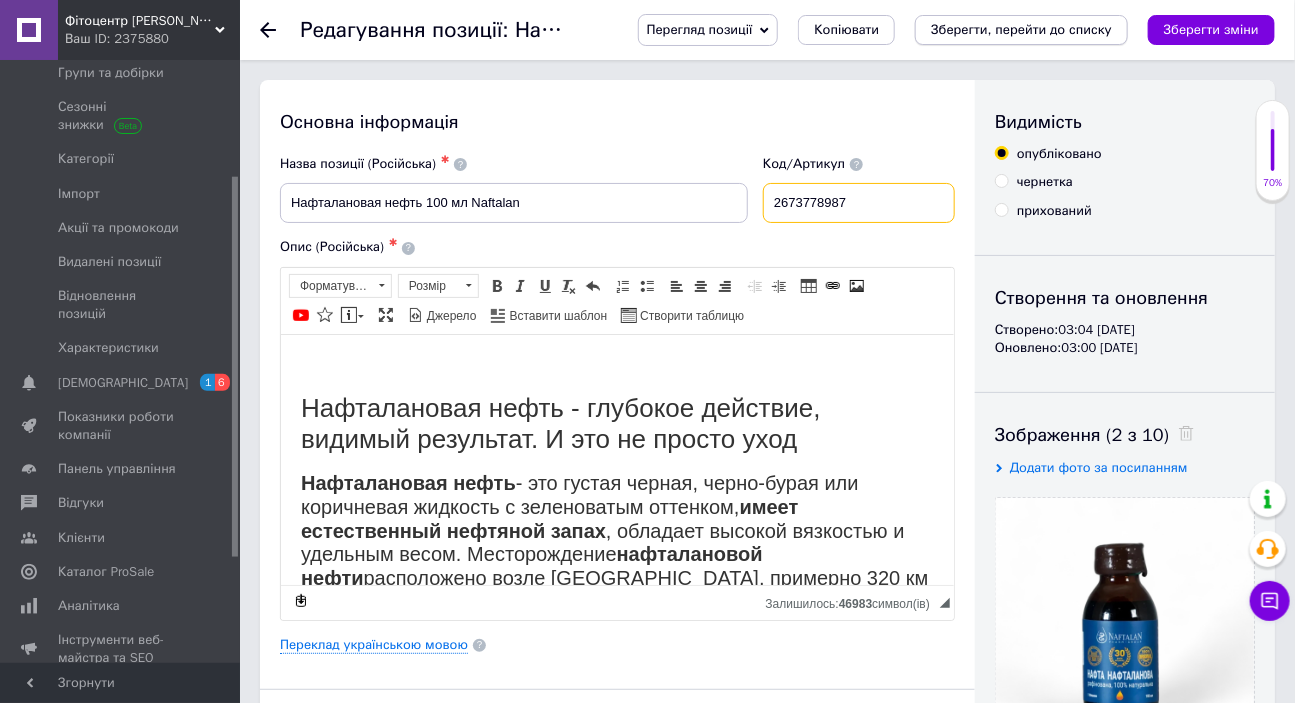 type on "2673778987" 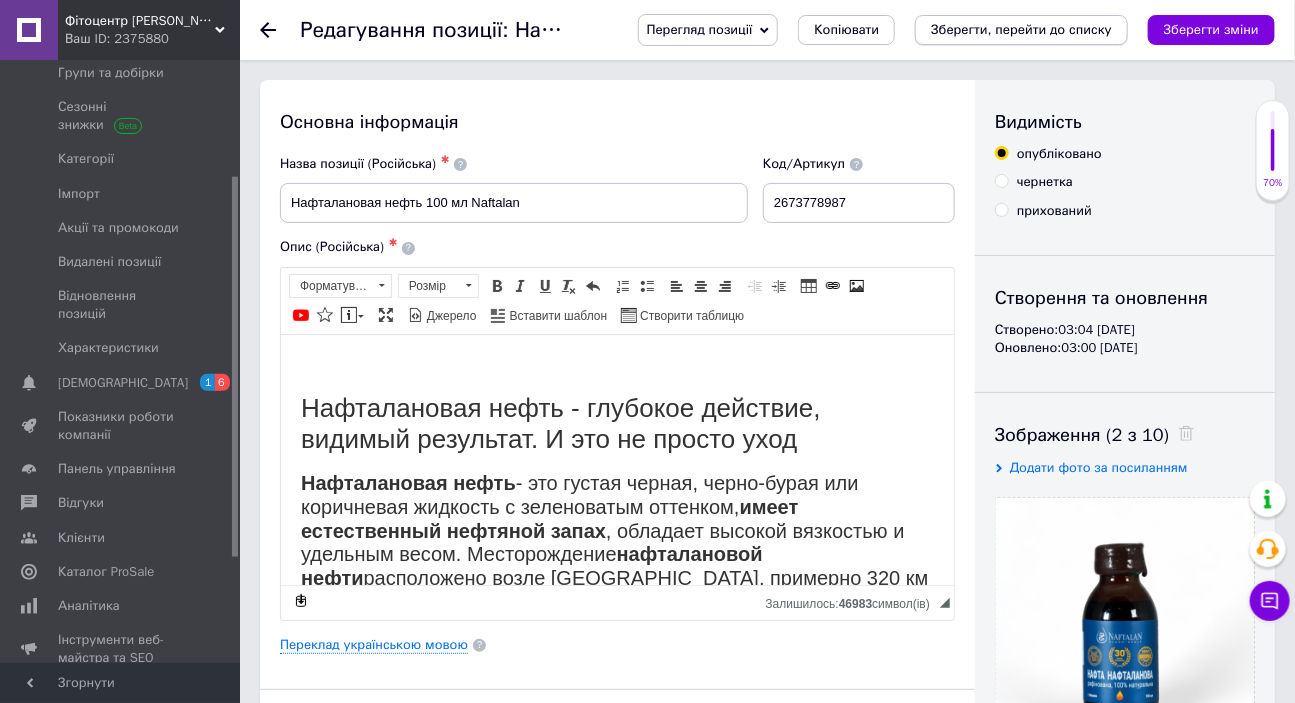 click on "Зберегти, перейти до списку" at bounding box center (1021, 29) 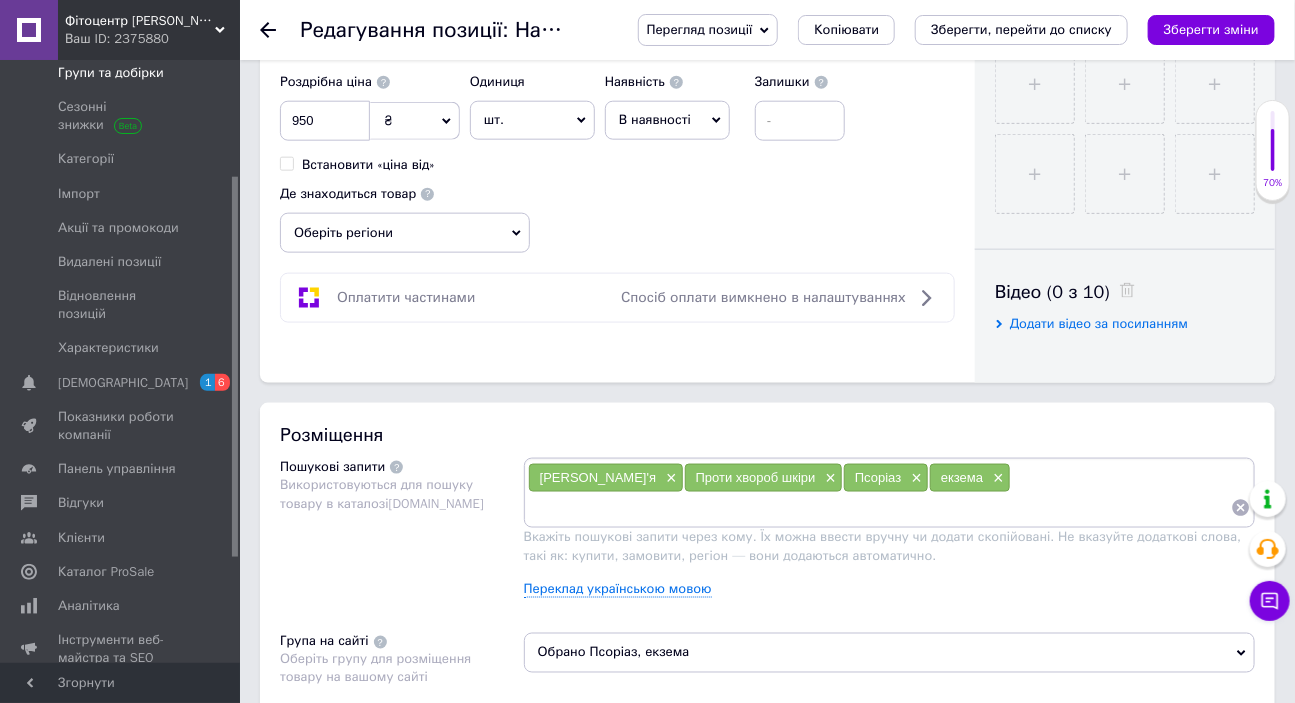 scroll, scrollTop: 1197, scrollLeft: 0, axis: vertical 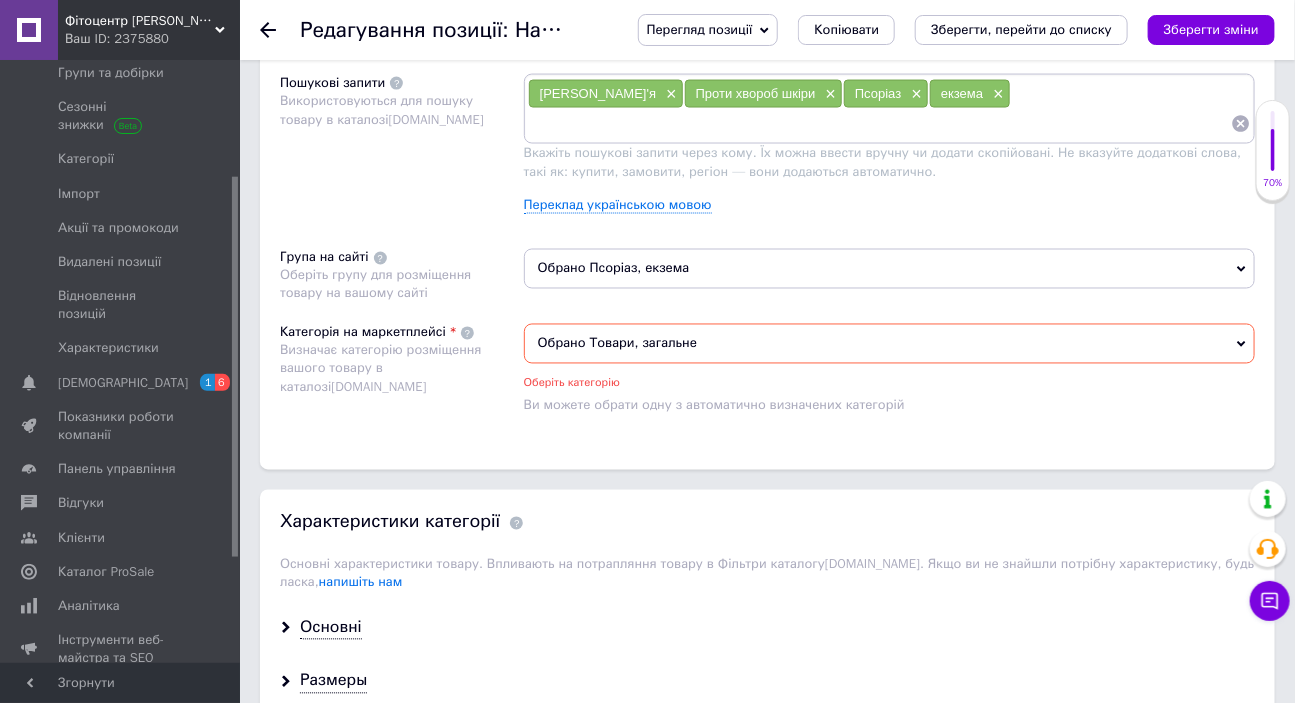 click on "Обрано Товари, загальне" at bounding box center (889, 344) 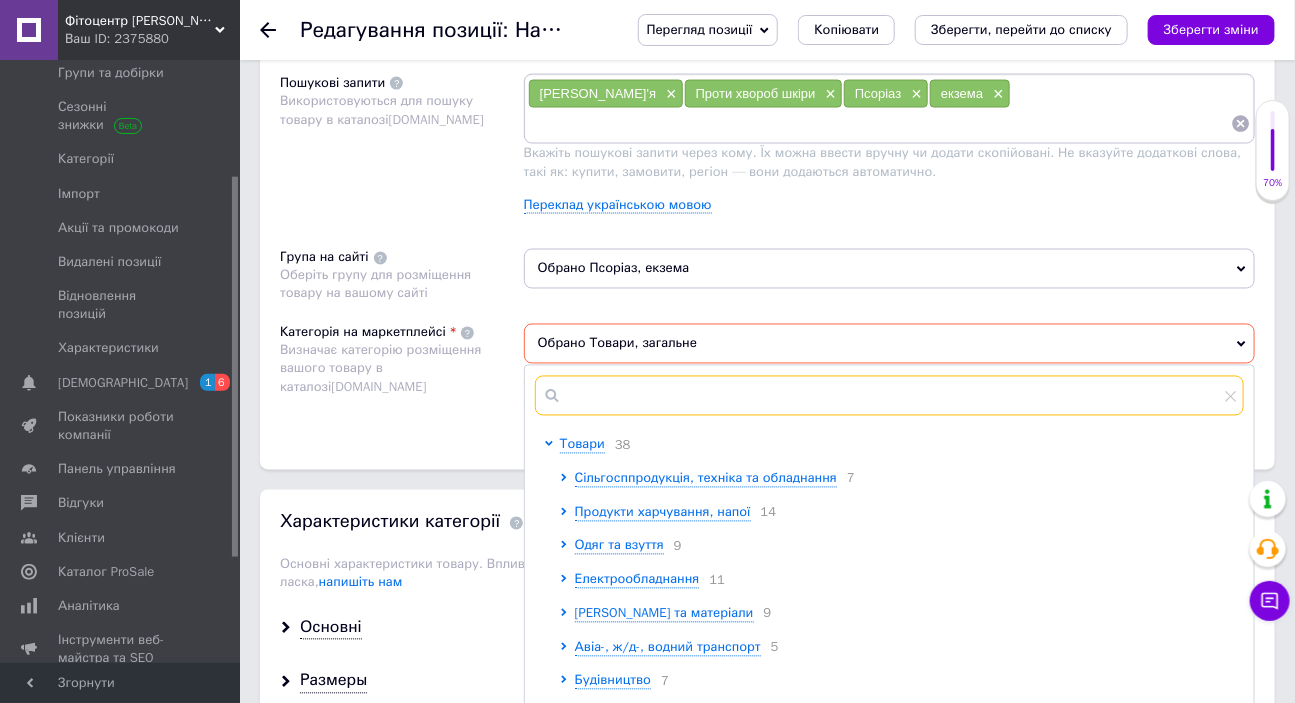 click at bounding box center (889, 396) 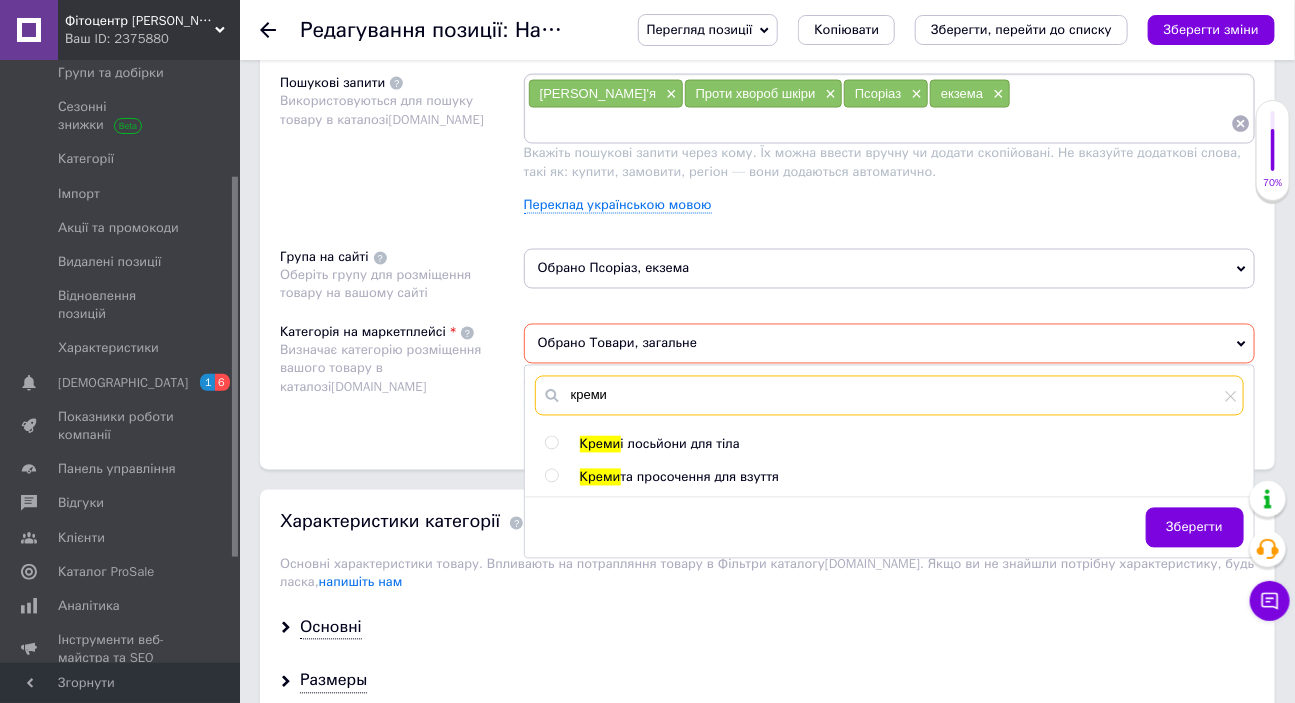 type on "креми" 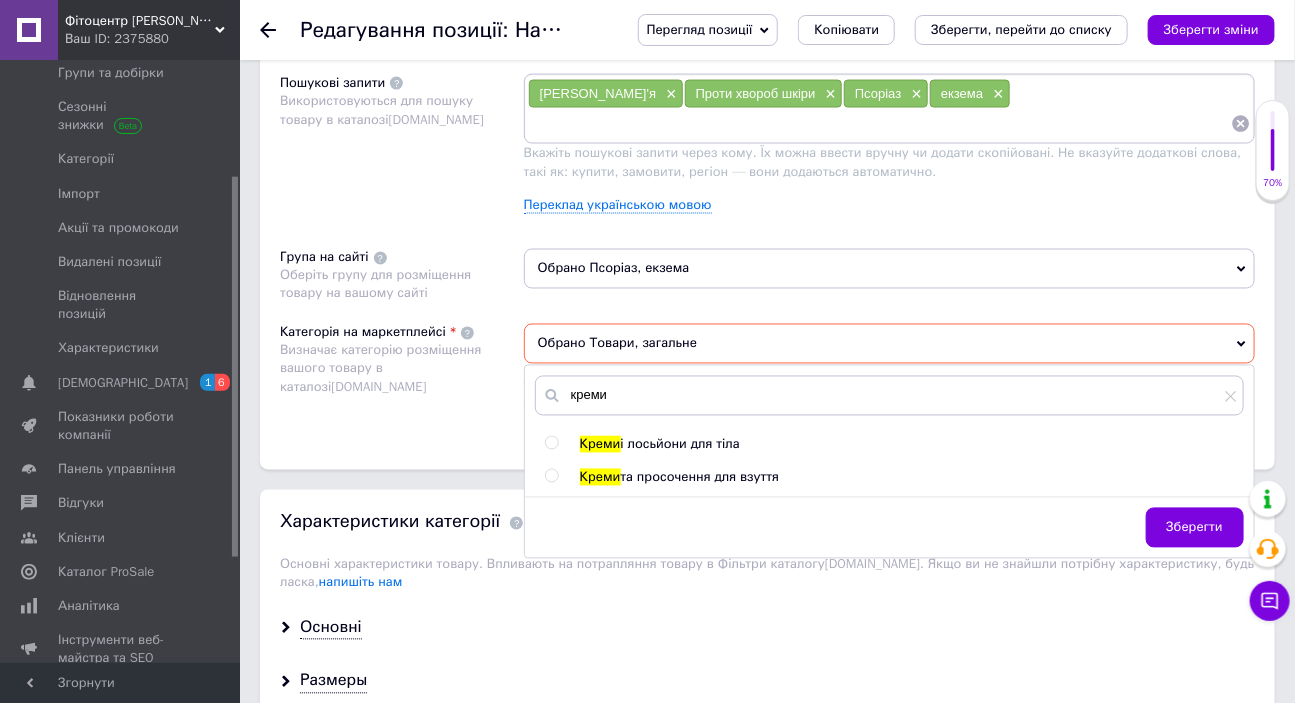 drag, startPoint x: 550, startPoint y: 410, endPoint x: 575, endPoint y: 417, distance: 25.96151 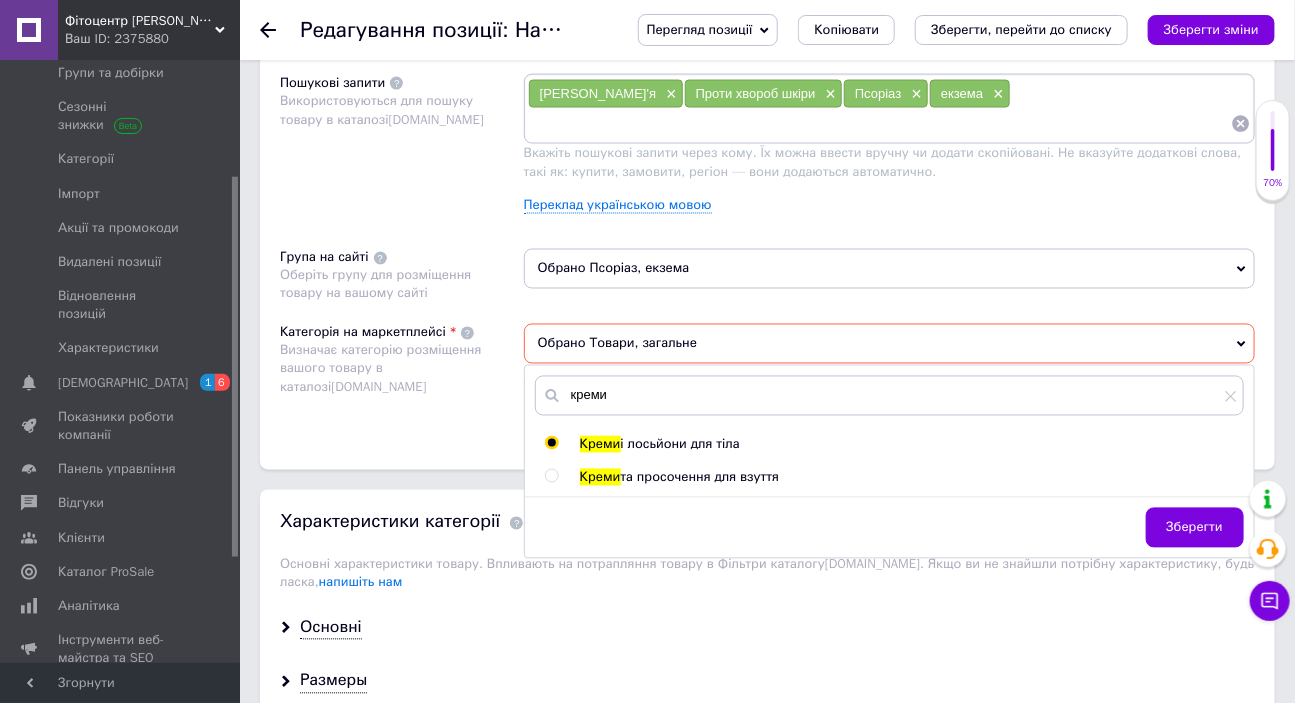 radio on "true" 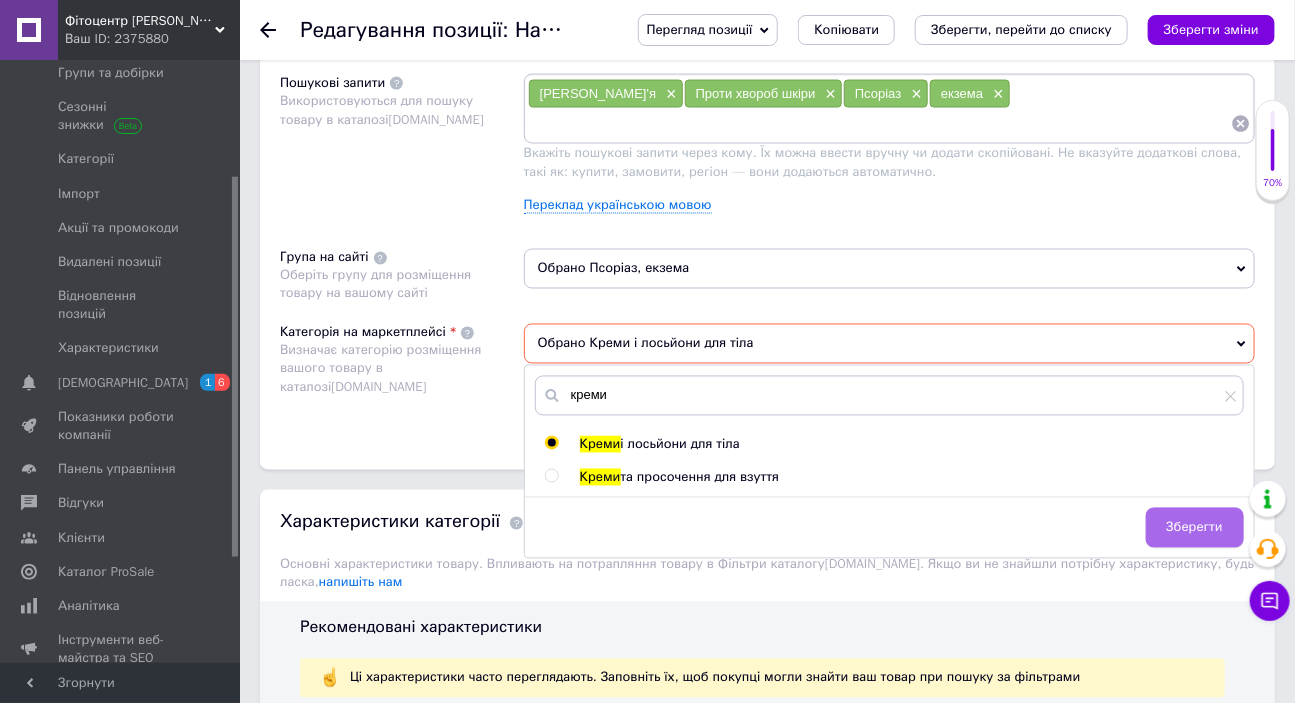 click on "Зберегти" at bounding box center [1195, 528] 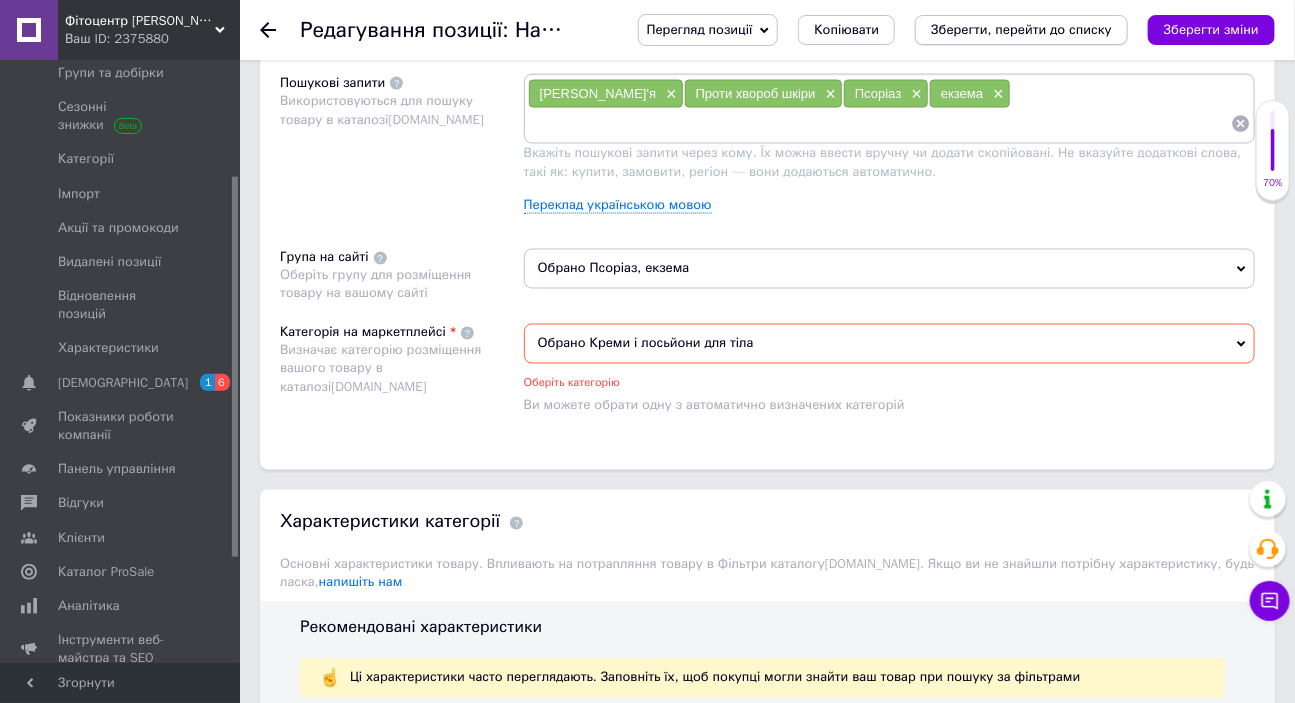 click on "Зберегти, перейти до списку" at bounding box center (1021, 29) 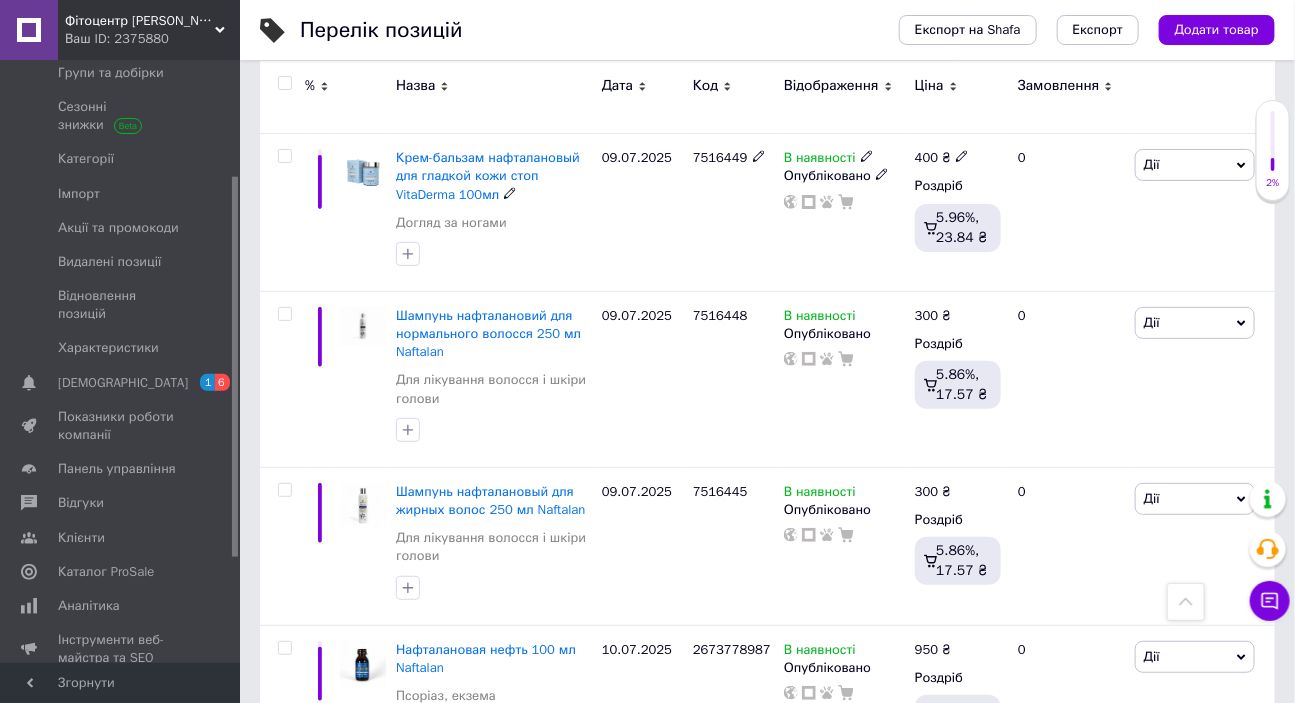 scroll, scrollTop: 2909, scrollLeft: 0, axis: vertical 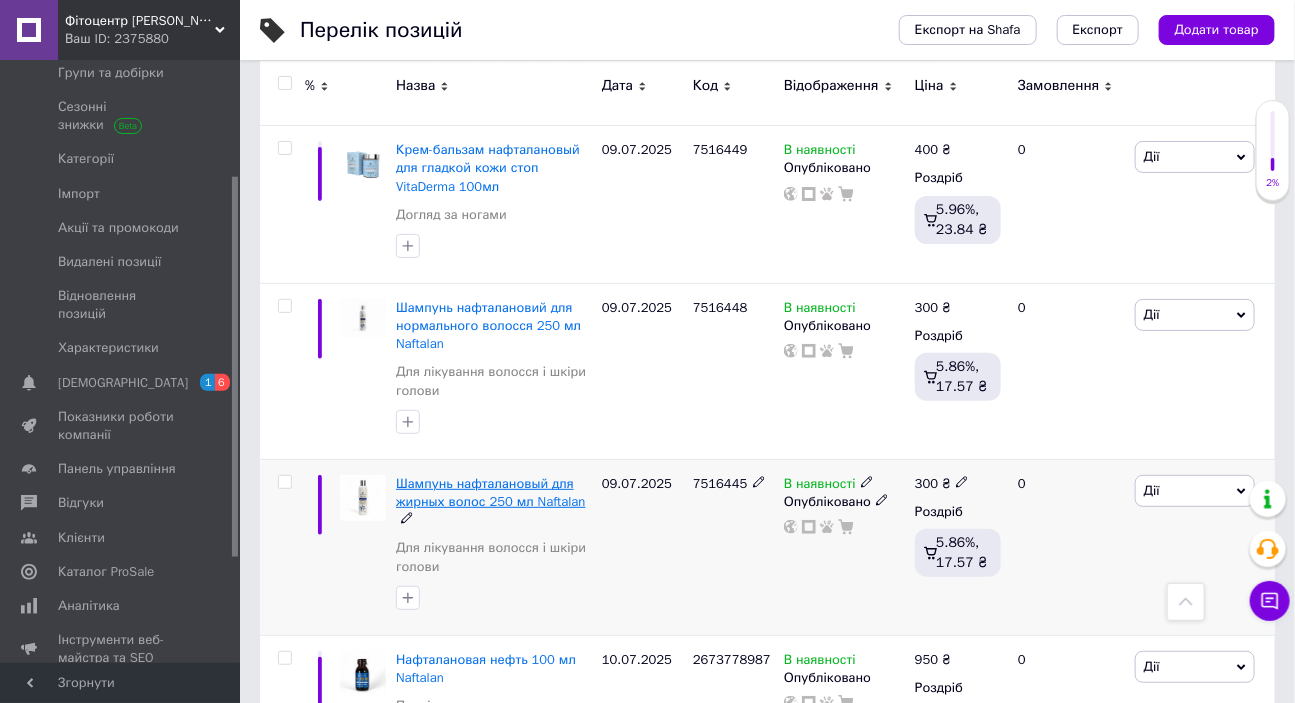 click on "Шампунь нафталановый для жирных волос 250 мл Naftalan" at bounding box center (490, 492) 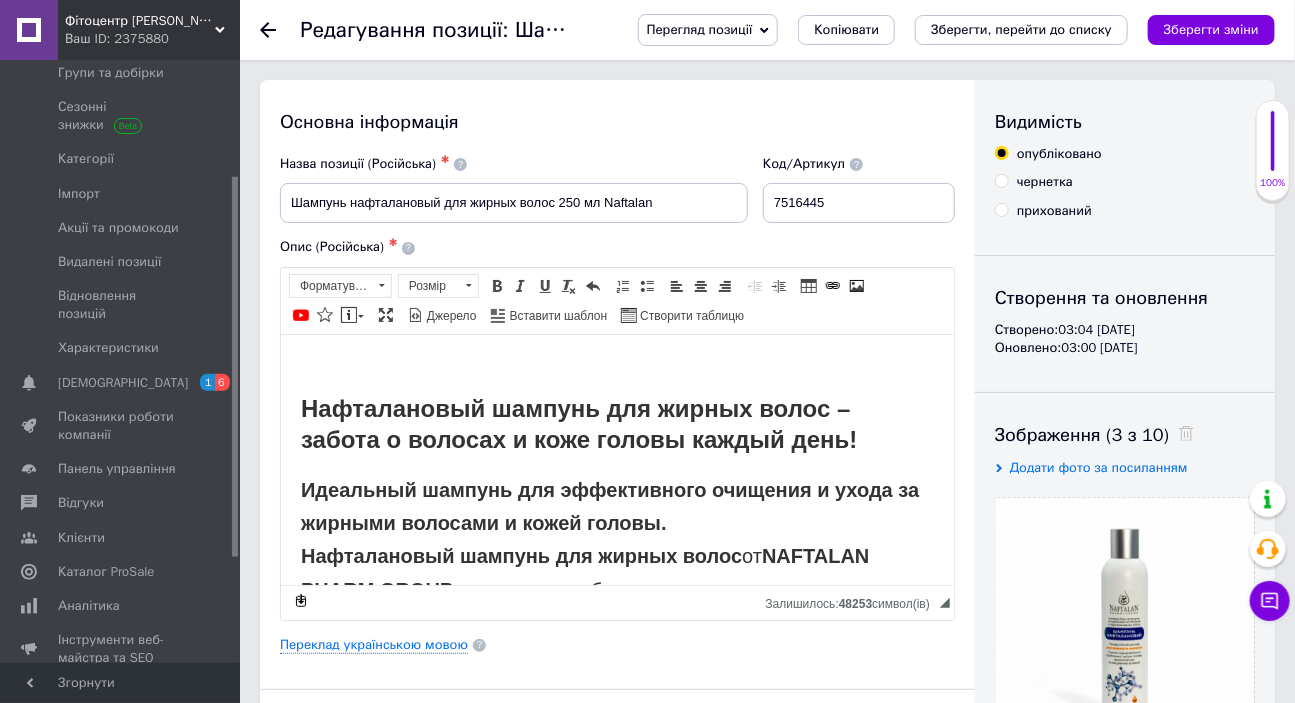 scroll, scrollTop: 0, scrollLeft: 0, axis: both 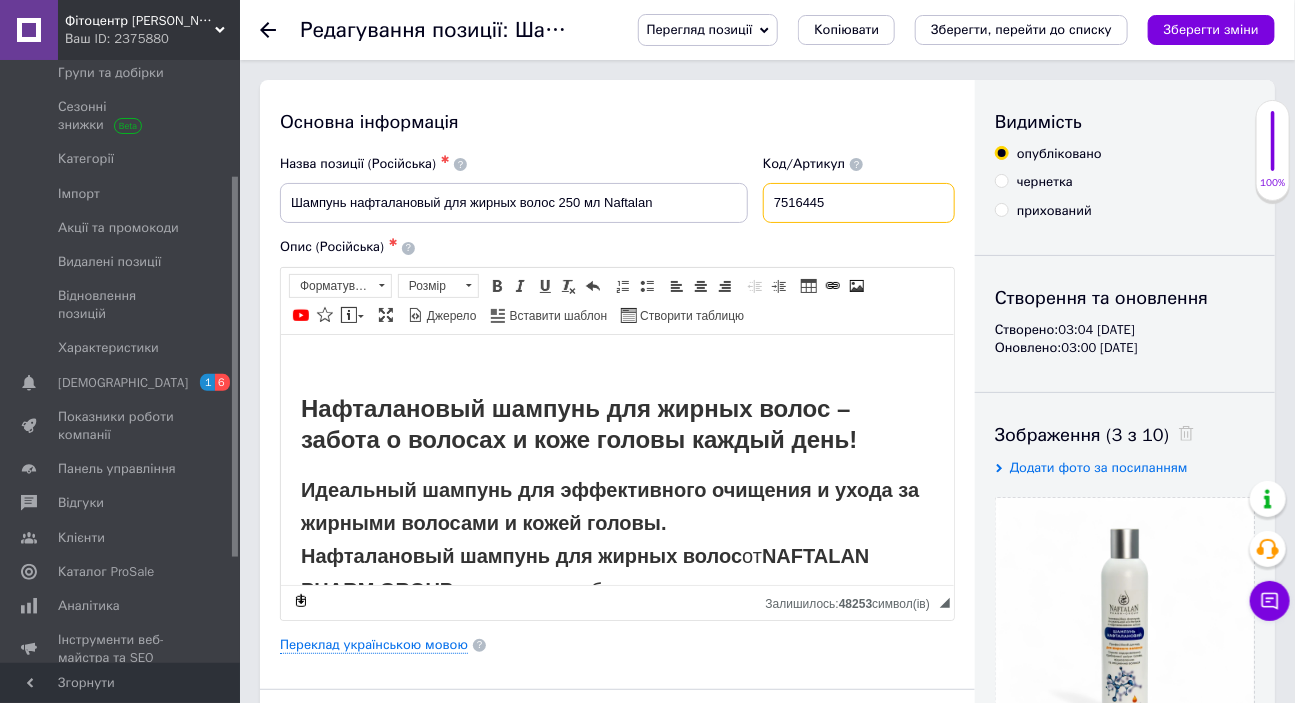 drag, startPoint x: 820, startPoint y: 209, endPoint x: 775, endPoint y: 210, distance: 45.01111 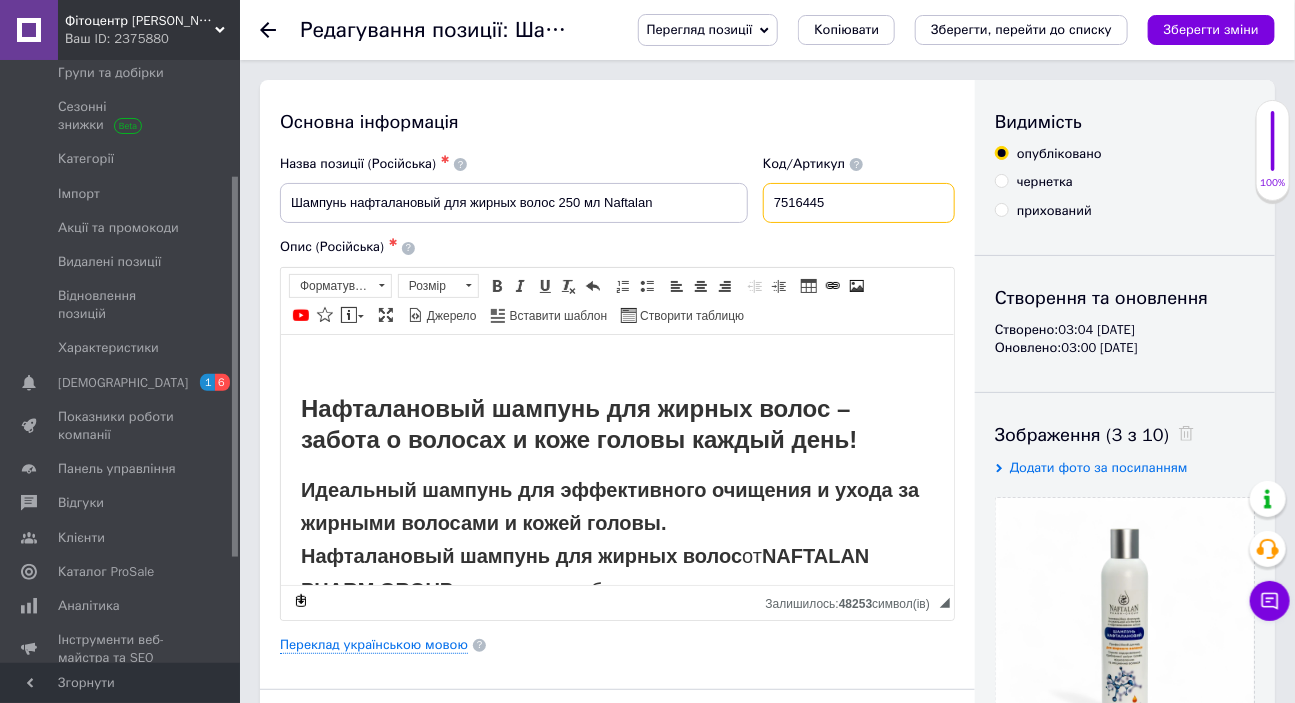 paste on "2673778988" 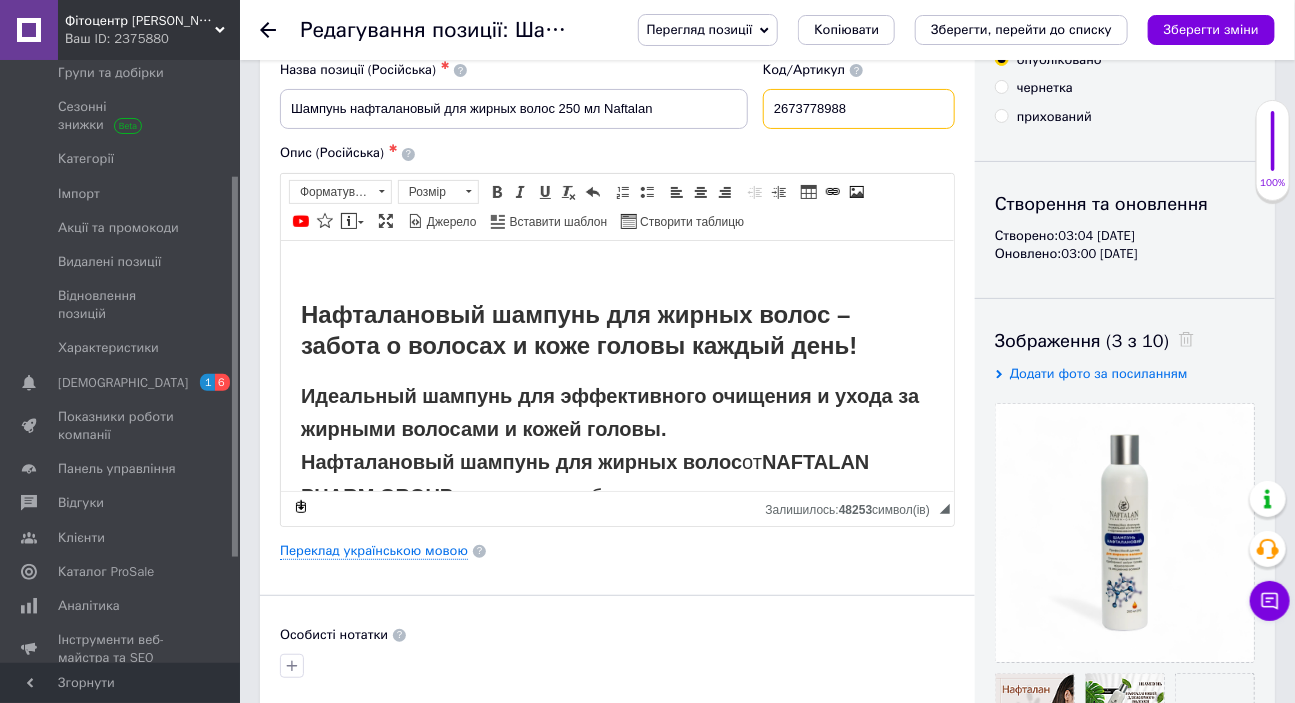 scroll, scrollTop: 272, scrollLeft: 0, axis: vertical 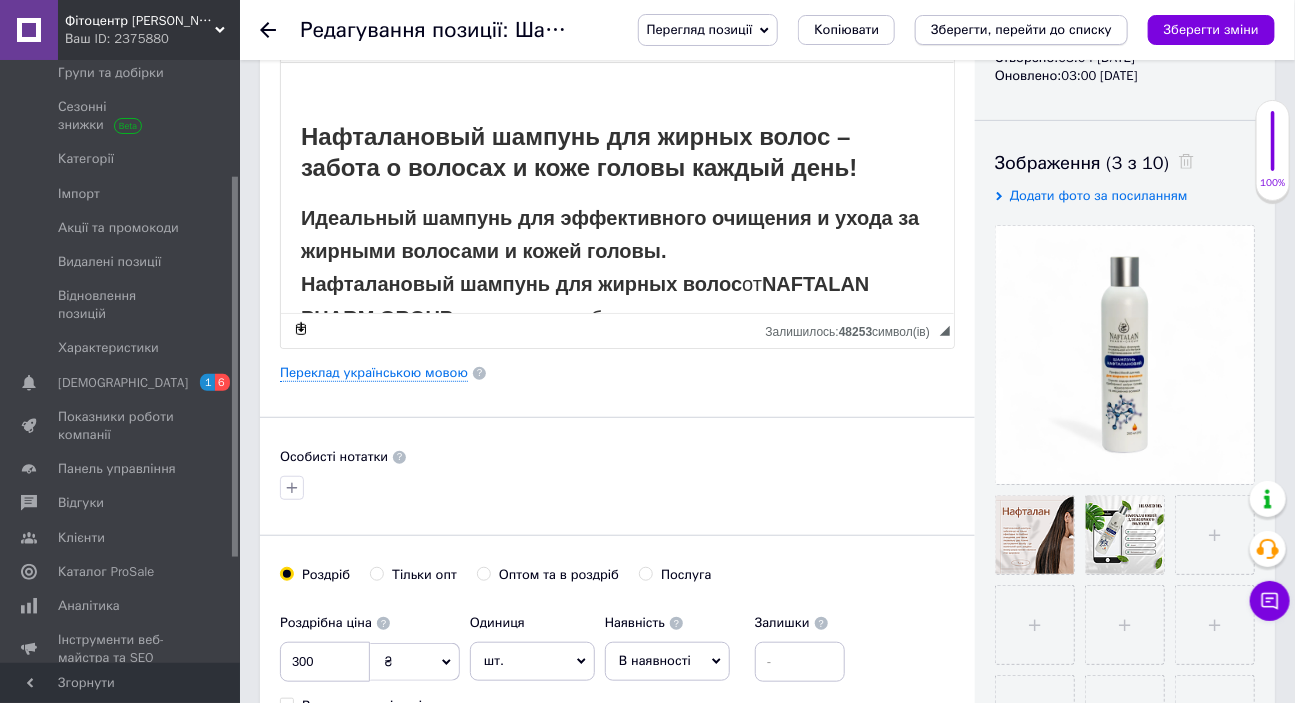 type on "2673778988" 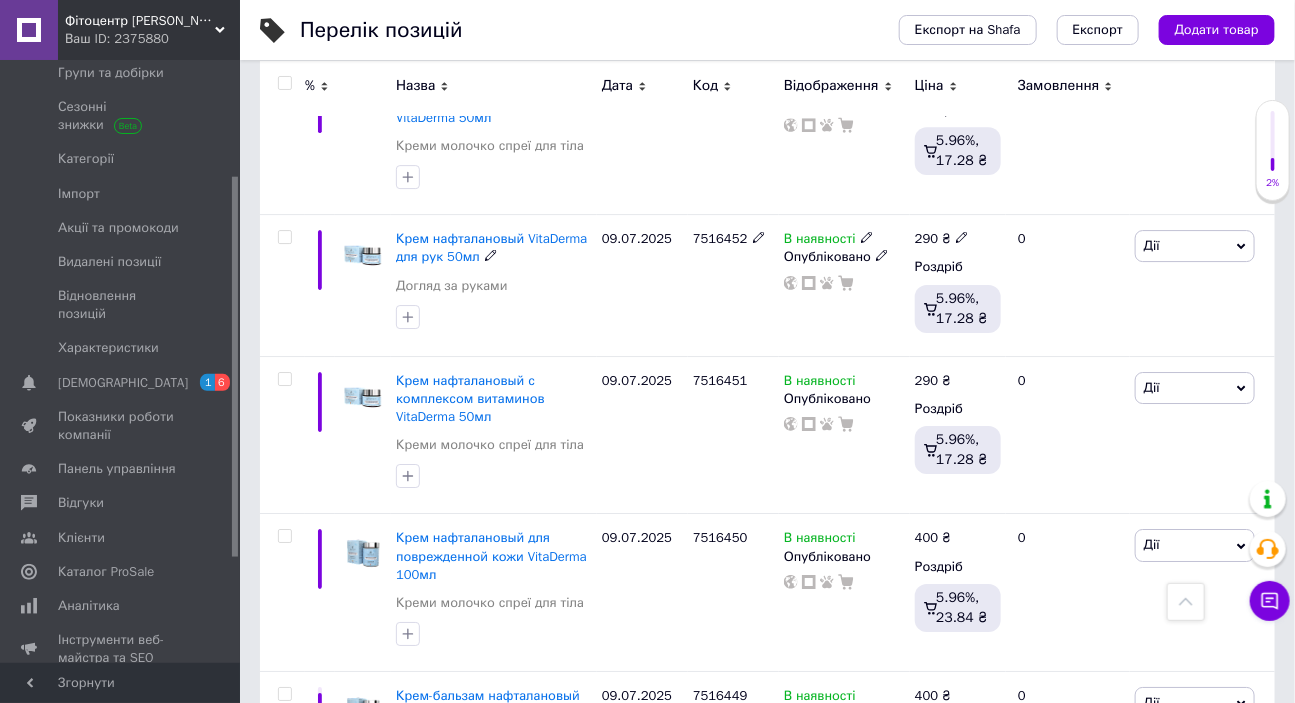 scroll, scrollTop: 2818, scrollLeft: 0, axis: vertical 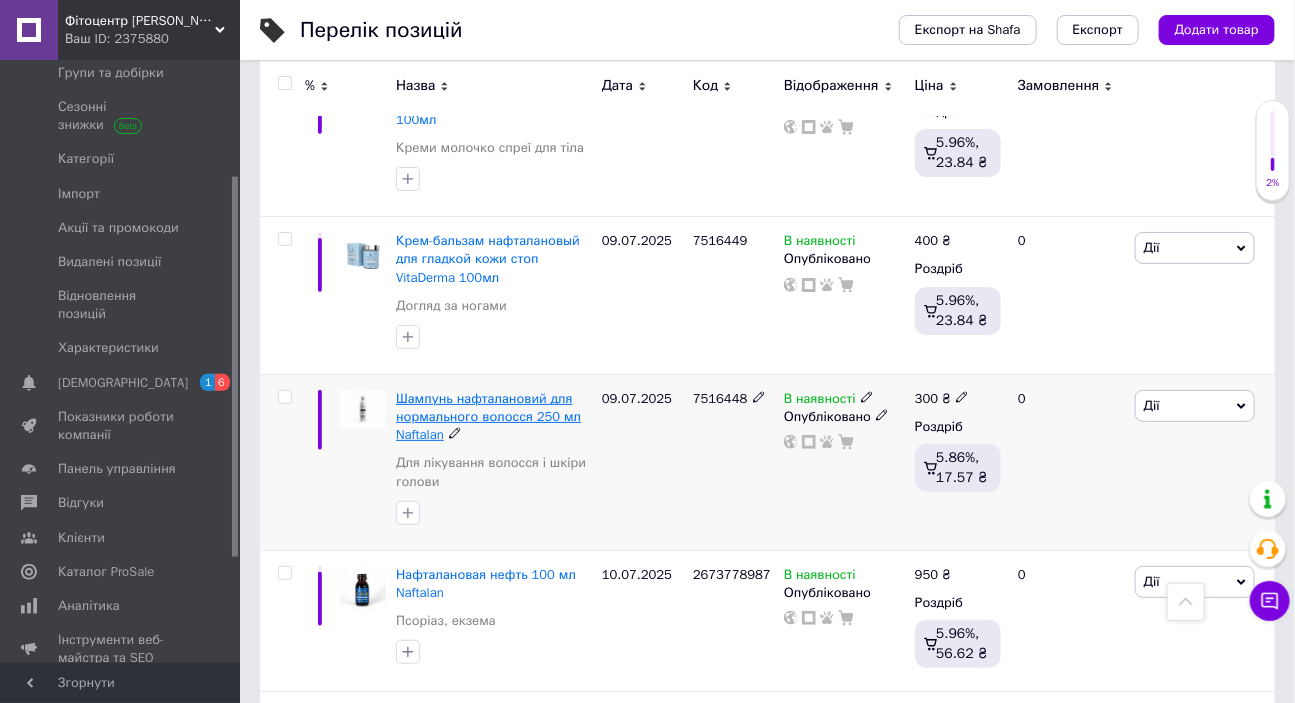 click on "Шампунь нафталановий для нормального волосся 250 мл Naftalan" at bounding box center (488, 416) 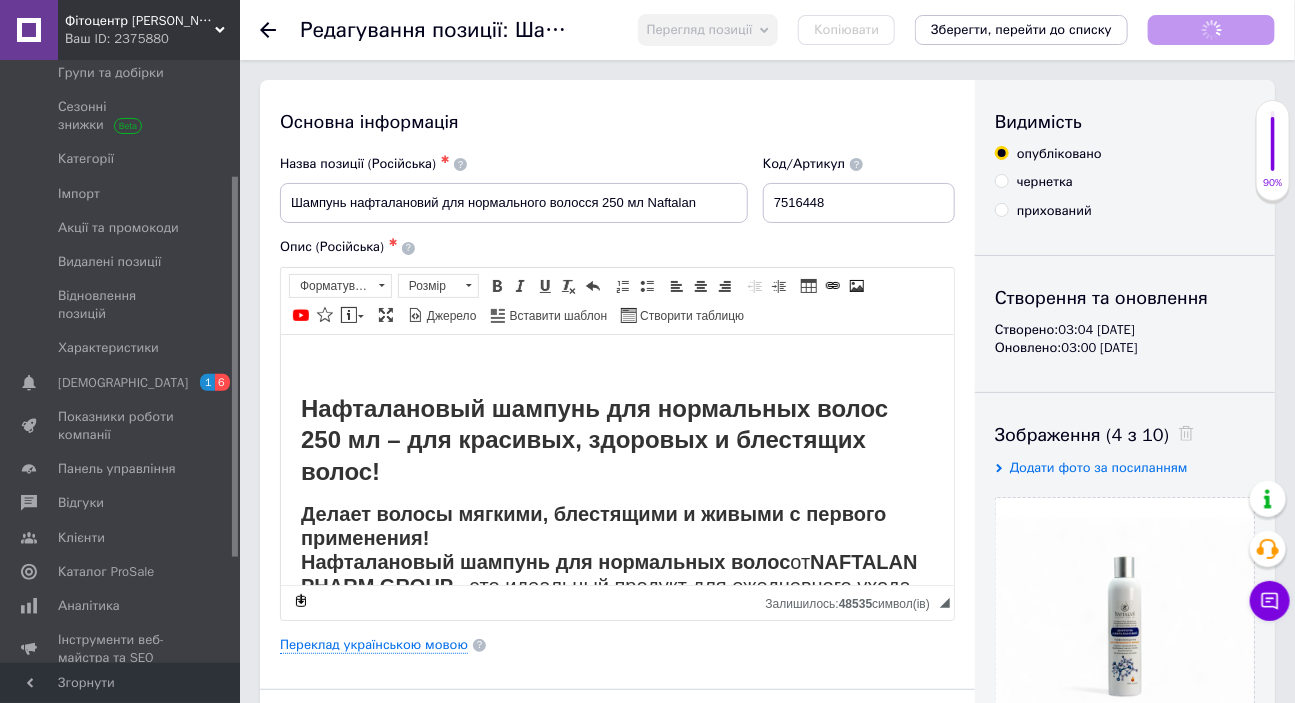scroll, scrollTop: 0, scrollLeft: 0, axis: both 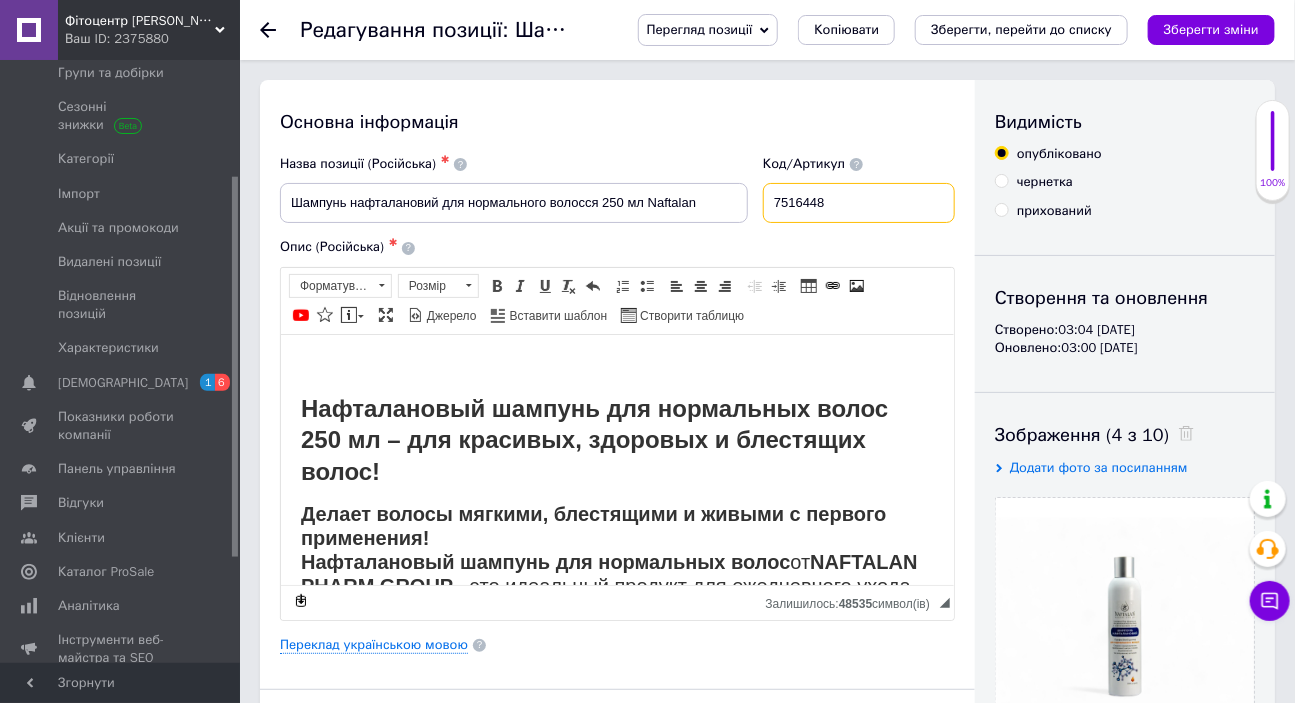 drag, startPoint x: 849, startPoint y: 203, endPoint x: 769, endPoint y: 207, distance: 80.09994 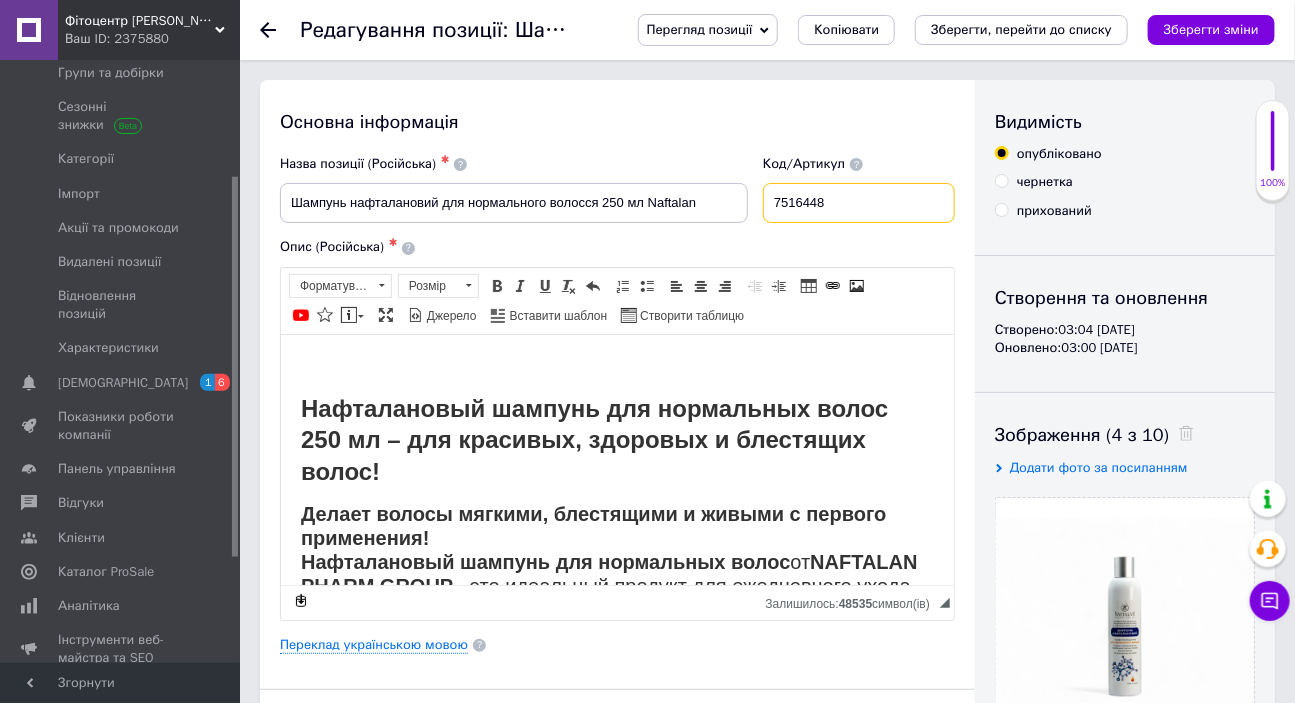 paste on "2673778989" 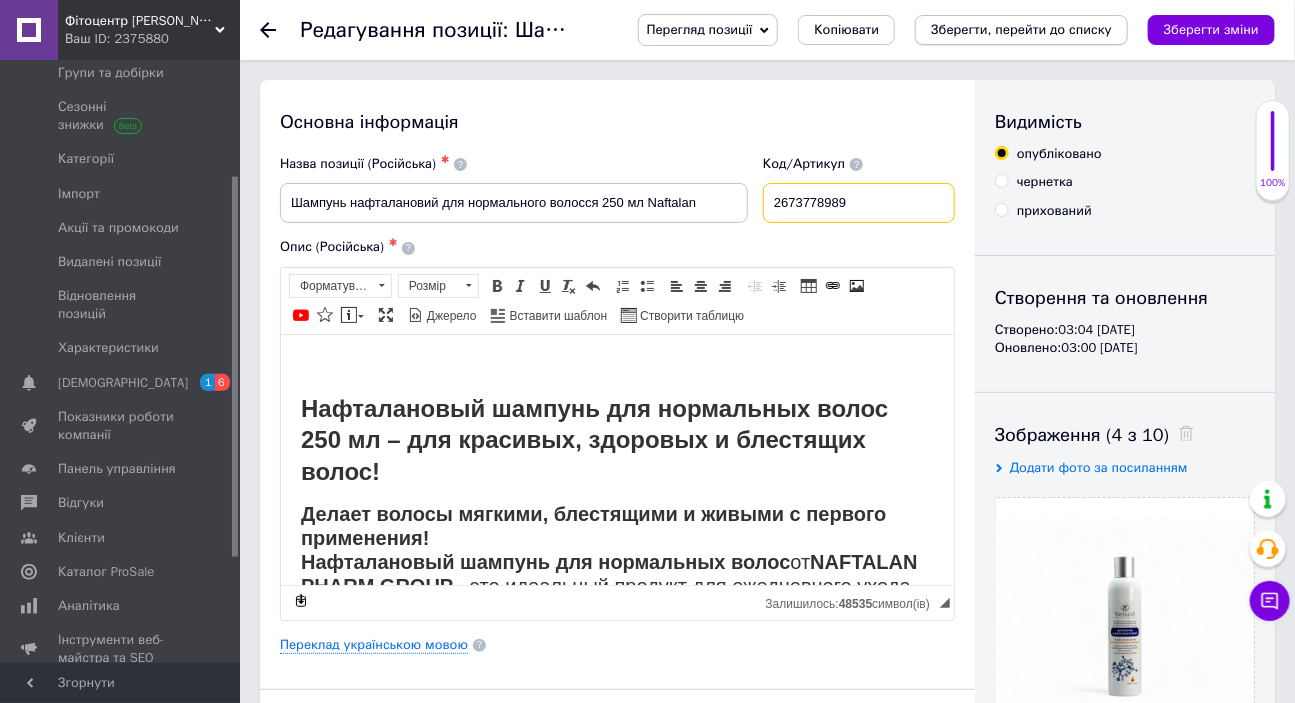 type on "2673778989" 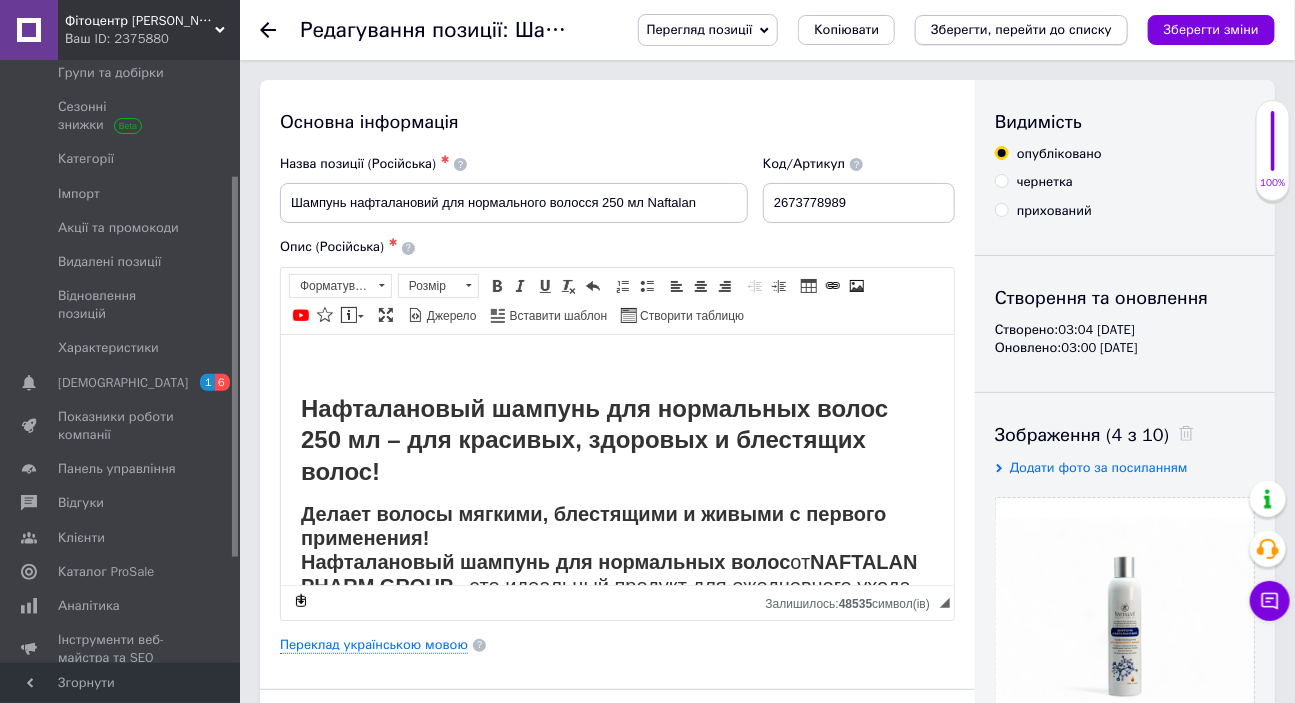 click on "Зберегти, перейти до списку" at bounding box center [1021, 29] 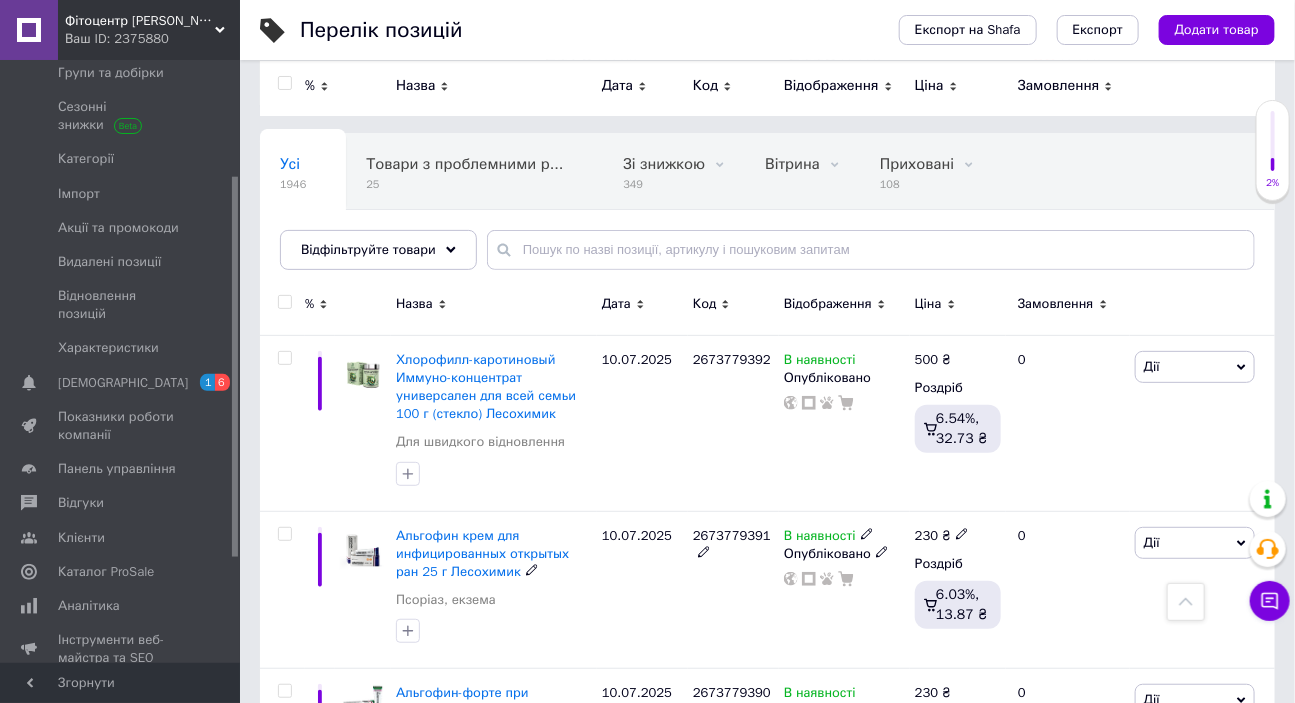 scroll, scrollTop: 90, scrollLeft: 0, axis: vertical 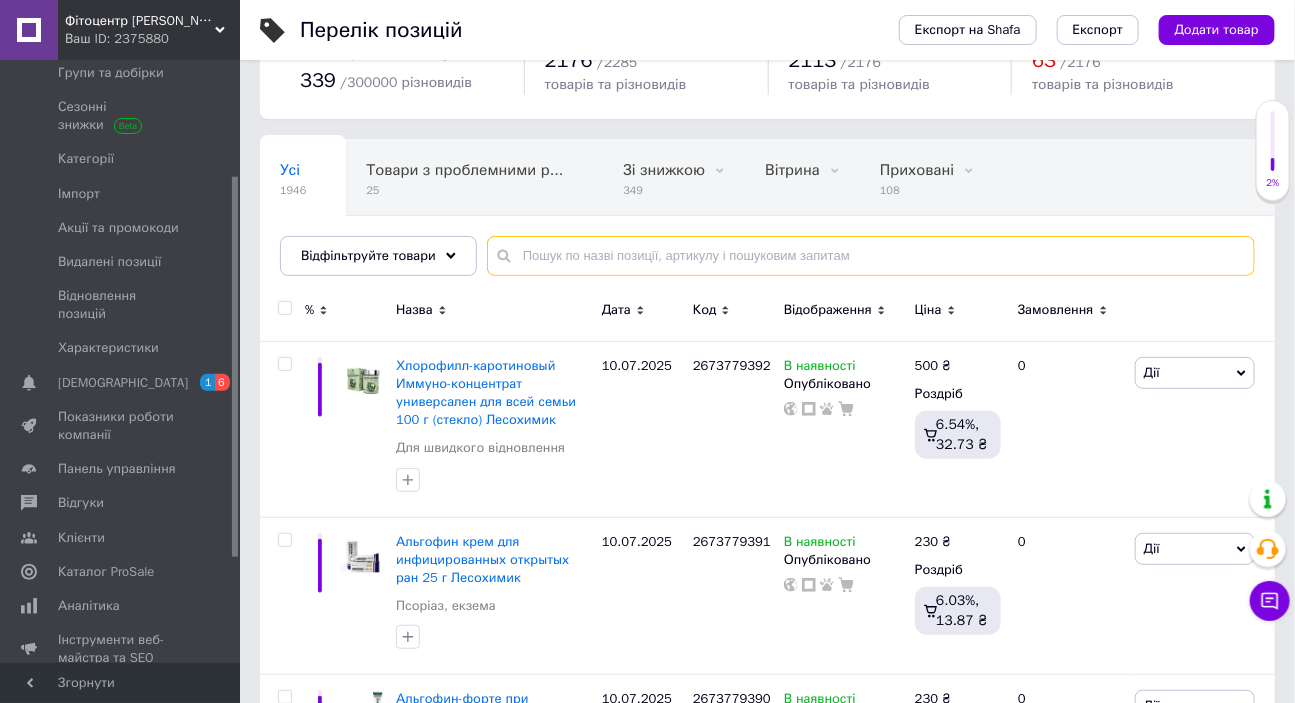 click at bounding box center (871, 256) 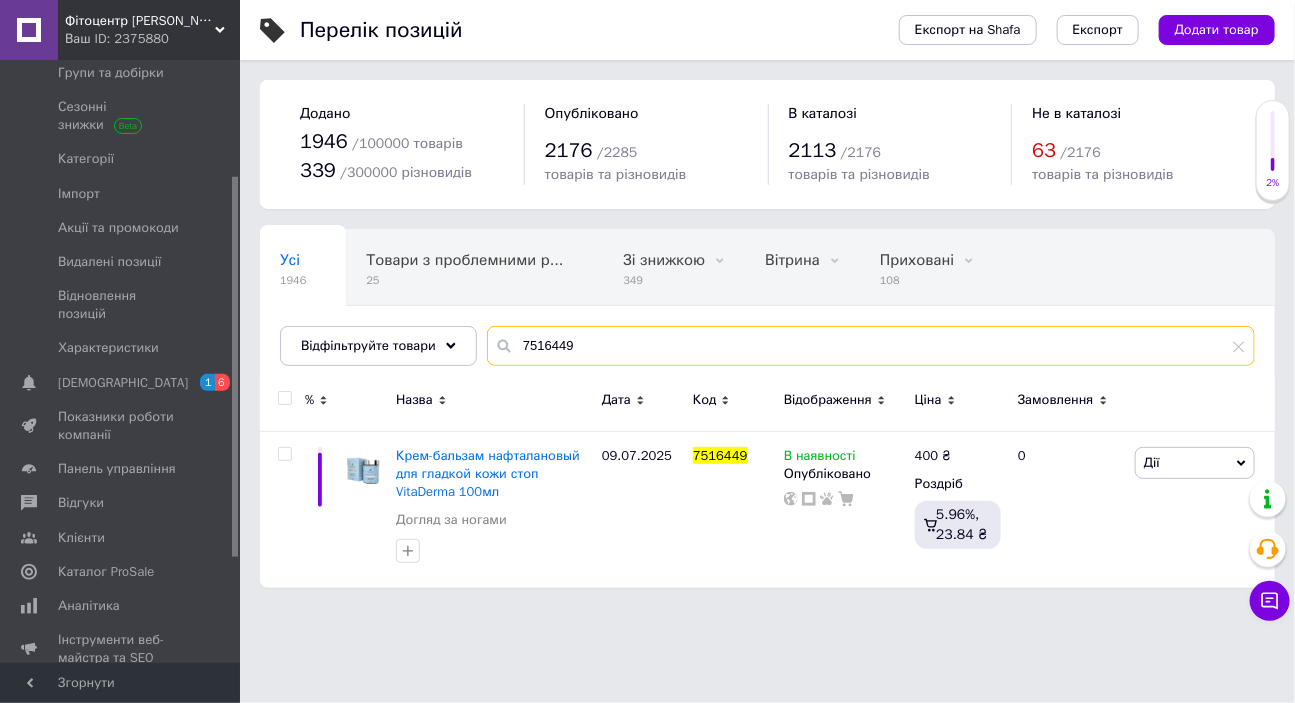 scroll, scrollTop: 0, scrollLeft: 0, axis: both 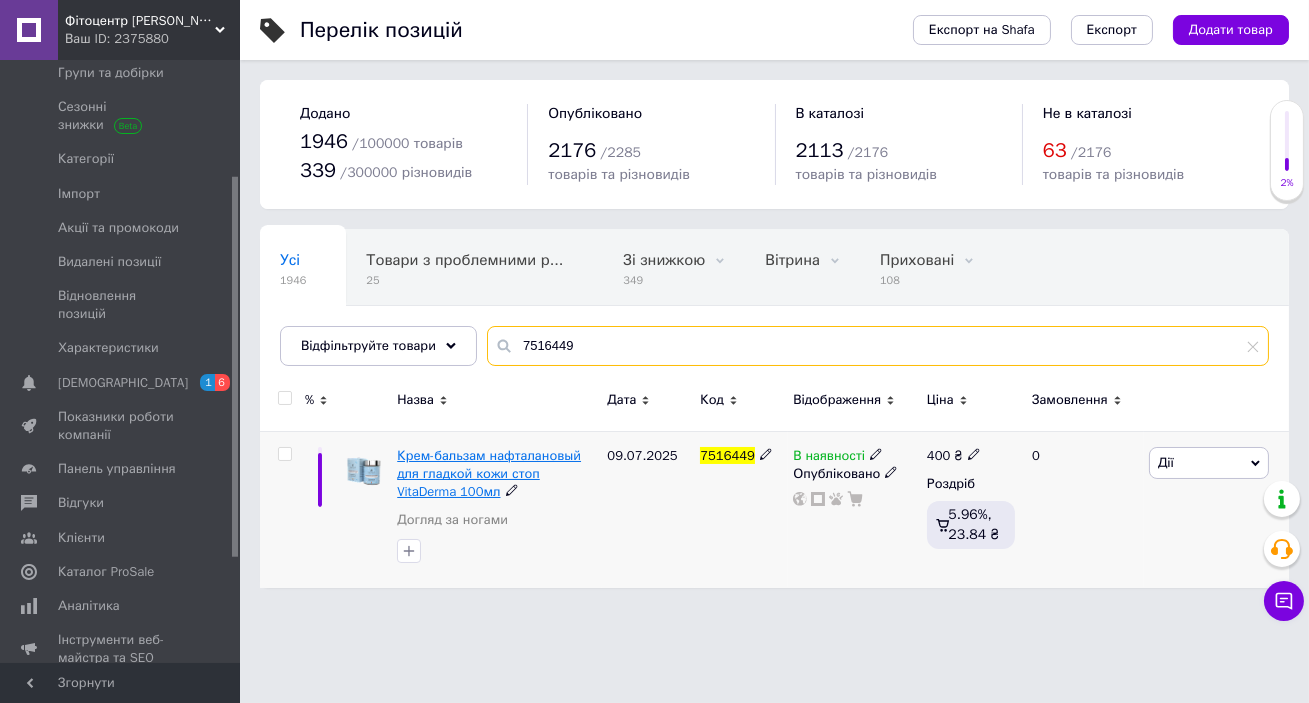 type on "7516449" 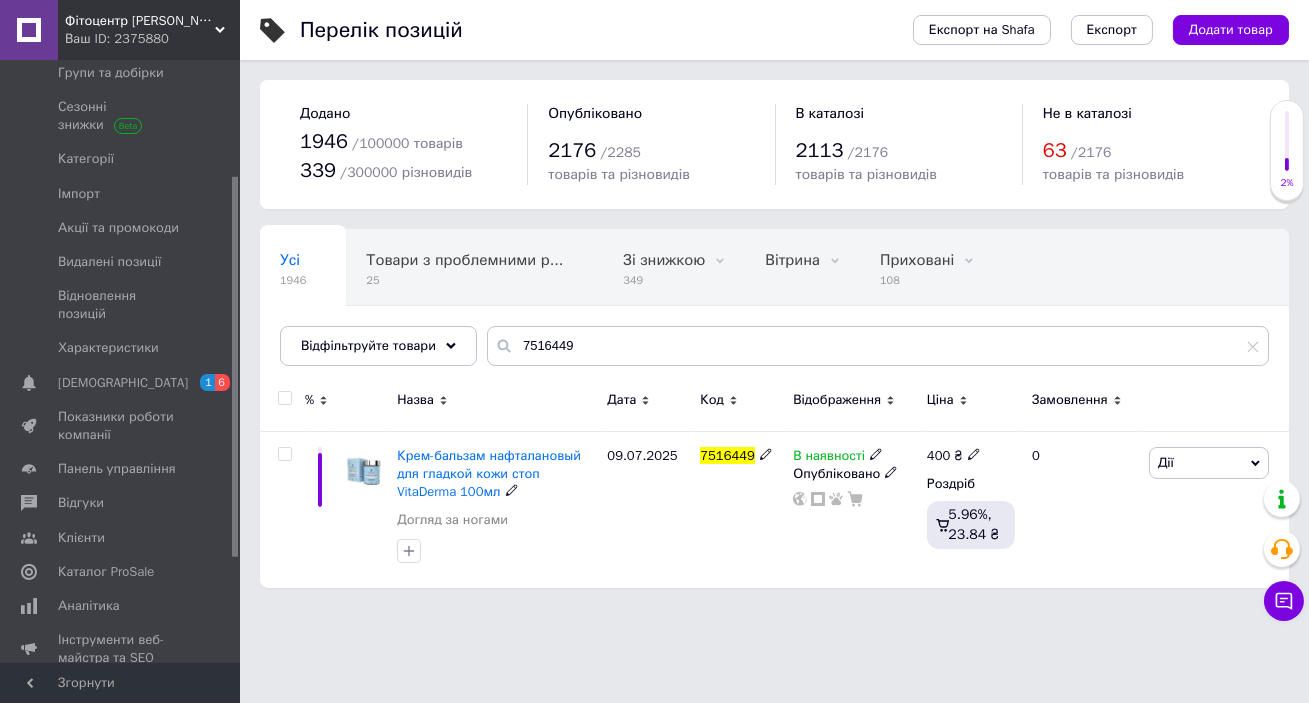 click on "Крем-бальзам нафталановый для гладкой кожи стоп VitaDerma 100мл" at bounding box center (489, 473) 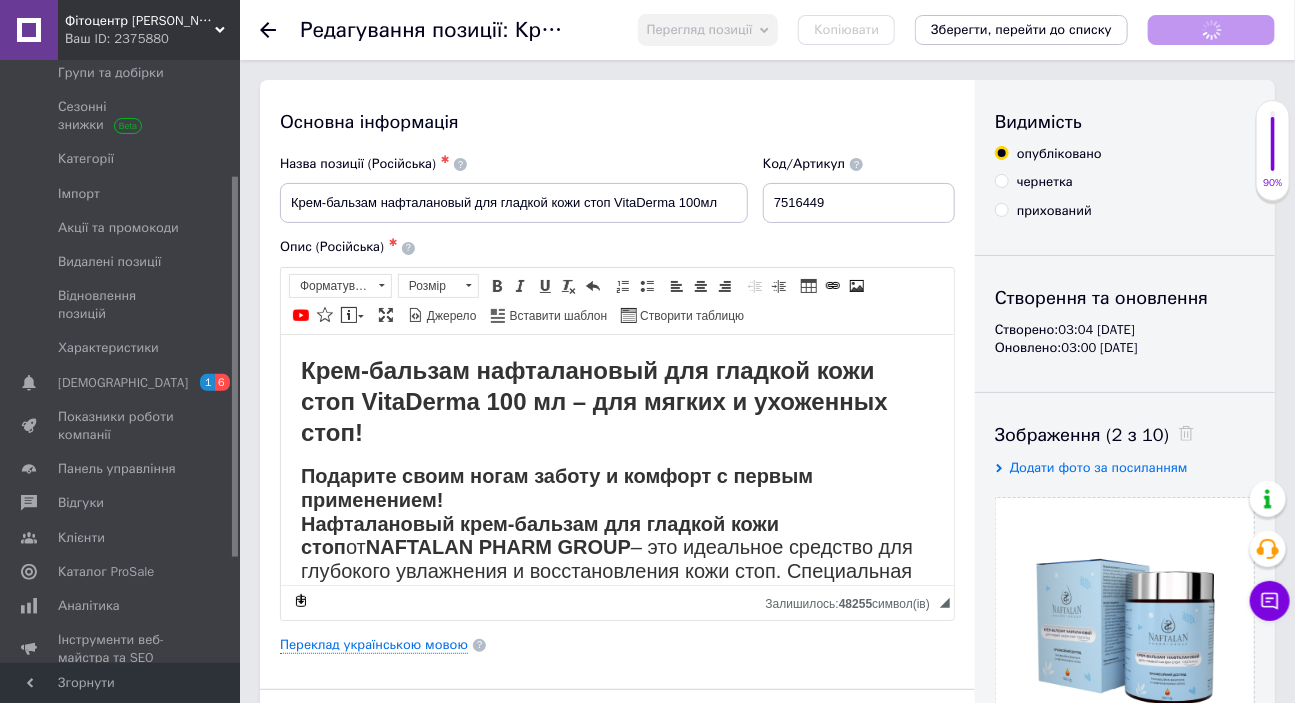 scroll, scrollTop: 0, scrollLeft: 0, axis: both 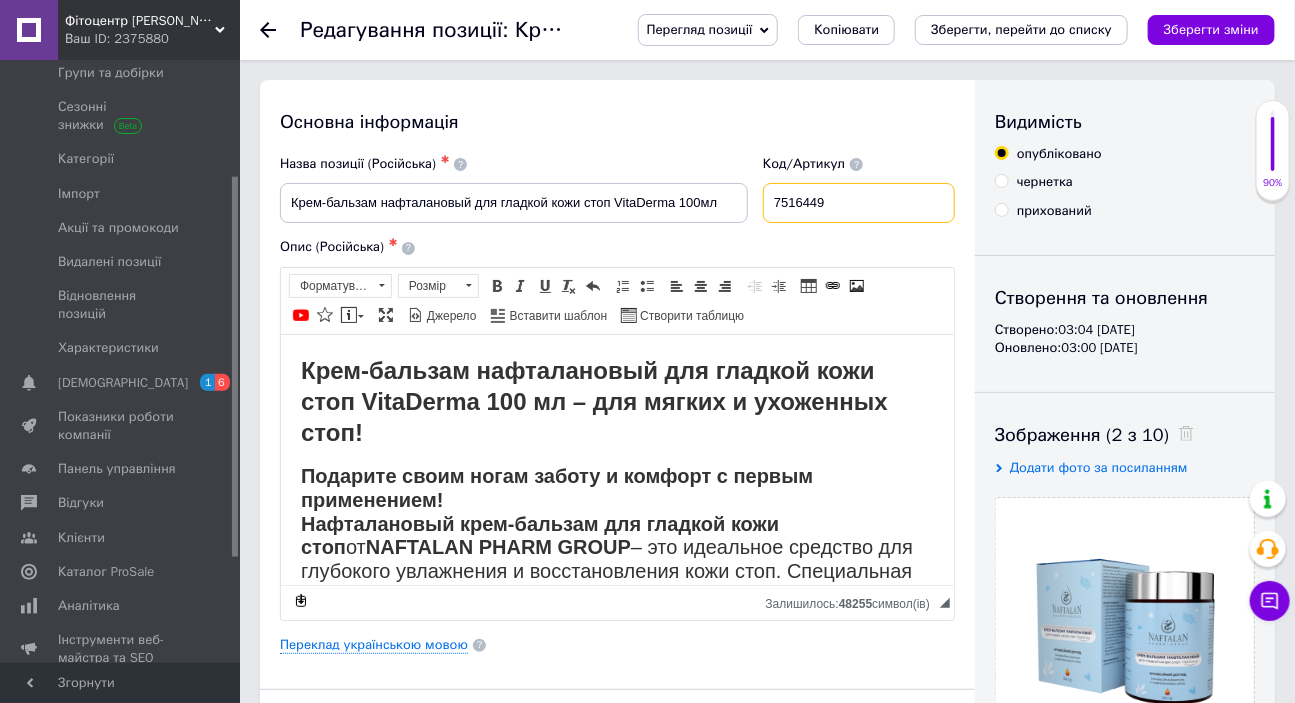 drag, startPoint x: 850, startPoint y: 204, endPoint x: 773, endPoint y: 204, distance: 77 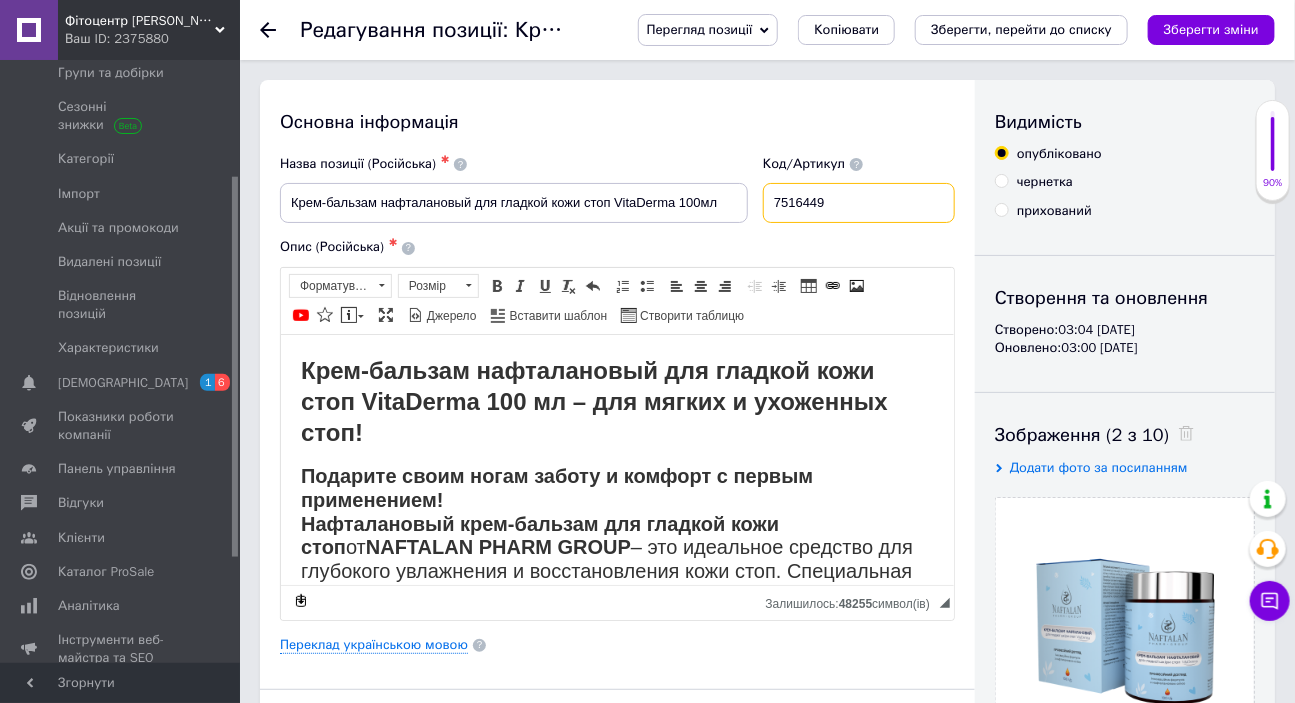 paste on "2673778990" 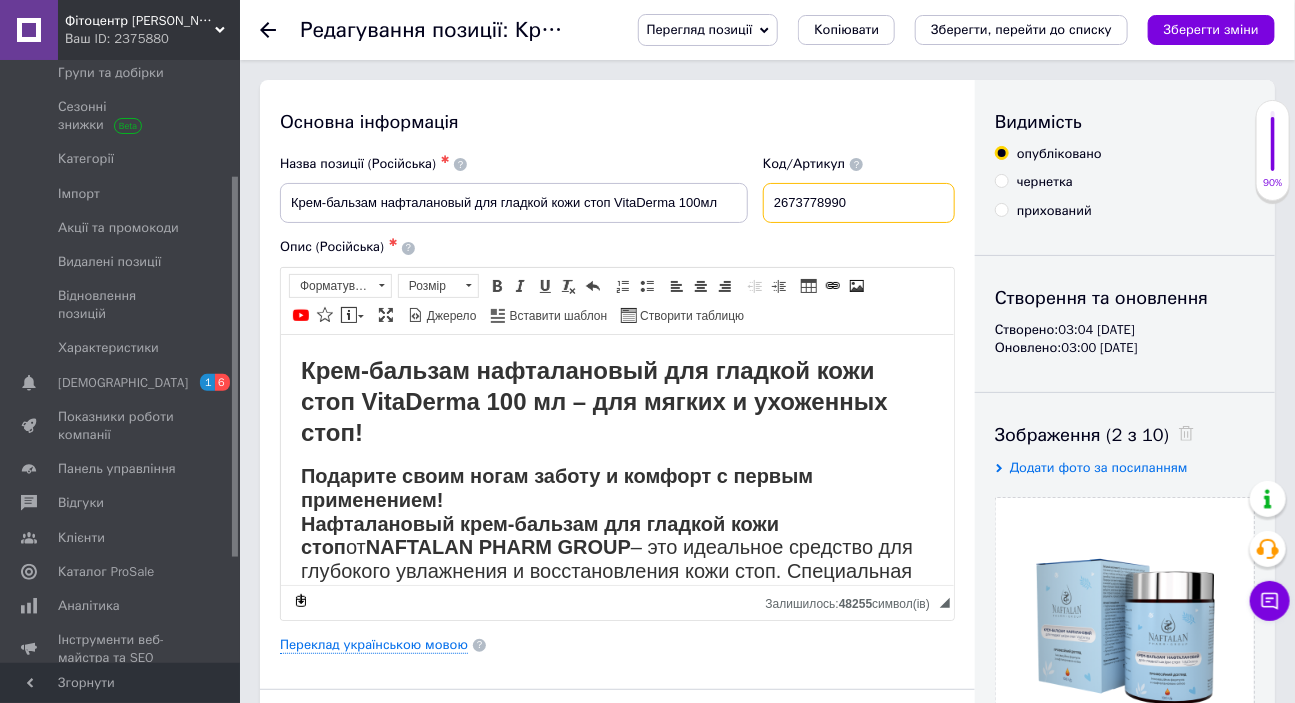 type on "2673778990" 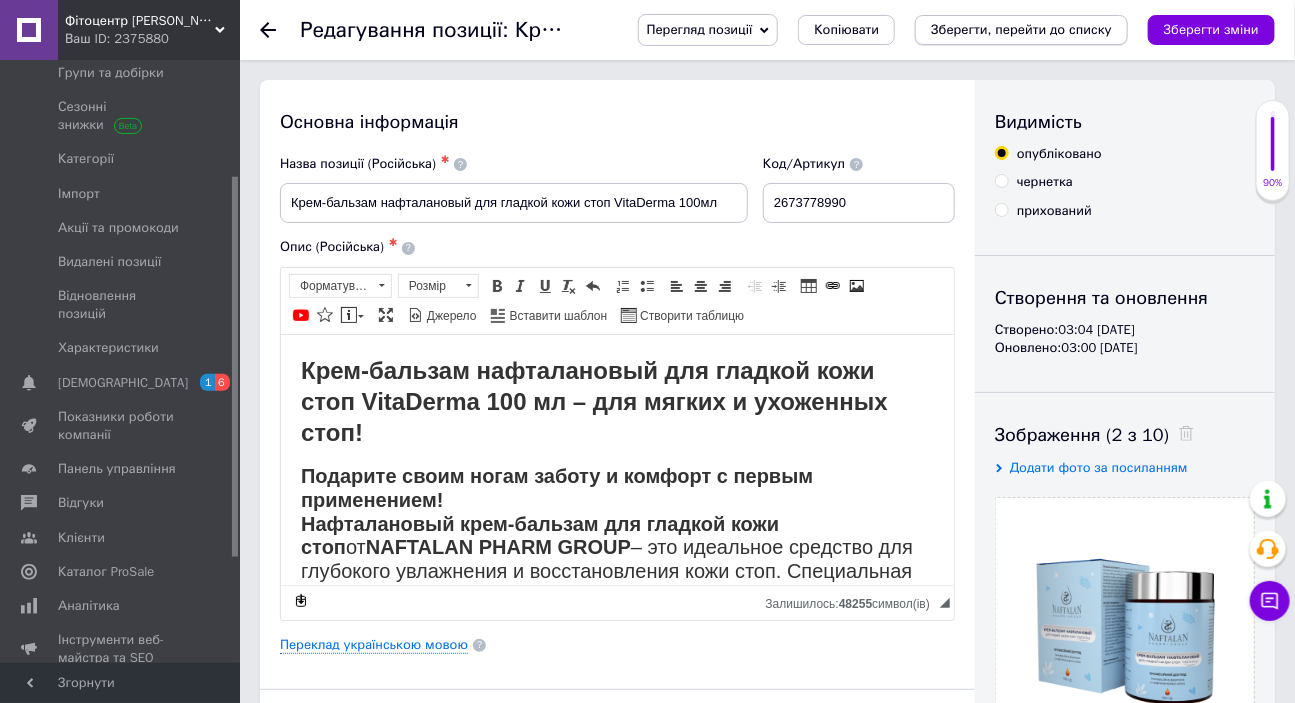 click on "Зберегти, перейти до списку" at bounding box center [1021, 29] 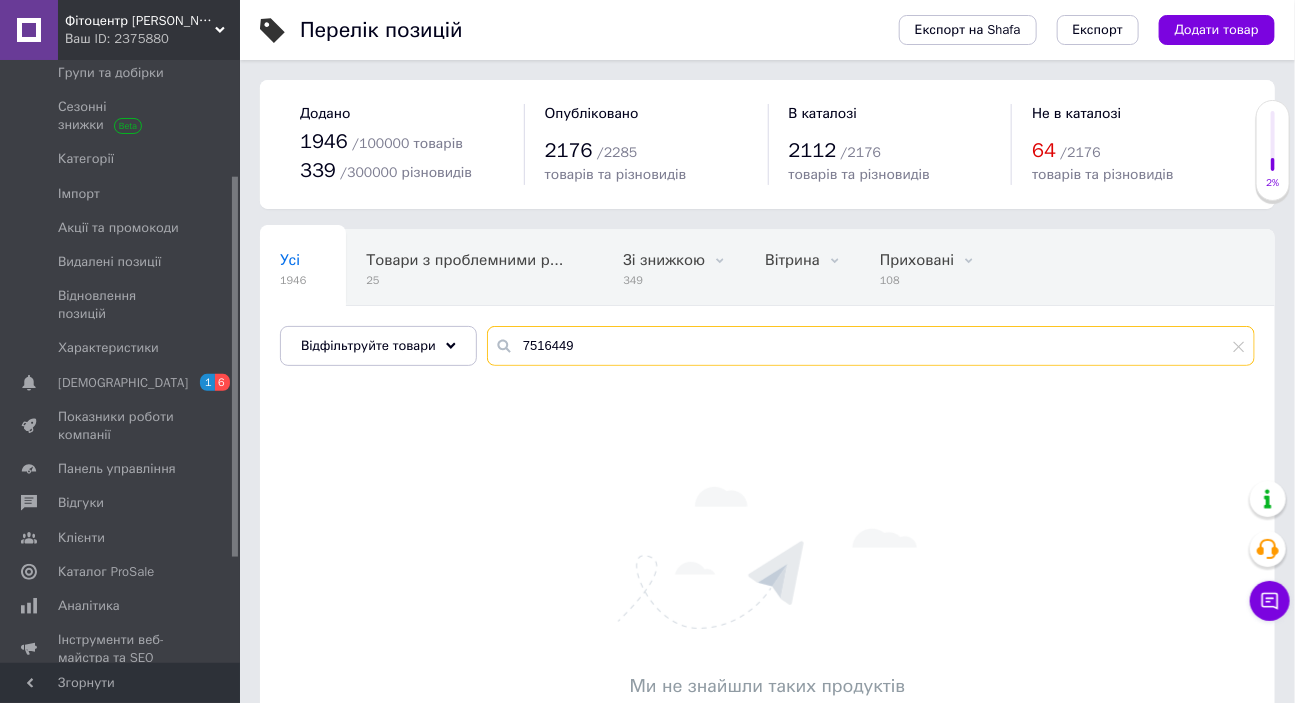 click on "7516449" at bounding box center (871, 346) 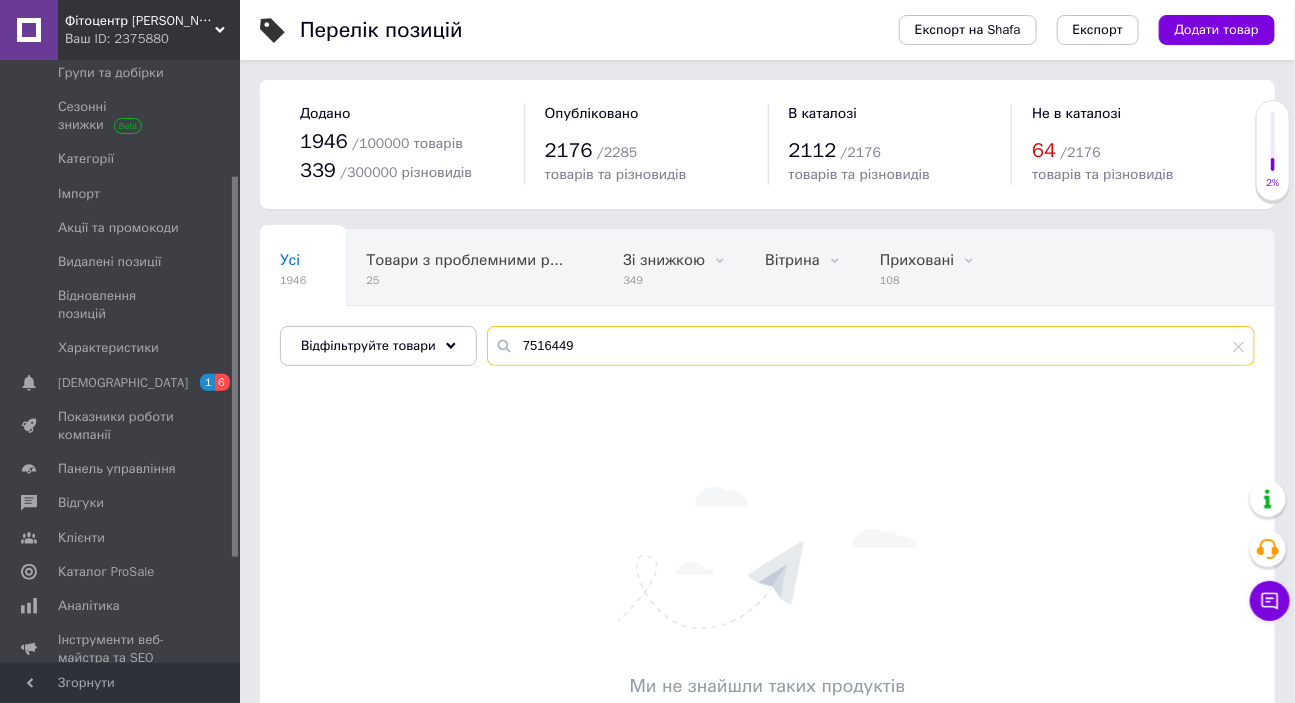 drag, startPoint x: 572, startPoint y: 353, endPoint x: 515, endPoint y: 350, distance: 57.07889 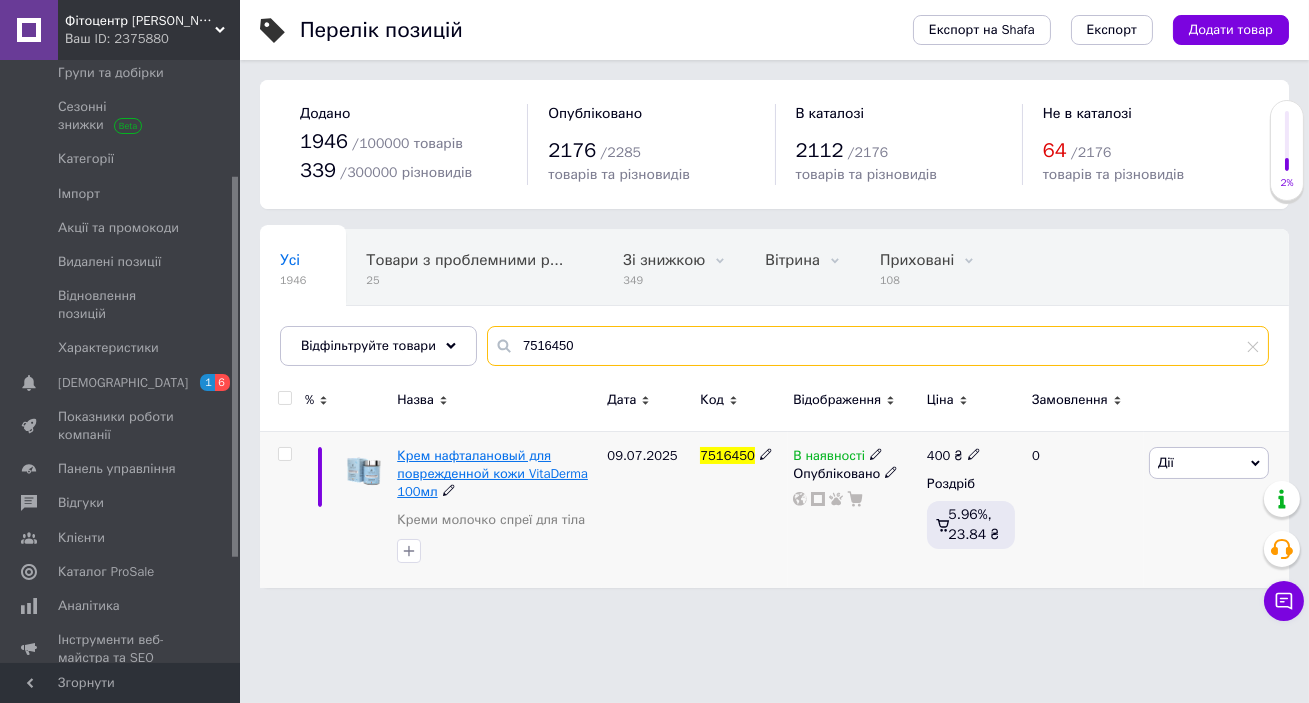 type on "7516450" 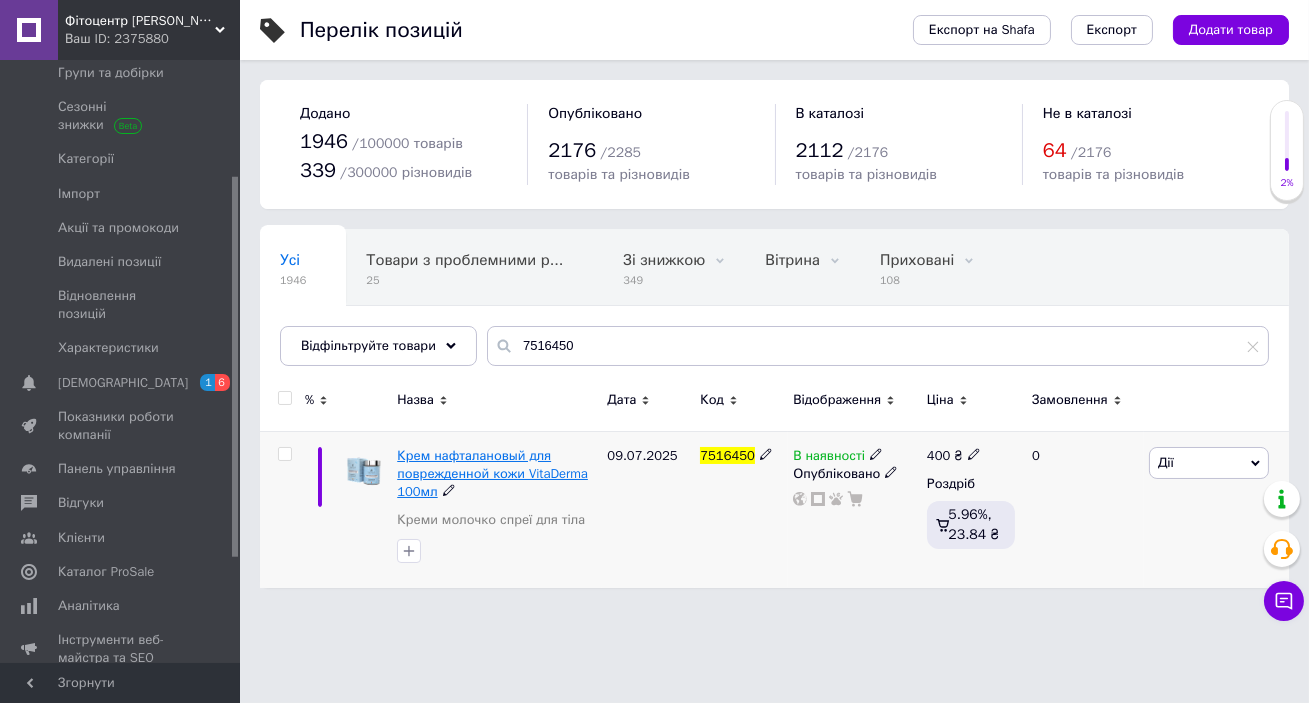 click on "Крем нафталановый для поврежденной кожи VitaDerma 100мл" at bounding box center [492, 473] 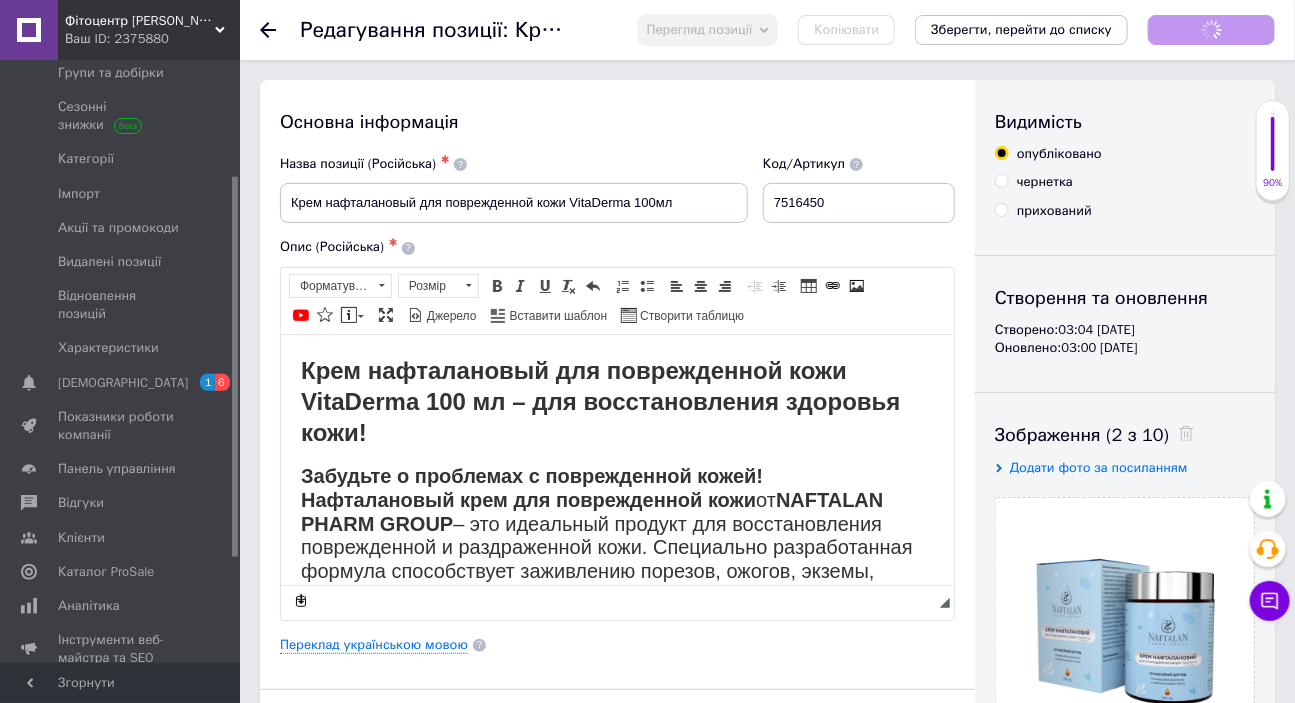 scroll, scrollTop: 0, scrollLeft: 0, axis: both 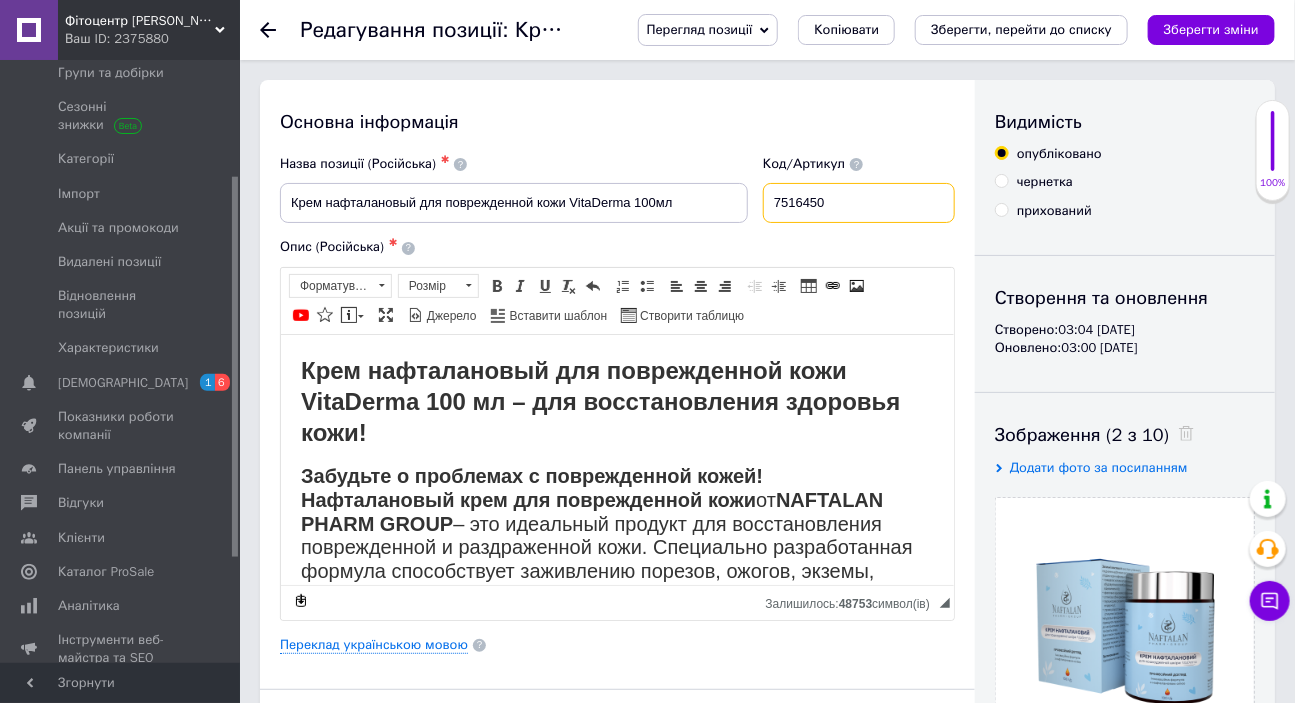 drag, startPoint x: 846, startPoint y: 205, endPoint x: 798, endPoint y: 207, distance: 48.04165 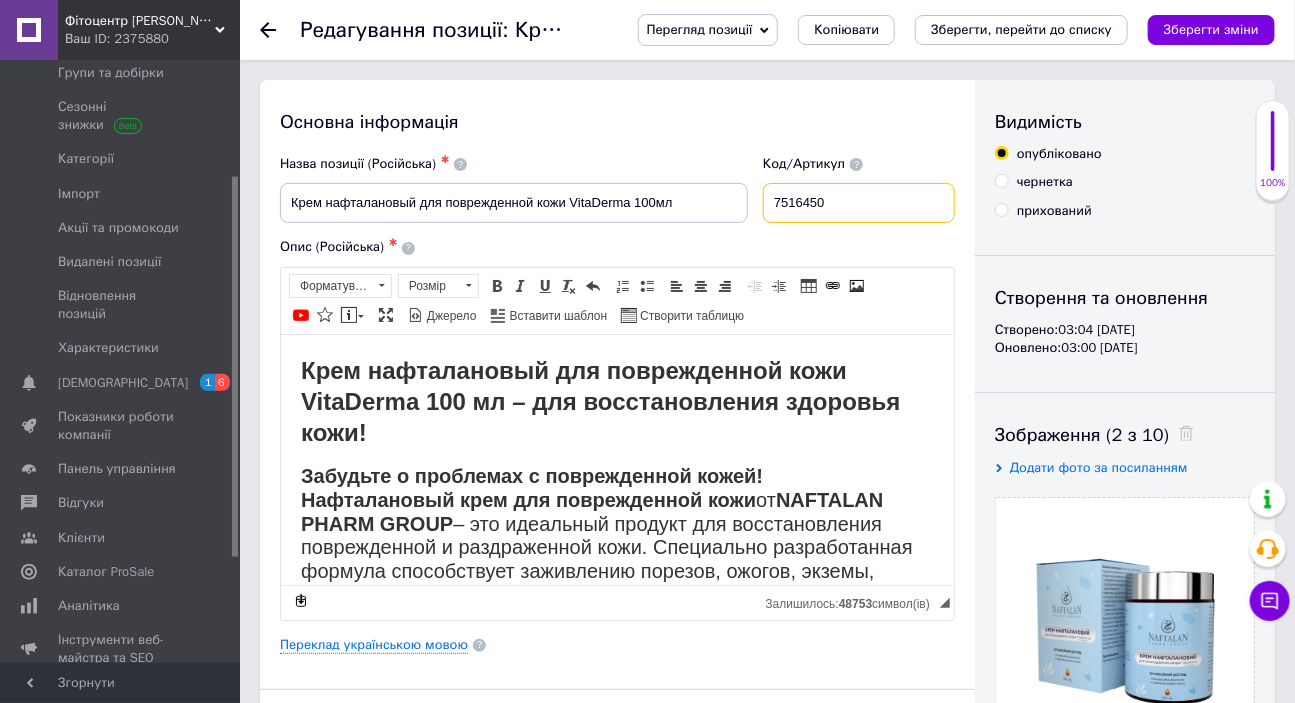 paste on "2673778991" 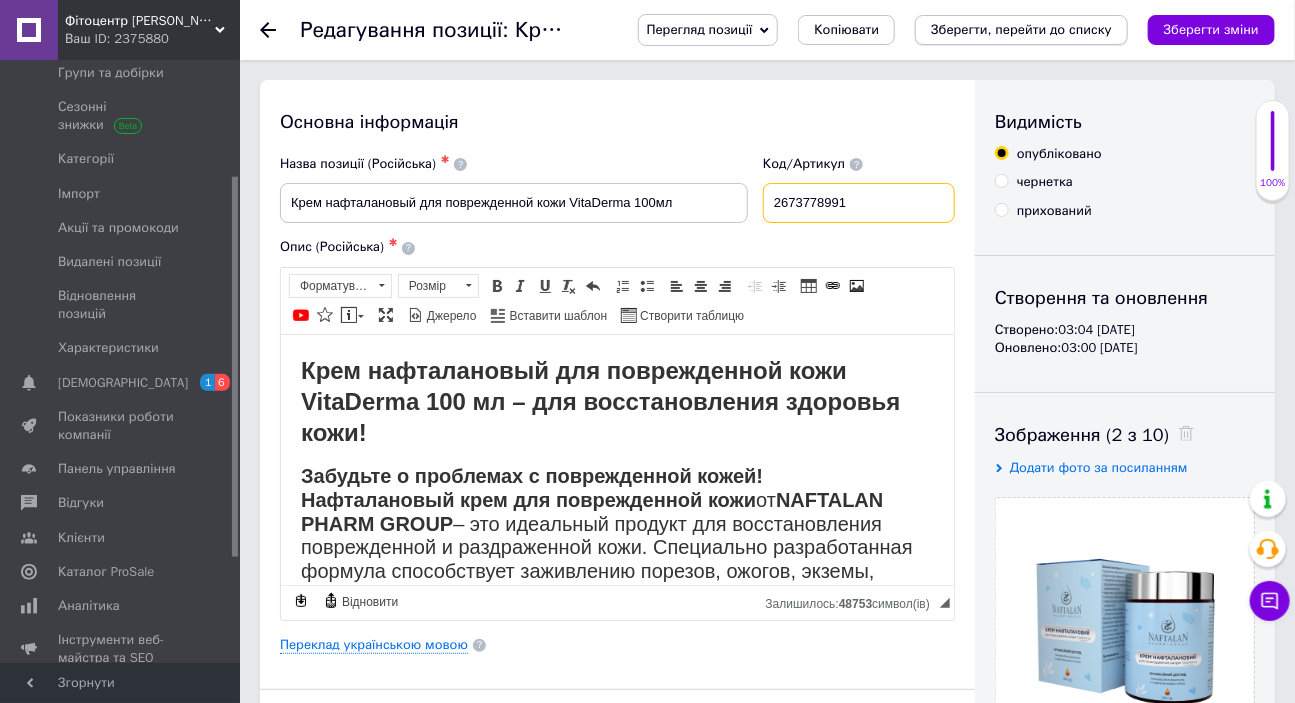 type on "2673778991" 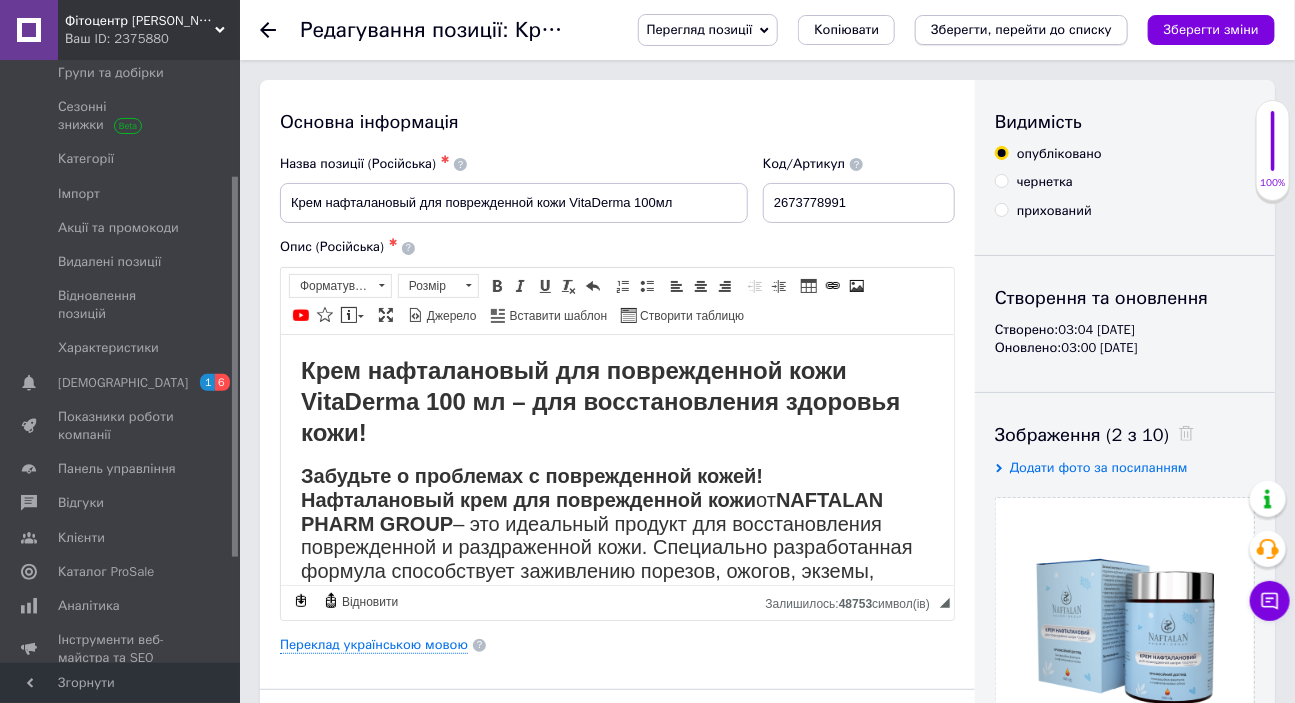click on "Зберегти, перейти до списку" at bounding box center (1021, 29) 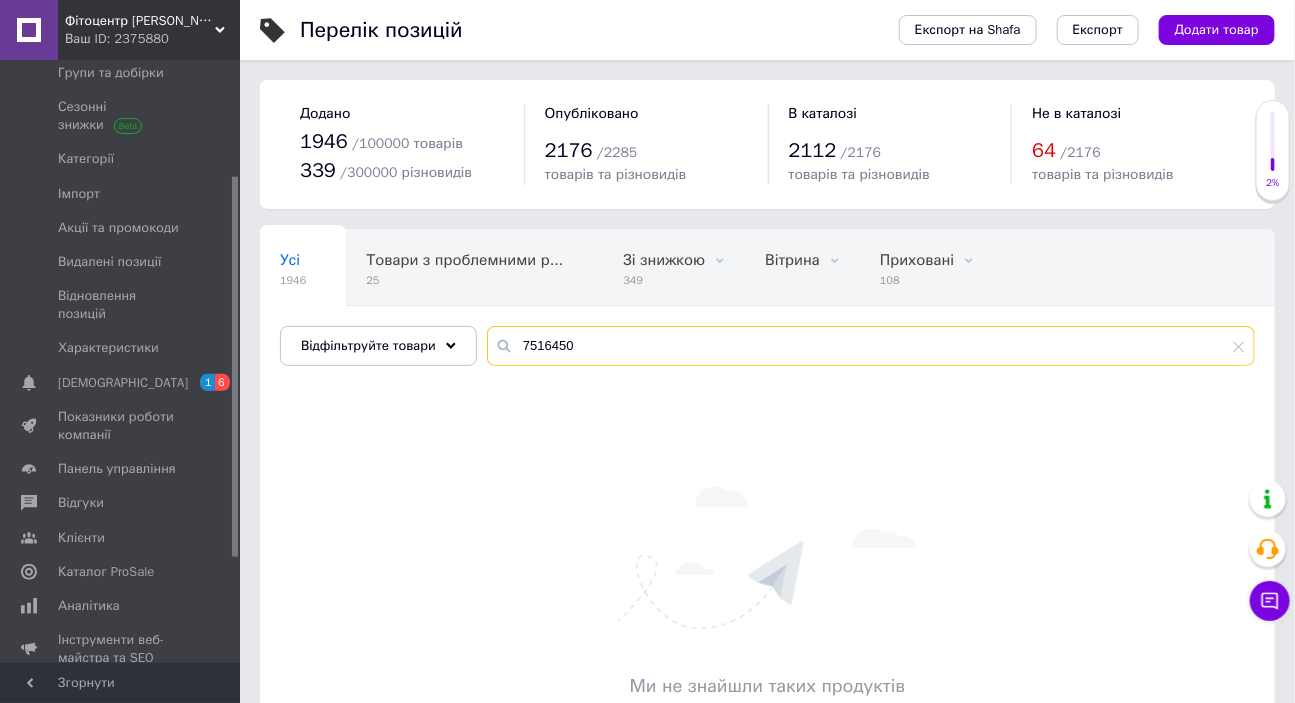 drag, startPoint x: 566, startPoint y: 346, endPoint x: 502, endPoint y: 348, distance: 64.03124 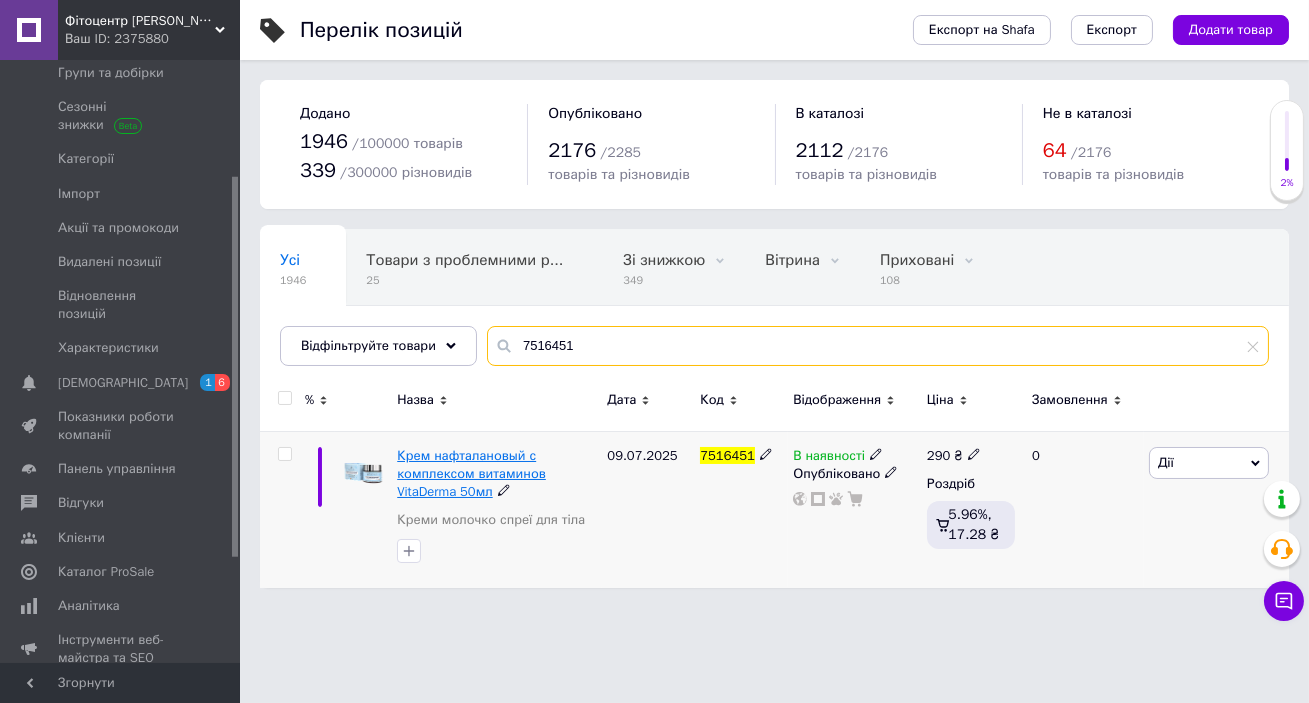 type on "7516451" 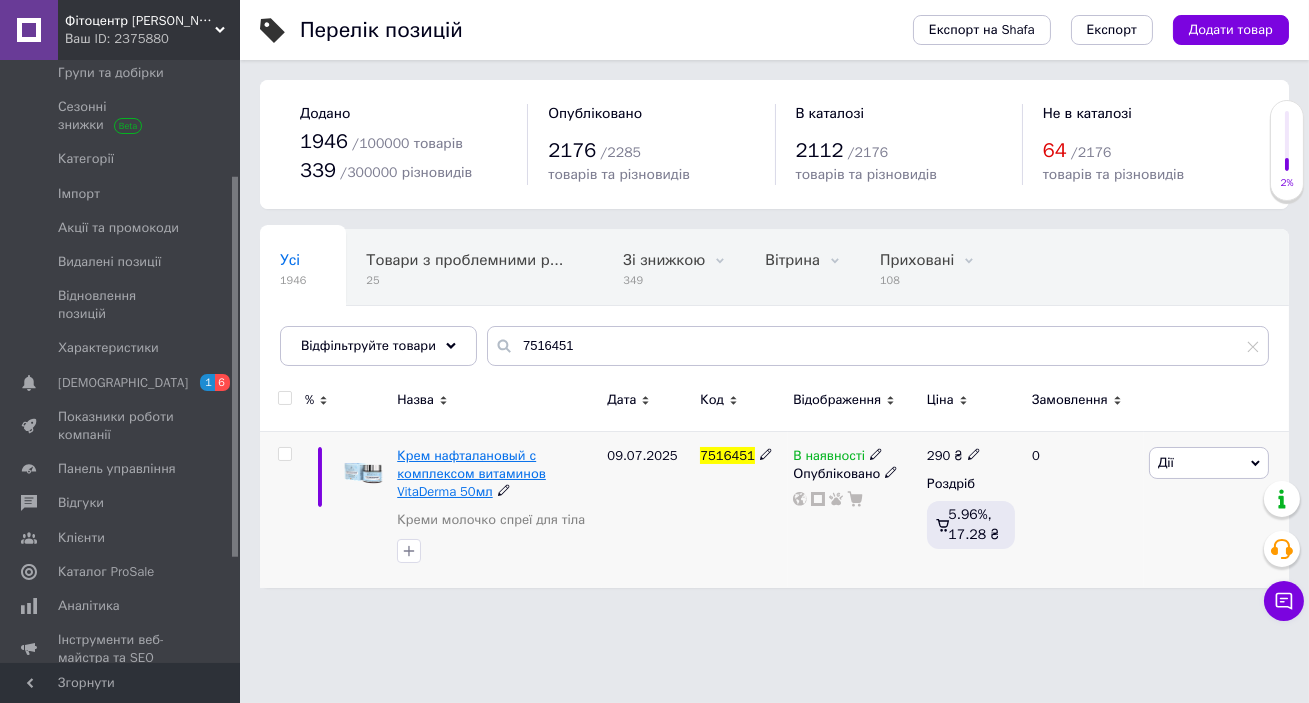 click on "Крем нафталановый с комплексом витаминов VitaDerma 50мл" at bounding box center [471, 473] 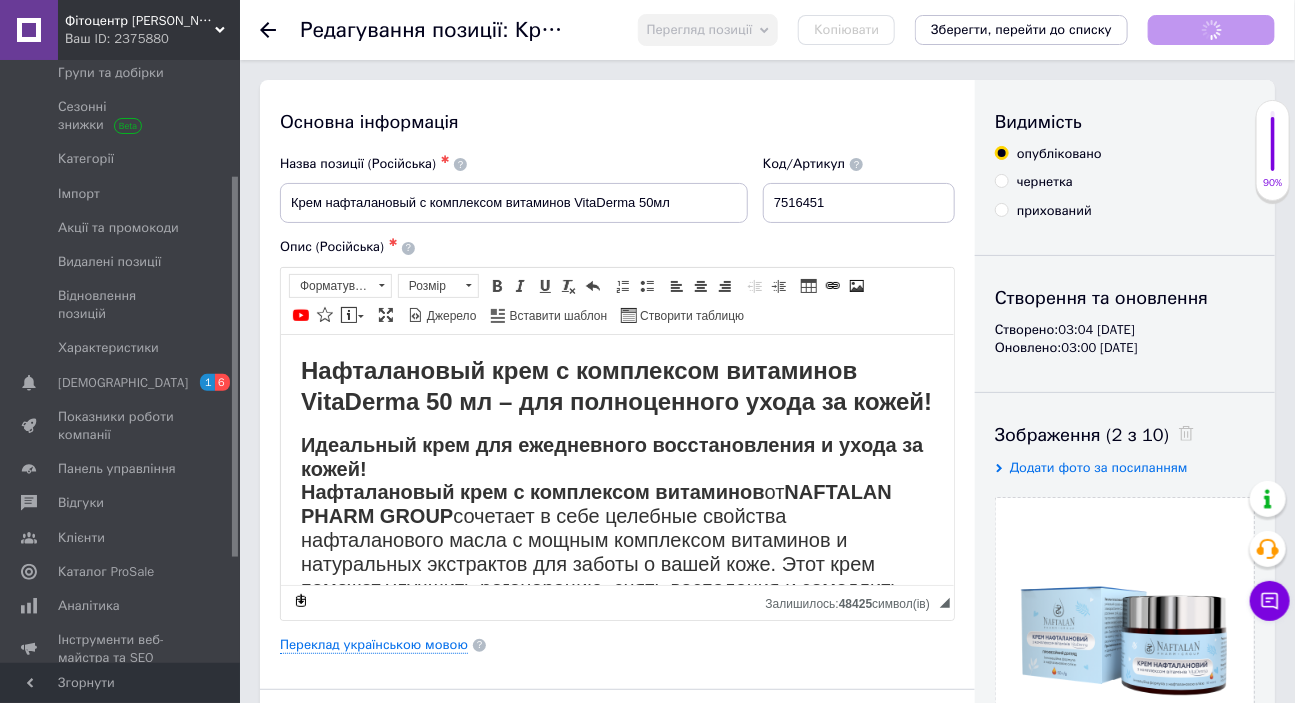 scroll, scrollTop: 0, scrollLeft: 0, axis: both 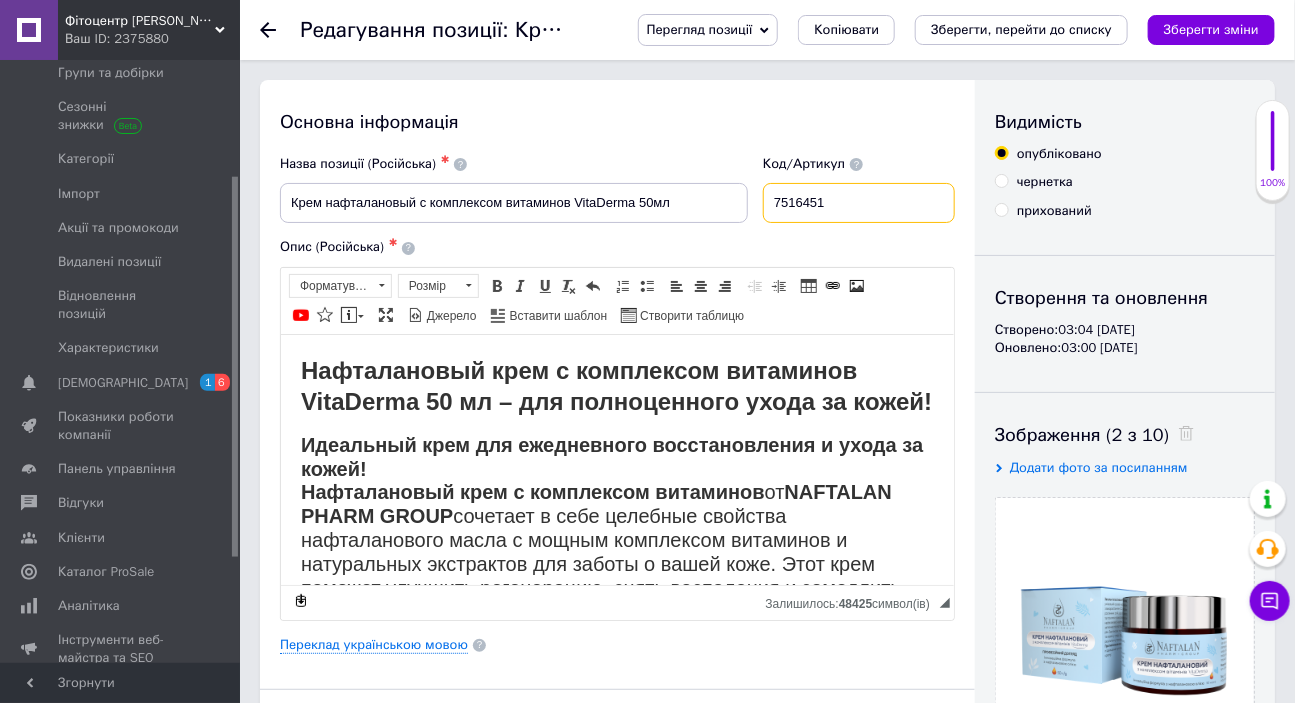 drag, startPoint x: 780, startPoint y: 202, endPoint x: 869, endPoint y: 202, distance: 89 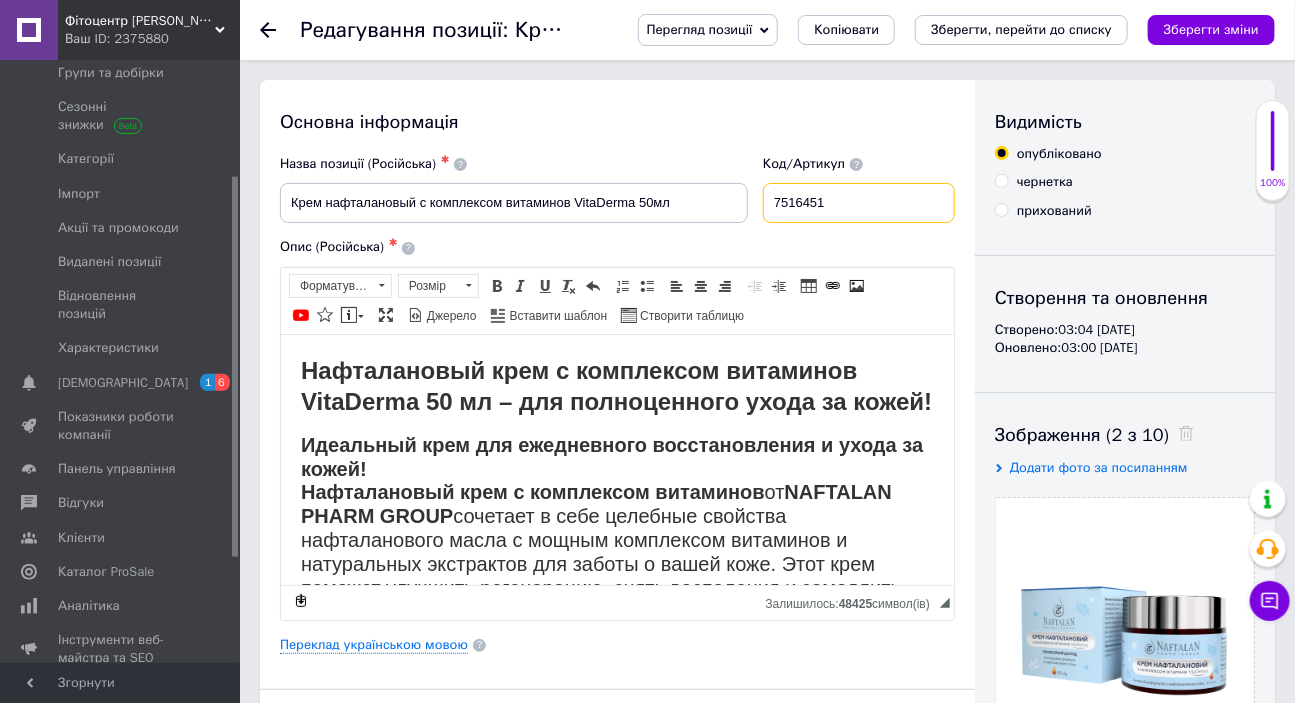 paste on "2673778992" 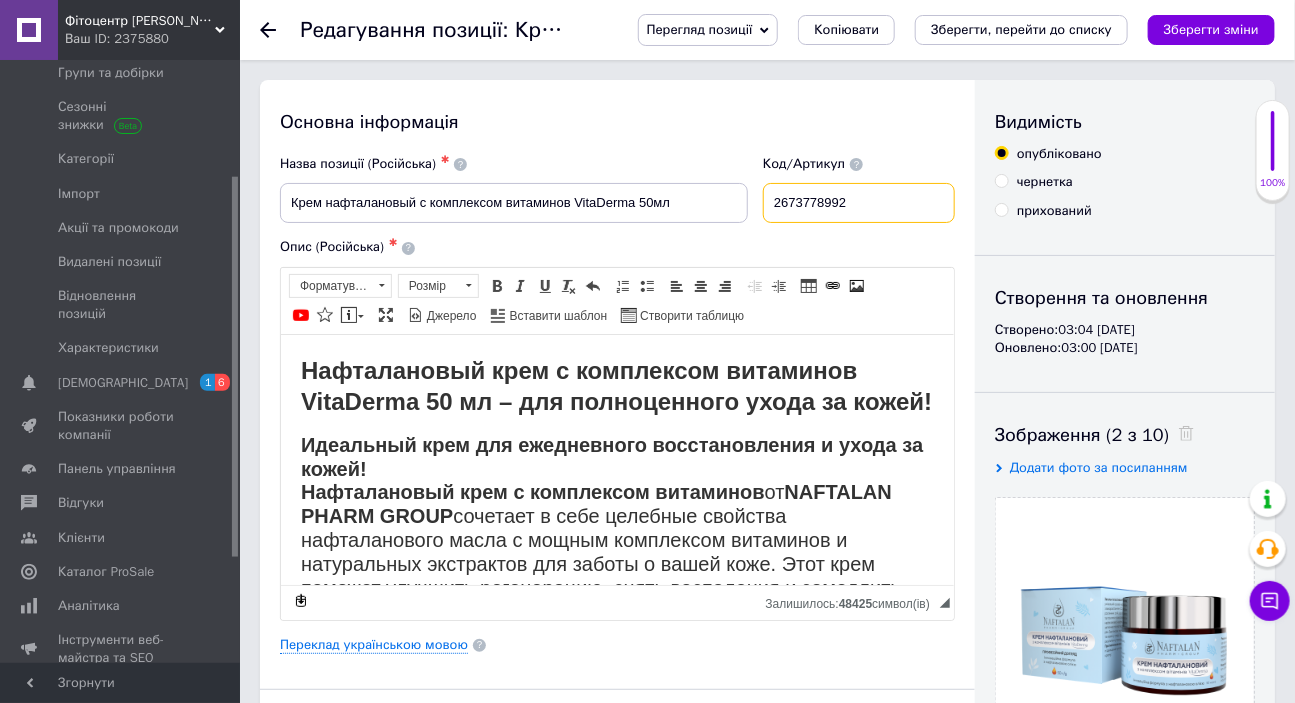 drag, startPoint x: 870, startPoint y: 201, endPoint x: 801, endPoint y: 202, distance: 69.00725 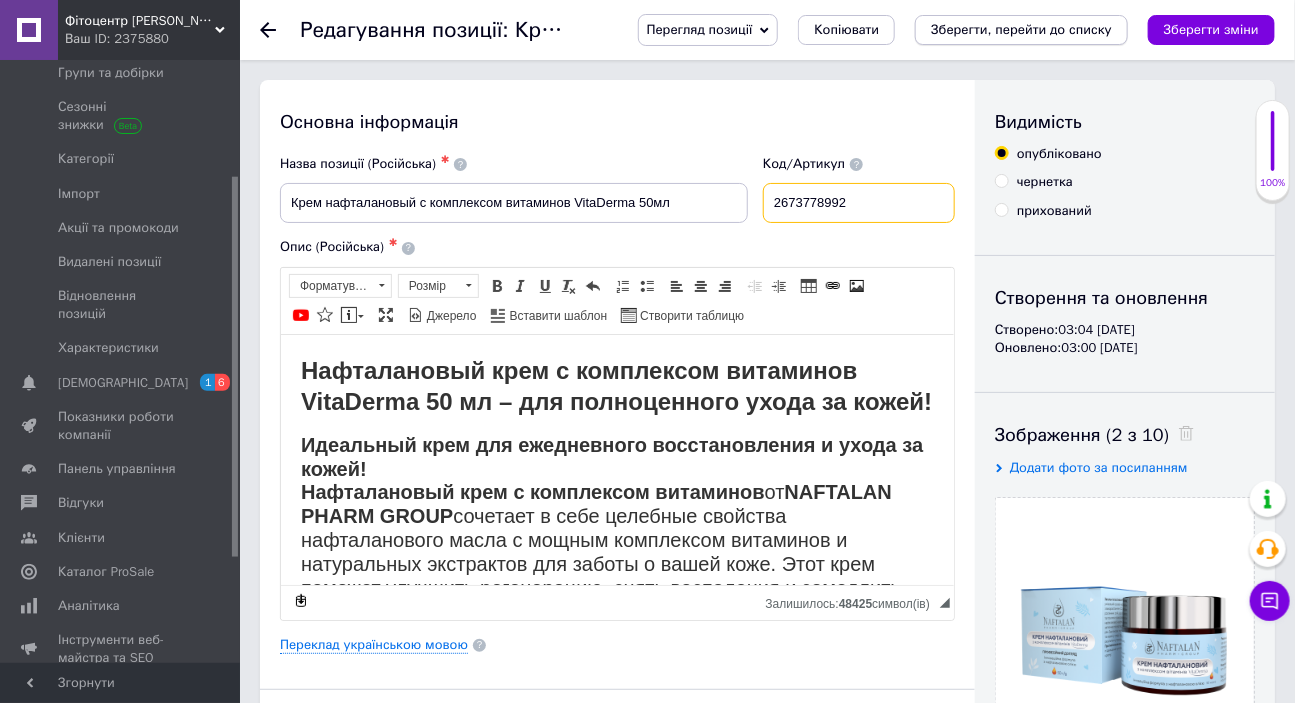 type on "2673778992" 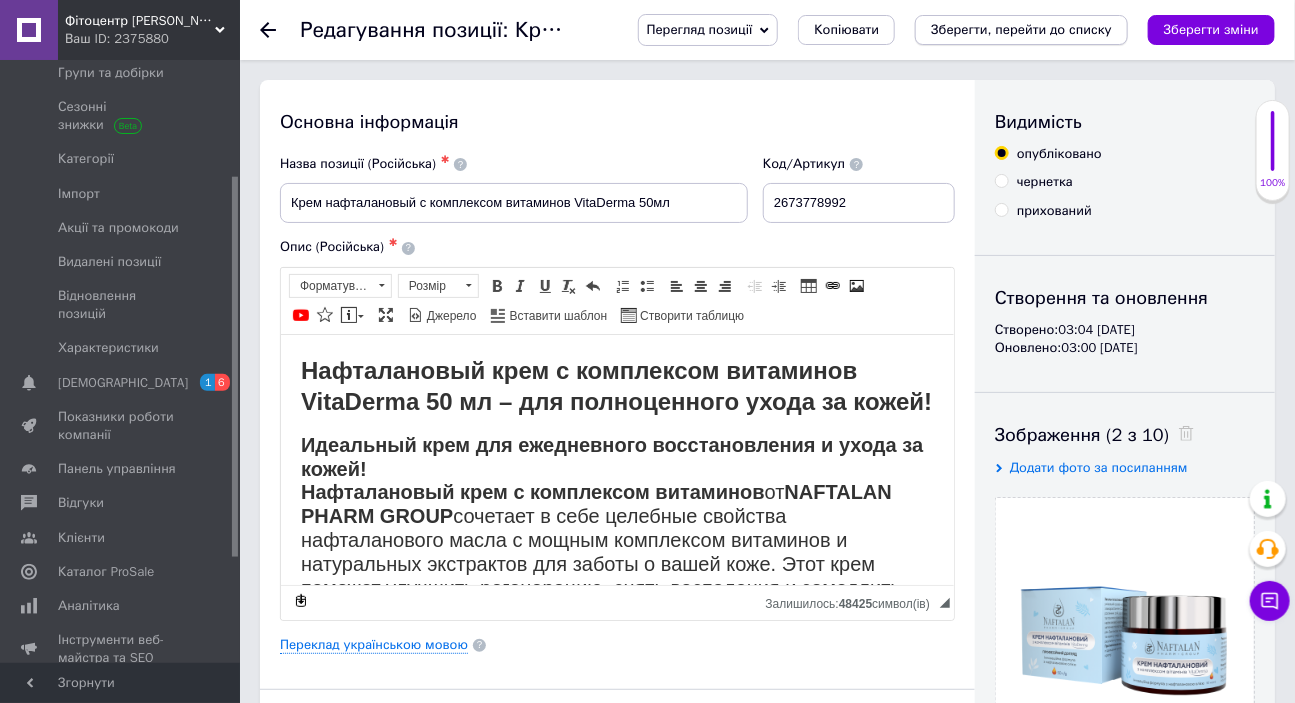 click on "Зберегти, перейти до списку" at bounding box center [1021, 29] 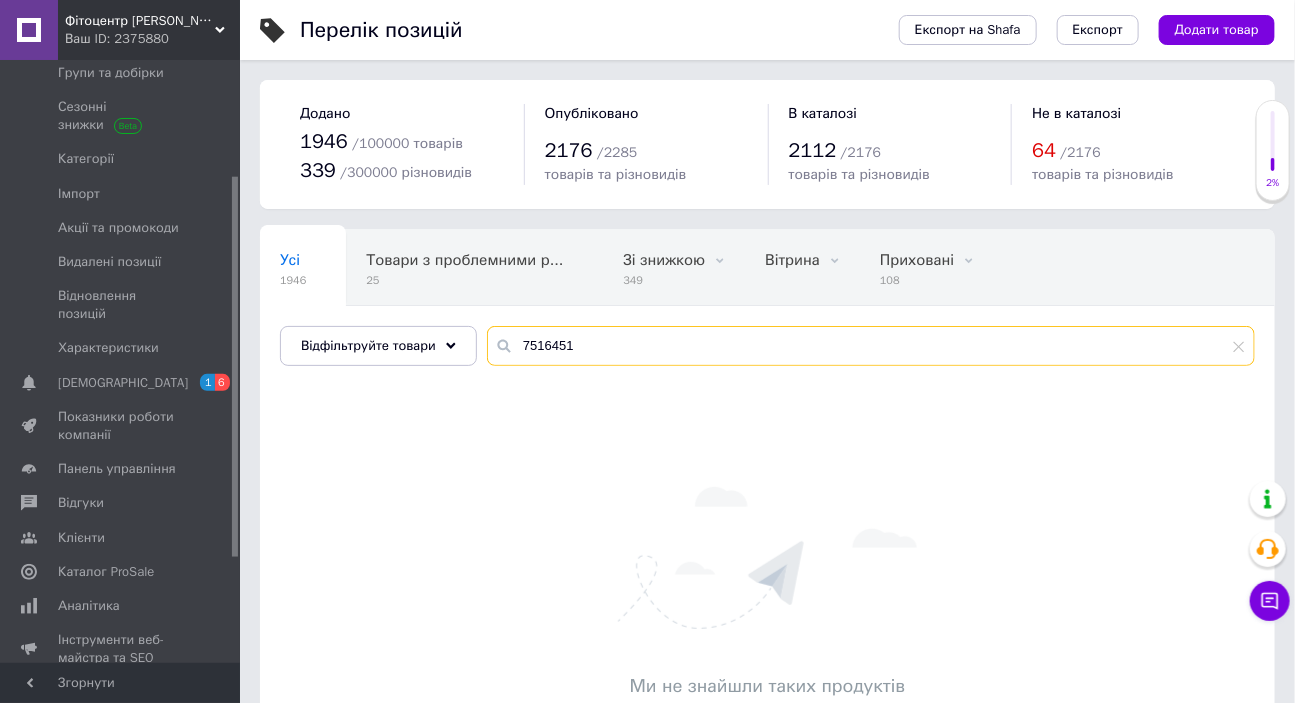 drag, startPoint x: 579, startPoint y: 341, endPoint x: 470, endPoint y: 349, distance: 109.29318 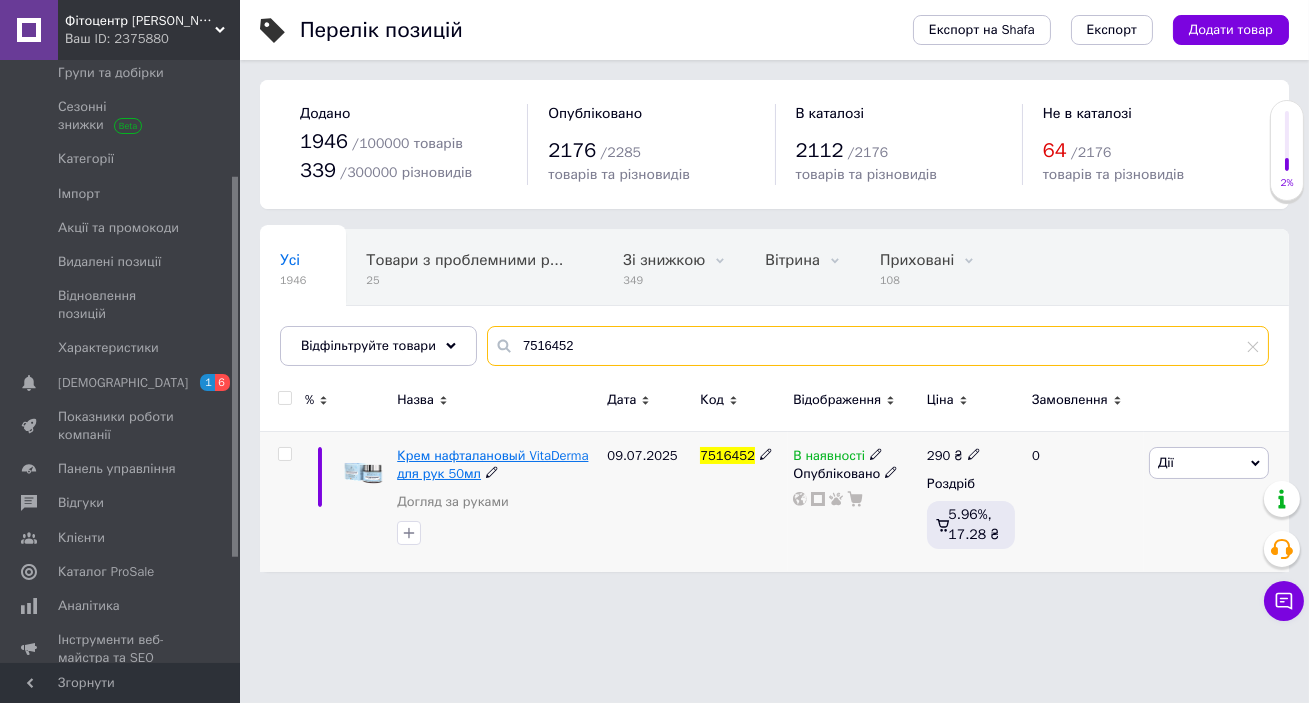 type on "7516452" 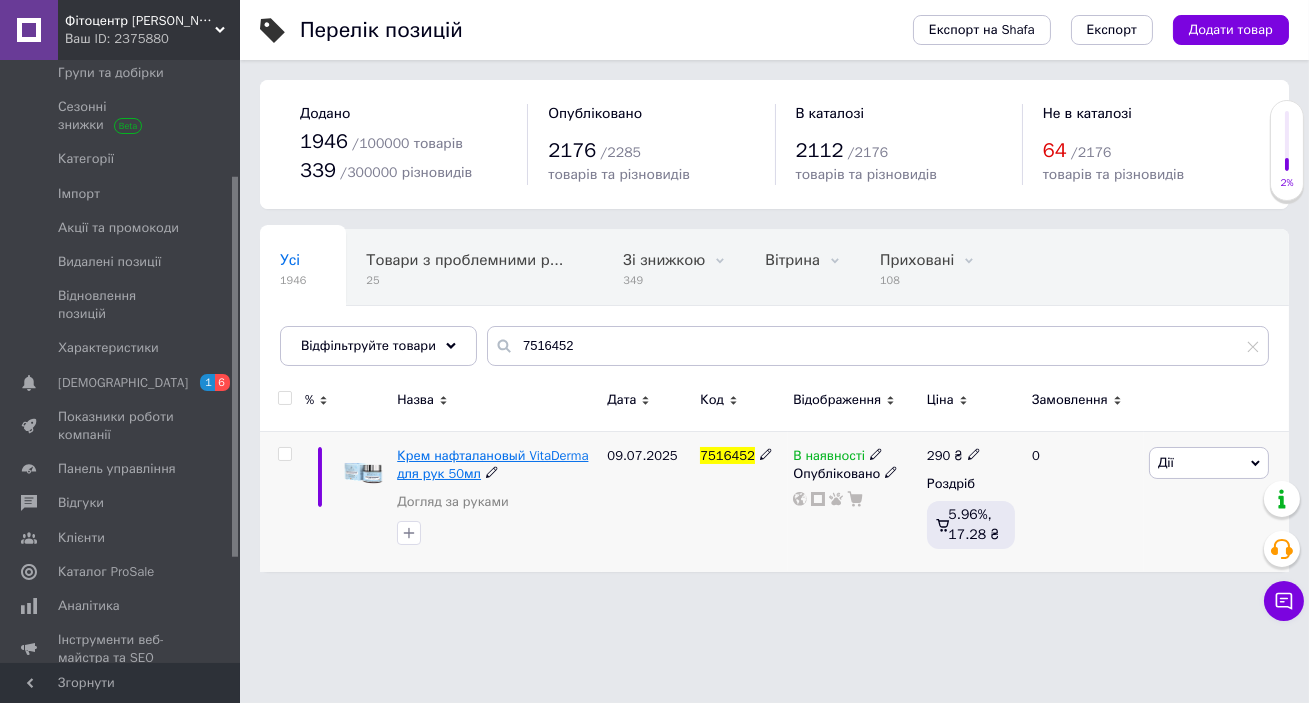 click on "Крем нафталановый VitaDerma для рук 50мл" at bounding box center [492, 464] 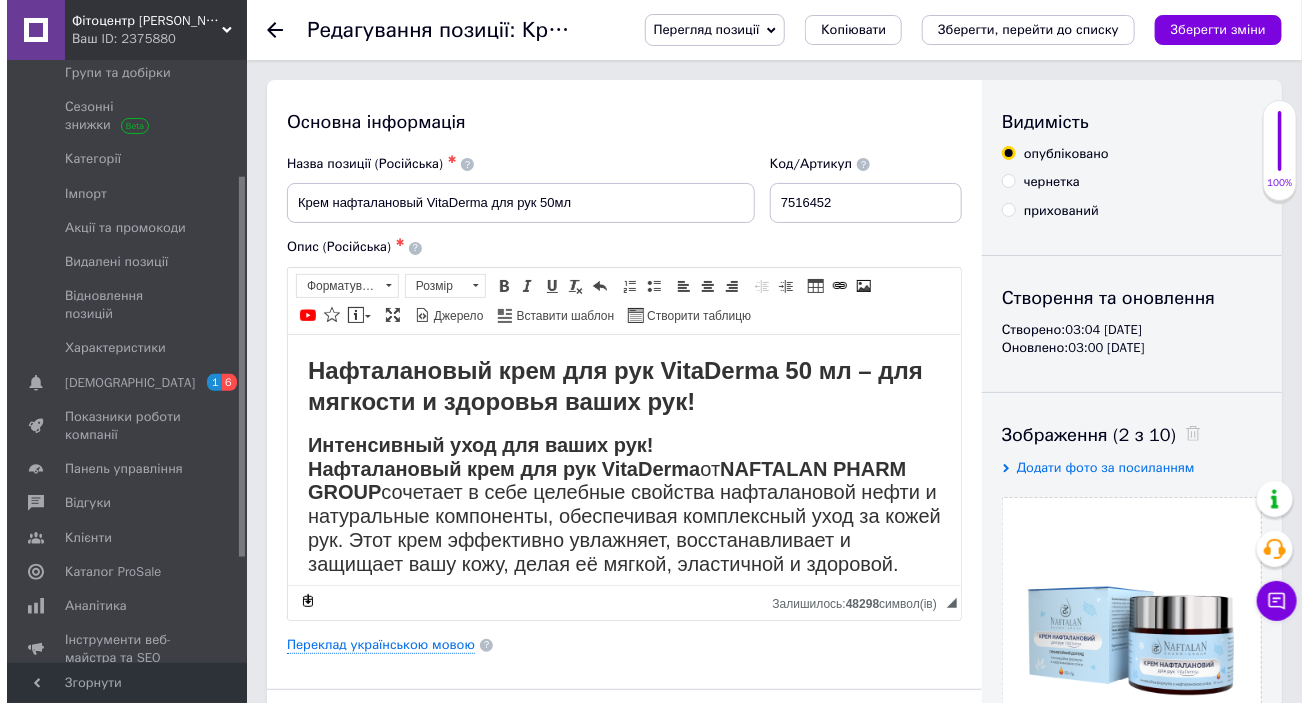 scroll, scrollTop: 0, scrollLeft: 0, axis: both 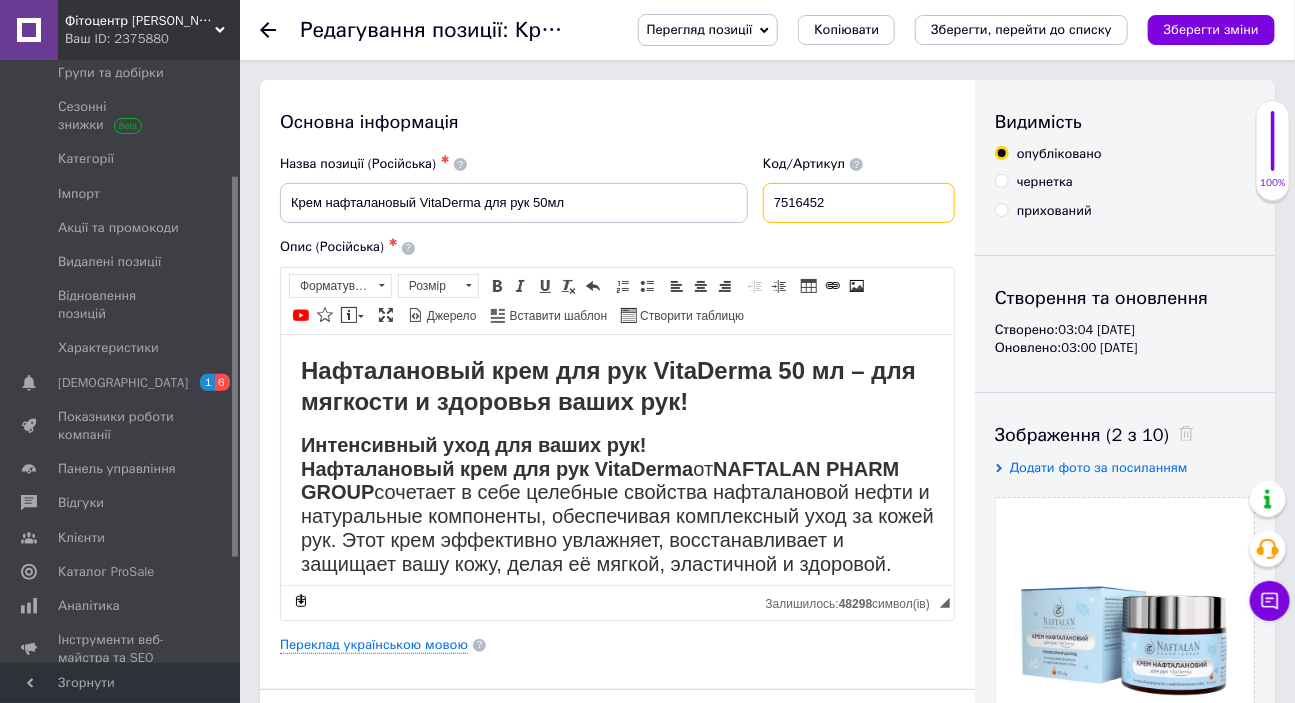 drag, startPoint x: 850, startPoint y: 201, endPoint x: 778, endPoint y: 201, distance: 72 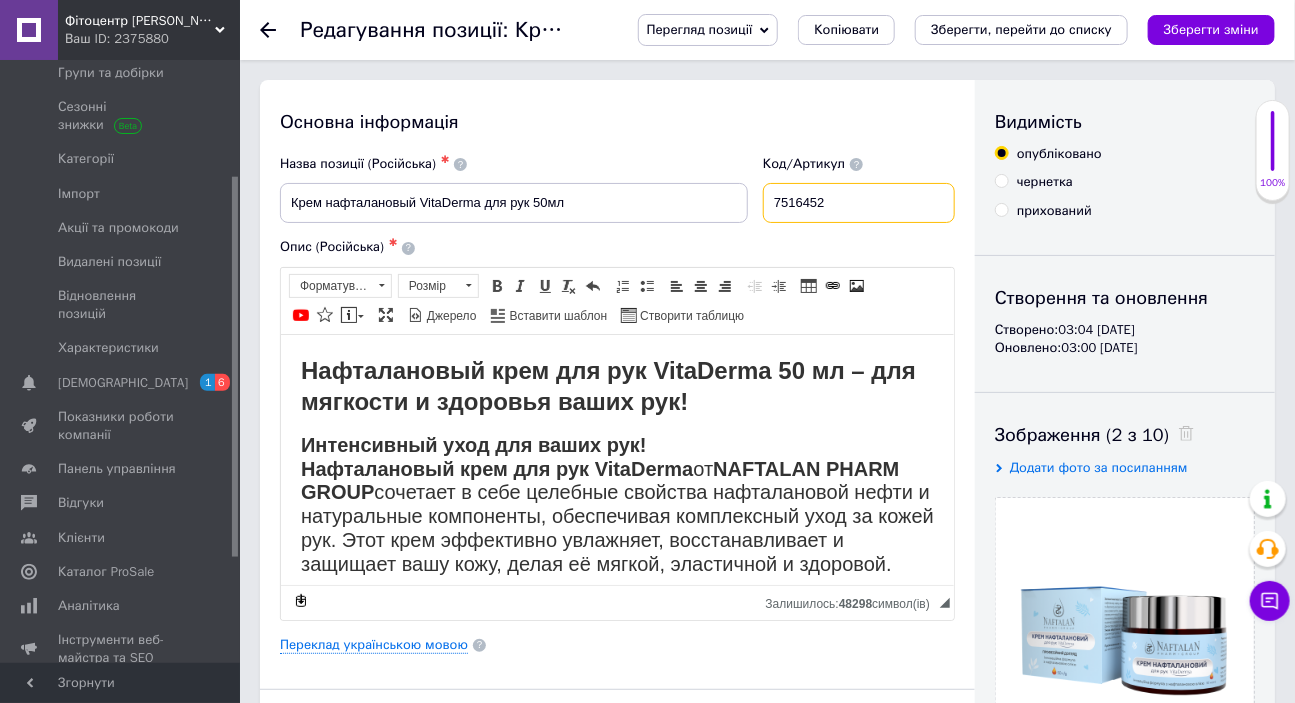 paste on "2673778993" 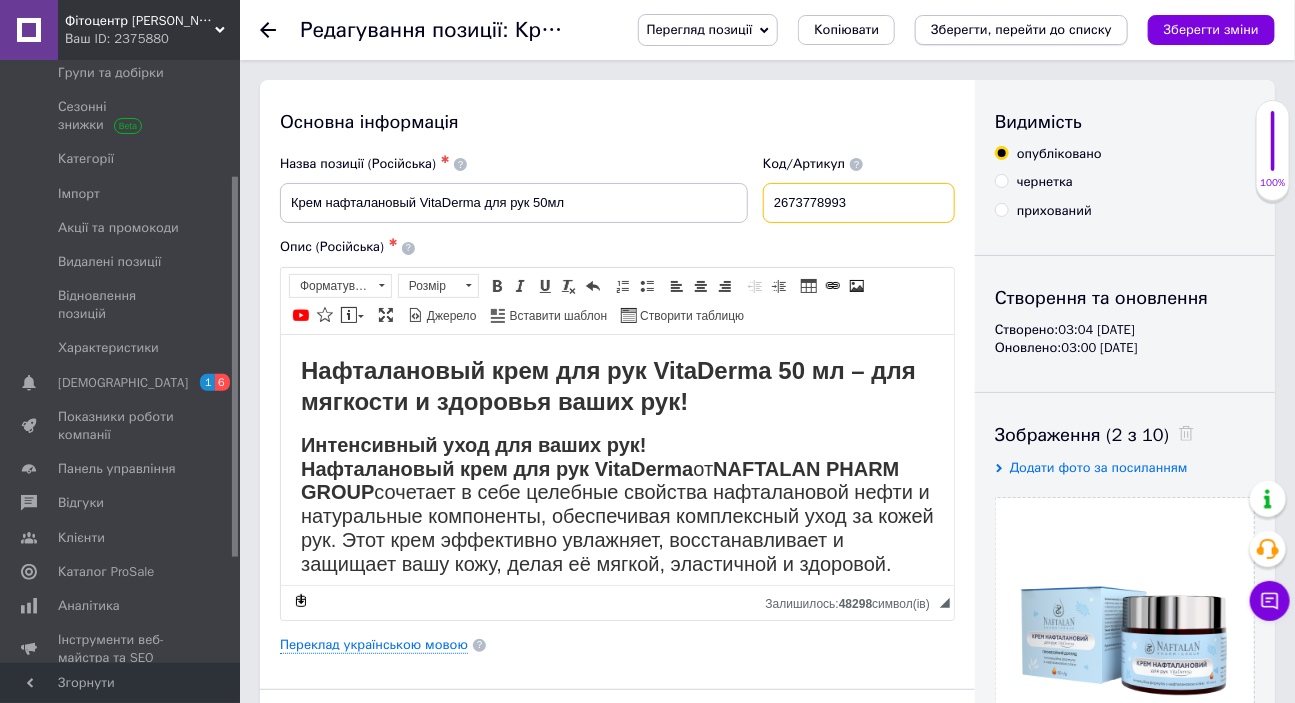 type on "2673778993" 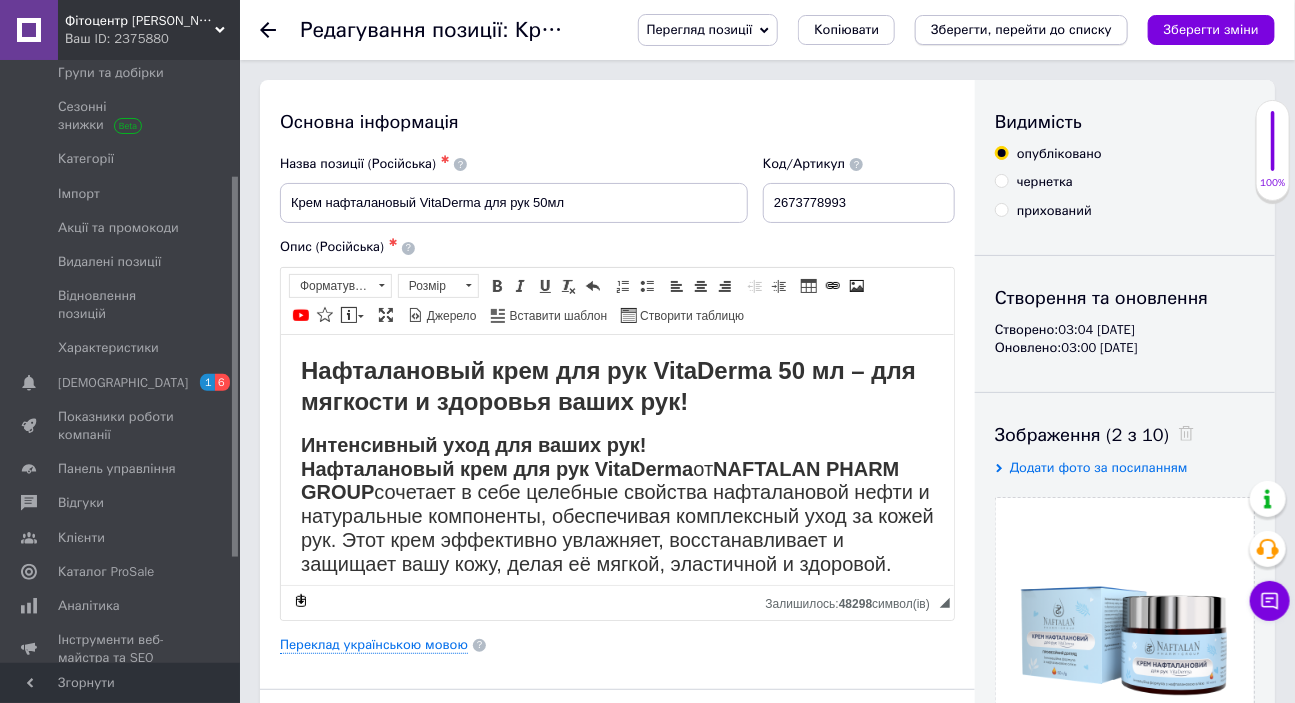 click on "Зберегти, перейти до списку" at bounding box center [1021, 29] 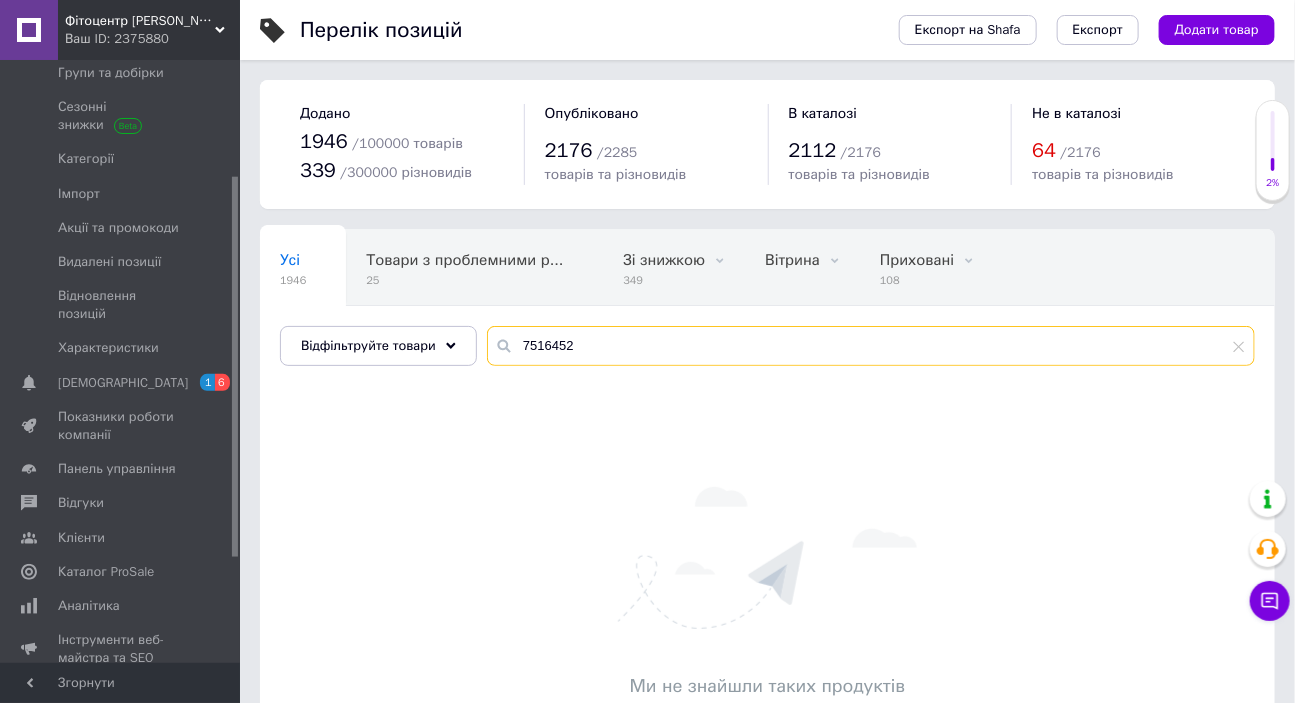 drag, startPoint x: 572, startPoint y: 342, endPoint x: 507, endPoint y: 346, distance: 65.12296 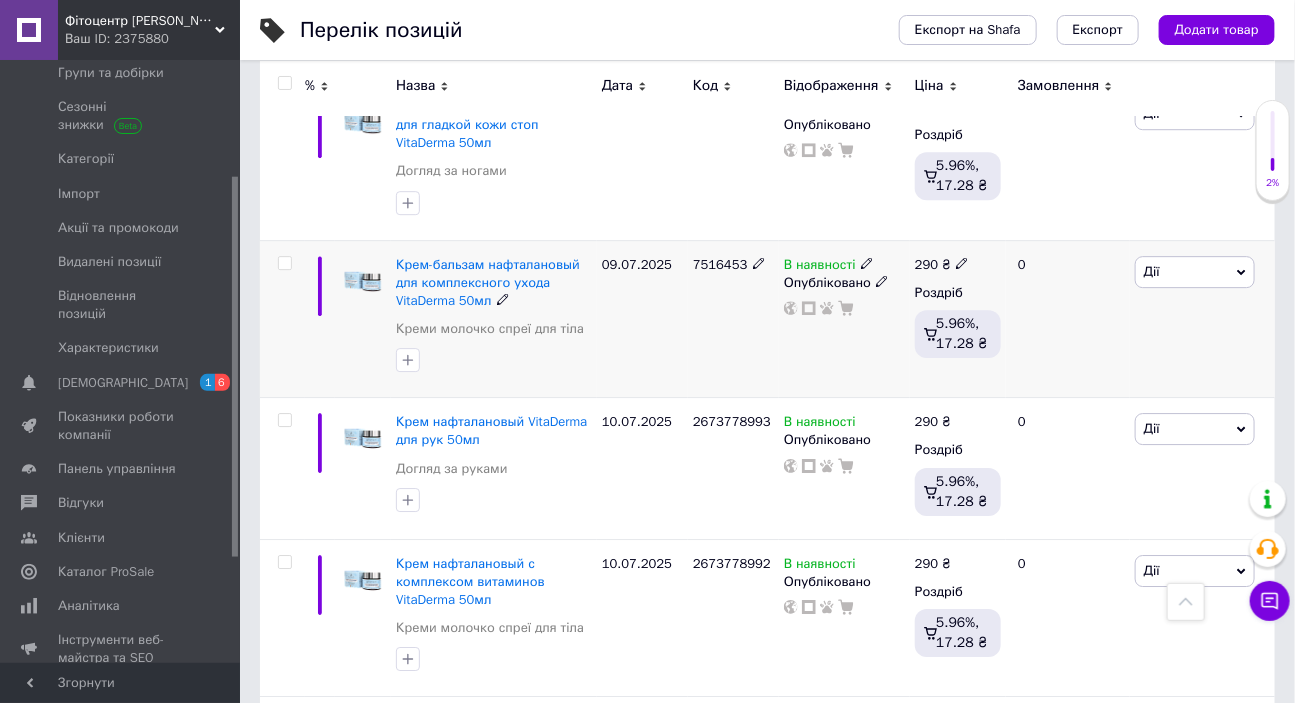 scroll, scrollTop: 2181, scrollLeft: 0, axis: vertical 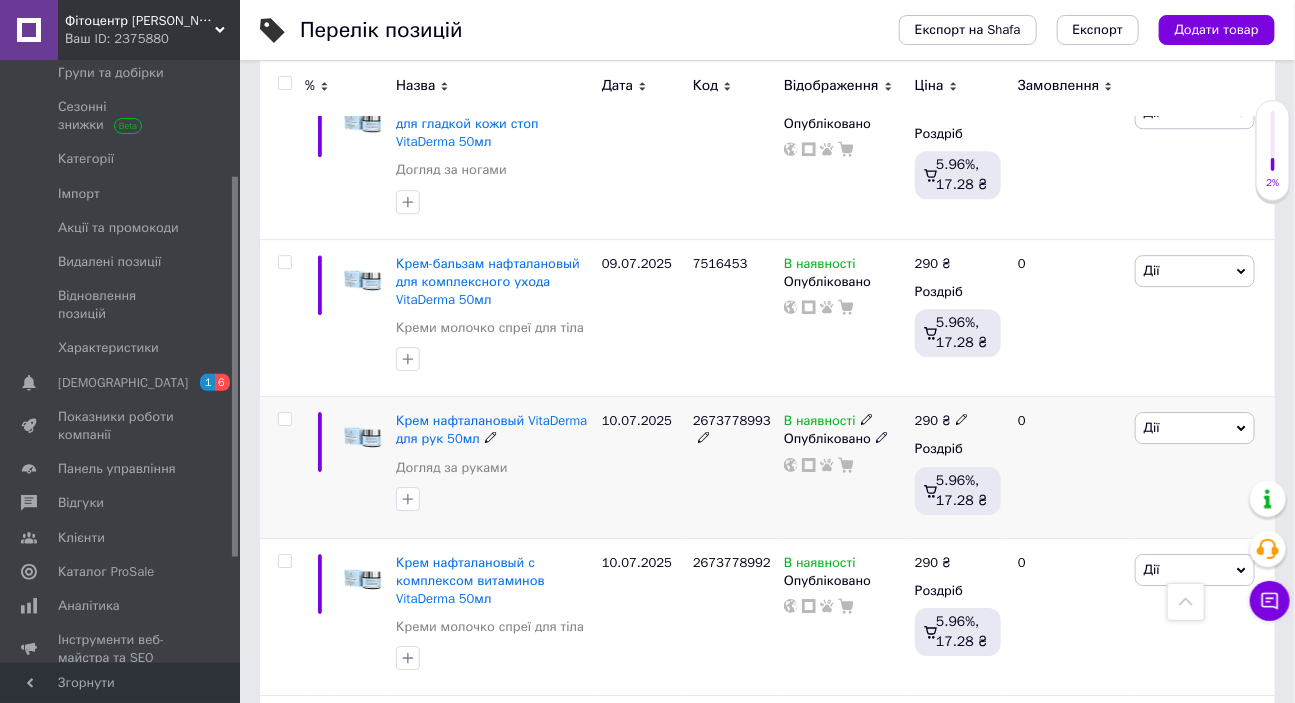 type 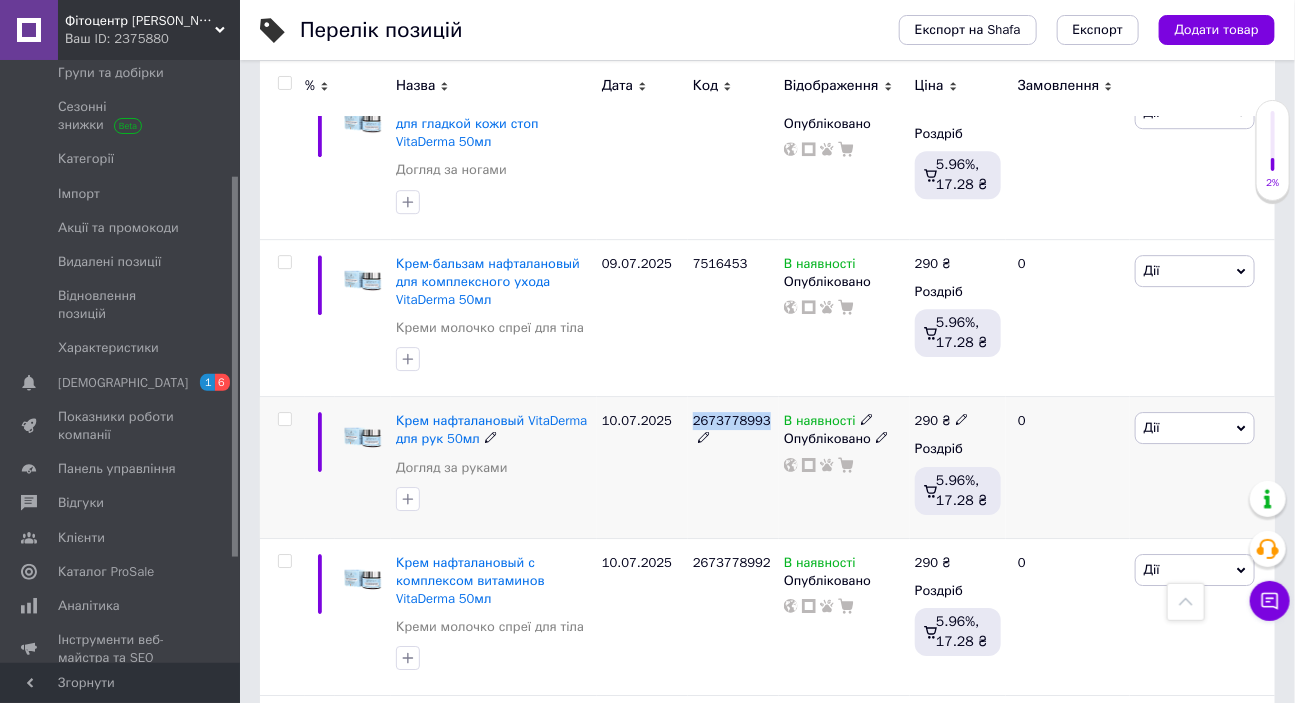 drag, startPoint x: 691, startPoint y: 421, endPoint x: 762, endPoint y: 429, distance: 71.44928 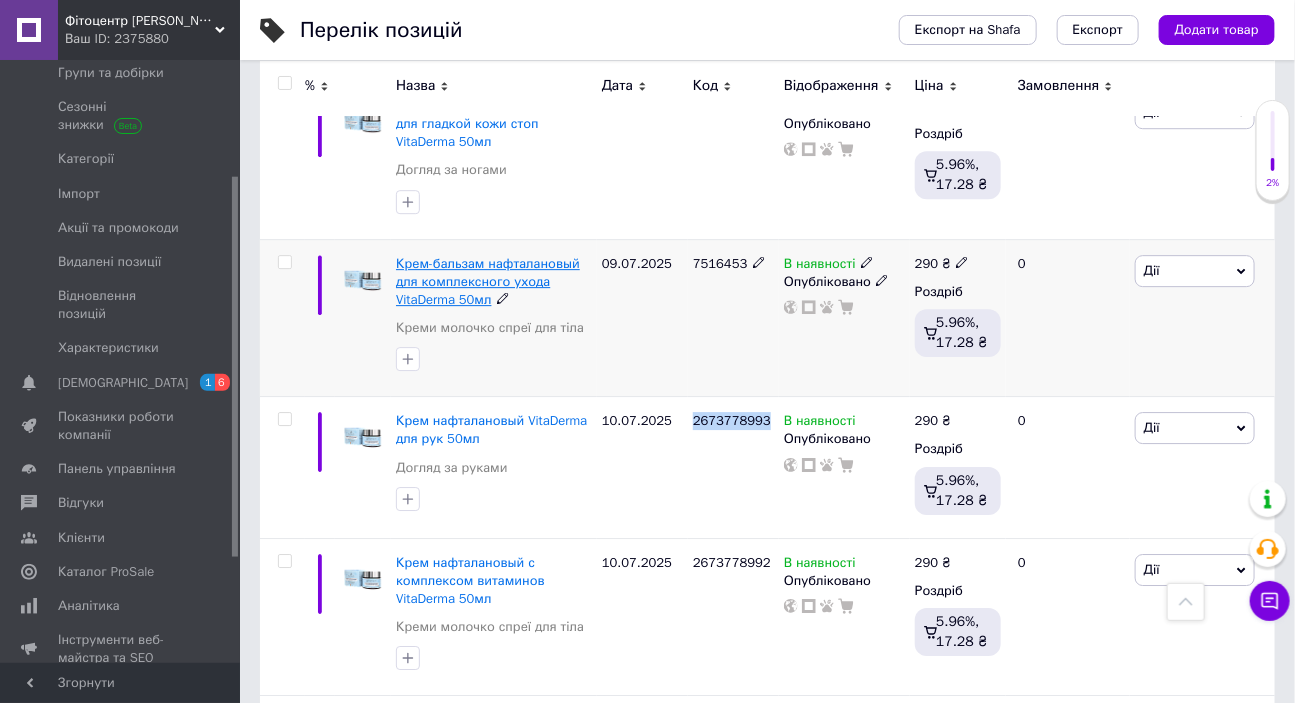 click on "Крем-бальзам нафталановый для комплексного ухода VitaDerma 50мл" at bounding box center (488, 281) 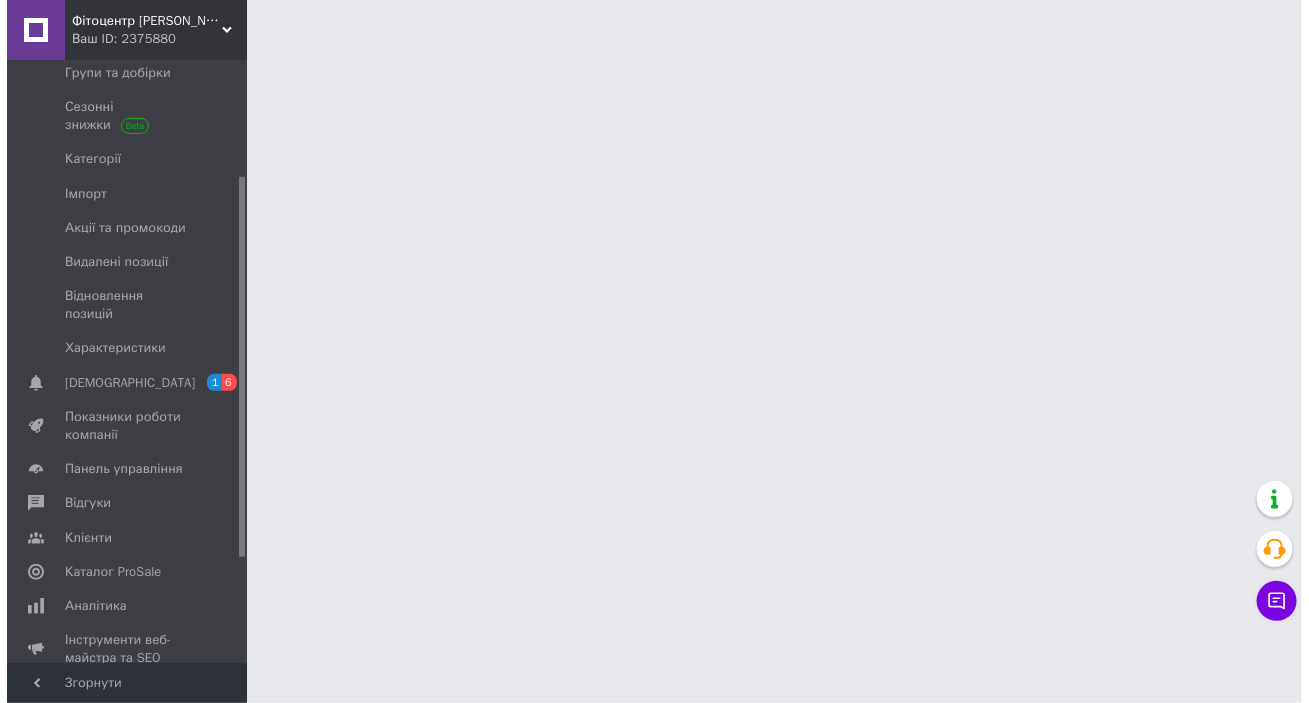 scroll, scrollTop: 0, scrollLeft: 0, axis: both 